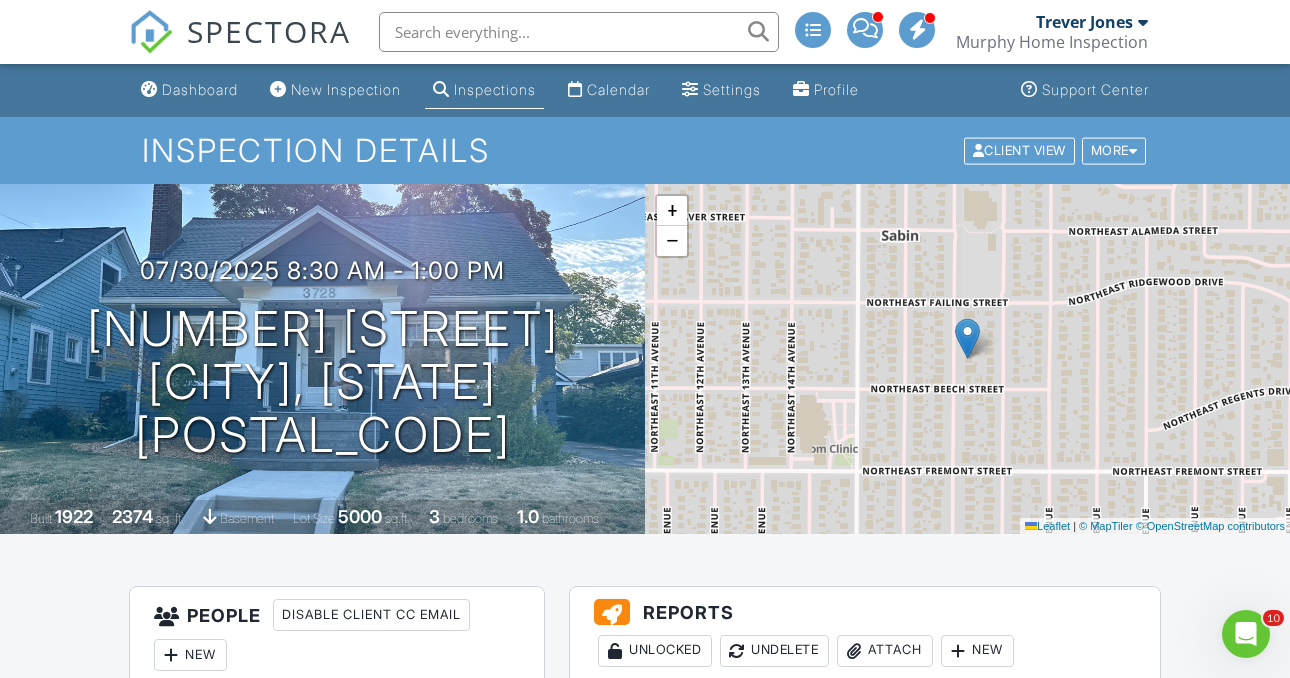 scroll, scrollTop: 0, scrollLeft: 0, axis: both 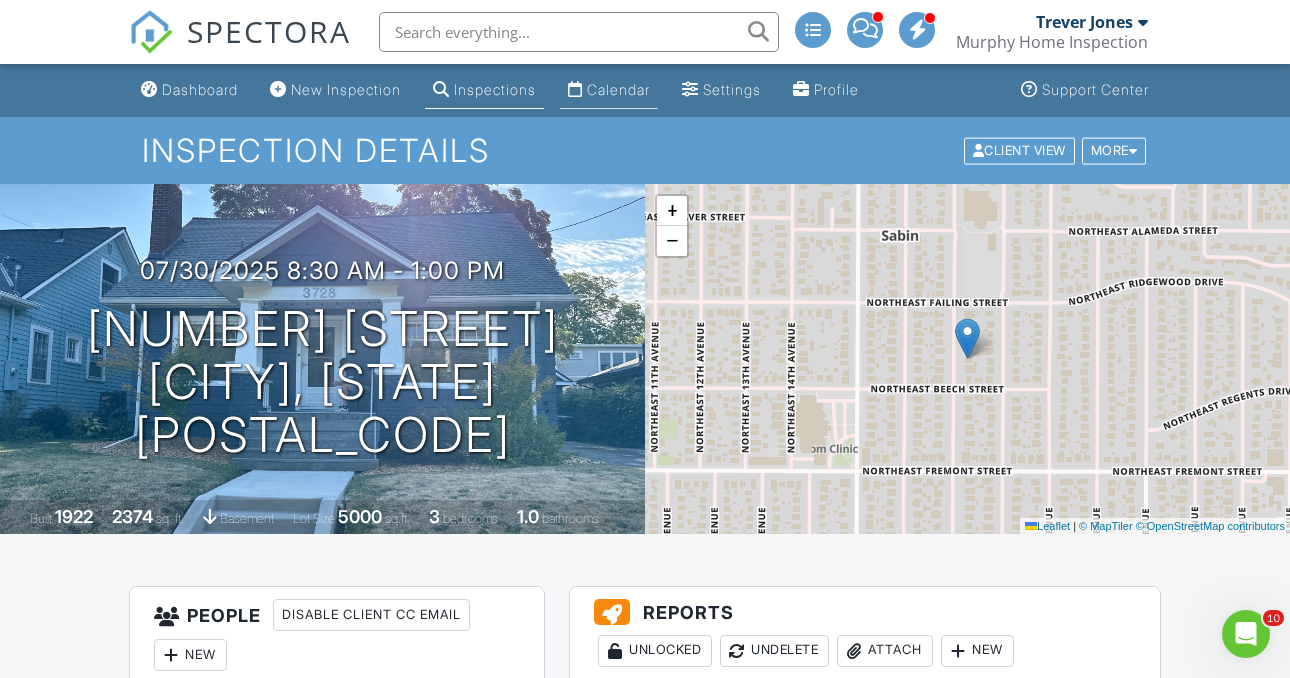 click on "Calendar" at bounding box center (618, 89) 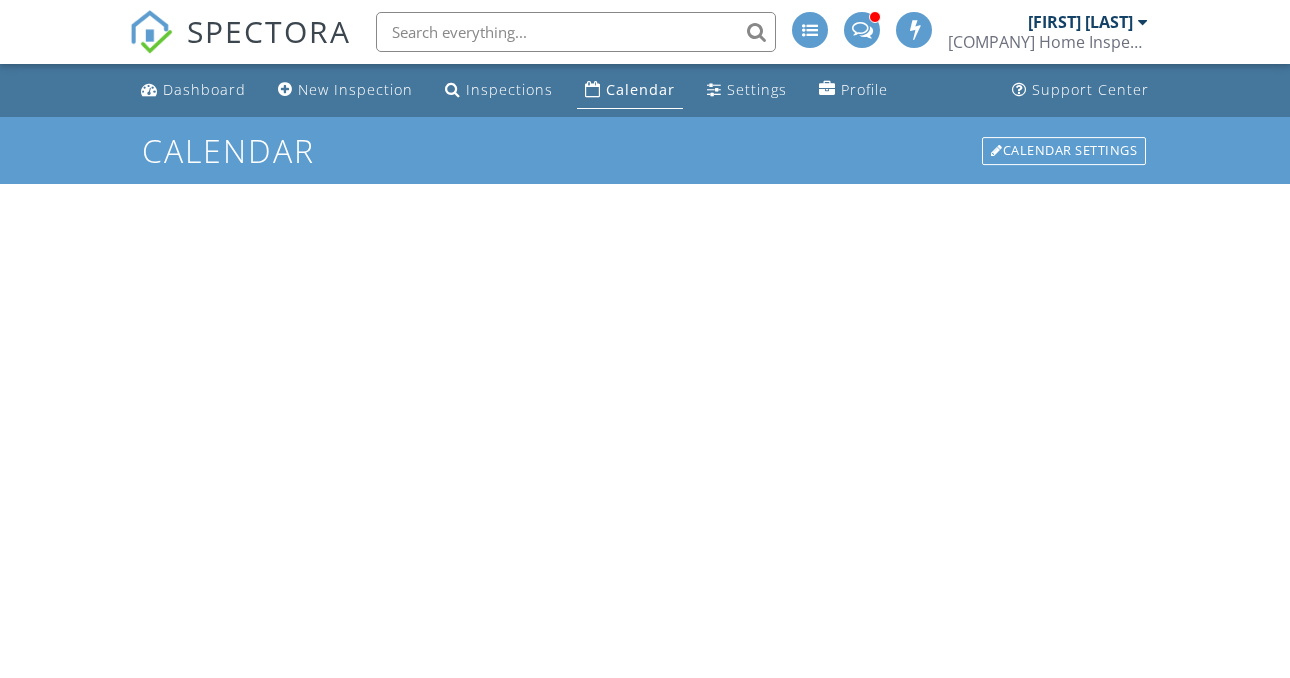 scroll, scrollTop: 0, scrollLeft: 0, axis: both 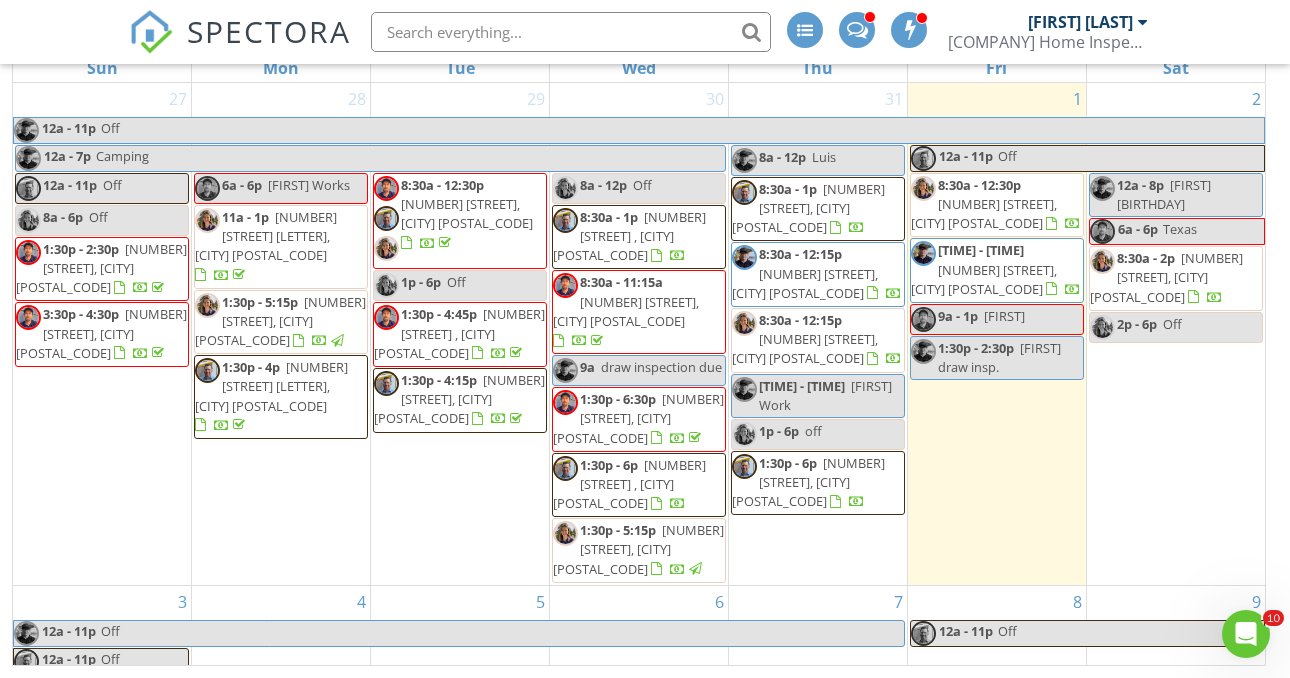 click on "4
8:30a - 5:30p
Nick 2 inspections
8:30a - 12:30p
11170 SW Eden Ct , Tigard 97223
9a - 12p
Isha maybe
1p - 5p
Tina
1p - 5p
Tina
1:30p - 5:30p
2518 Wembley Park Rd, Lake Oswego 97034" at bounding box center [281, 781] 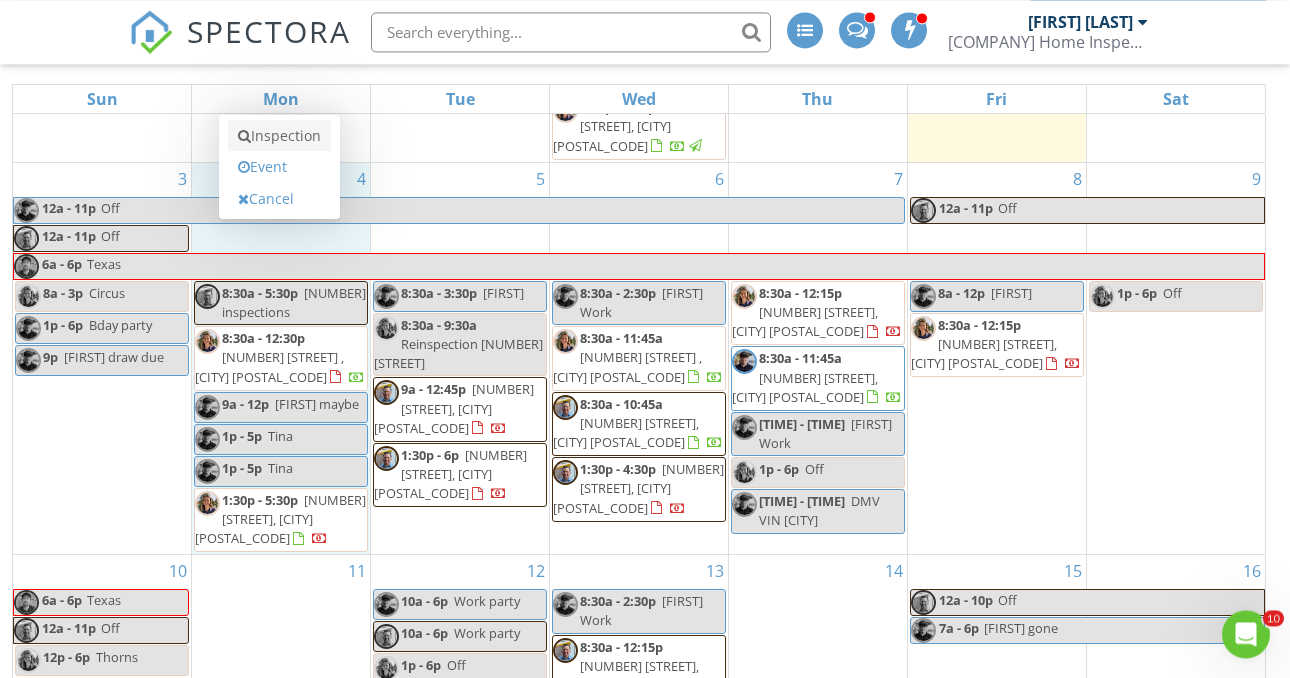 click on "Inspection" at bounding box center [279, 136] 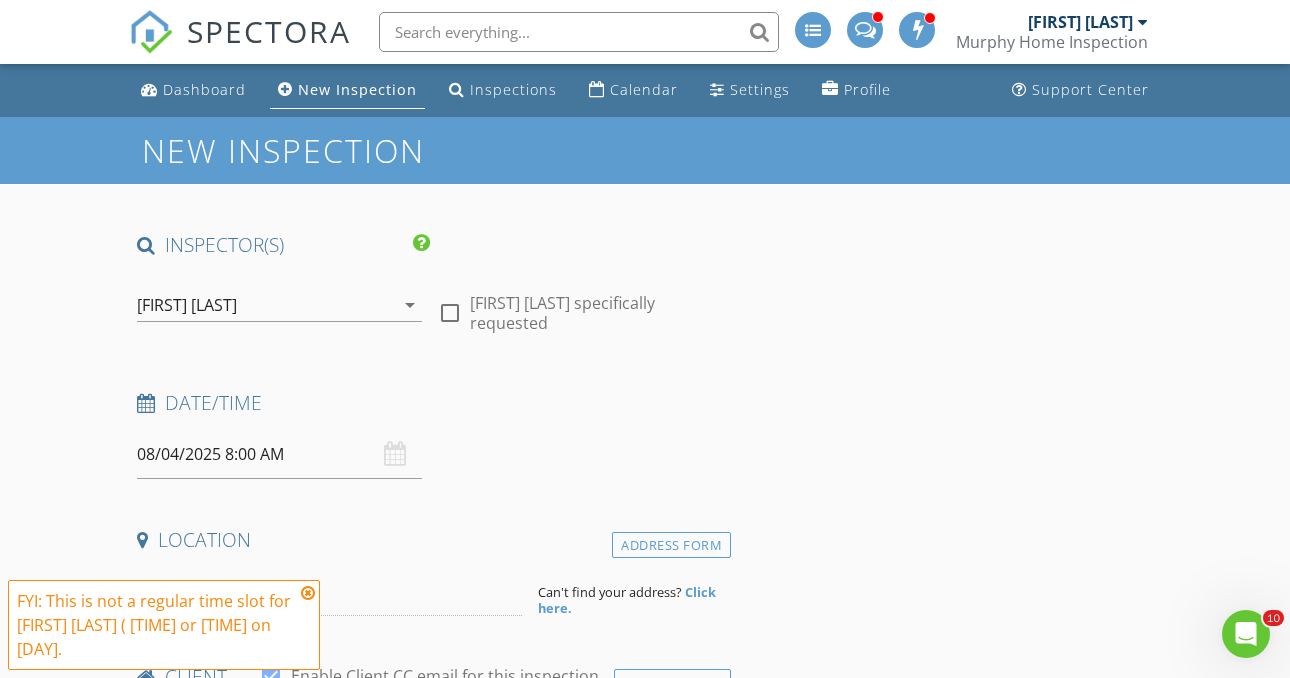 scroll, scrollTop: 0, scrollLeft: 0, axis: both 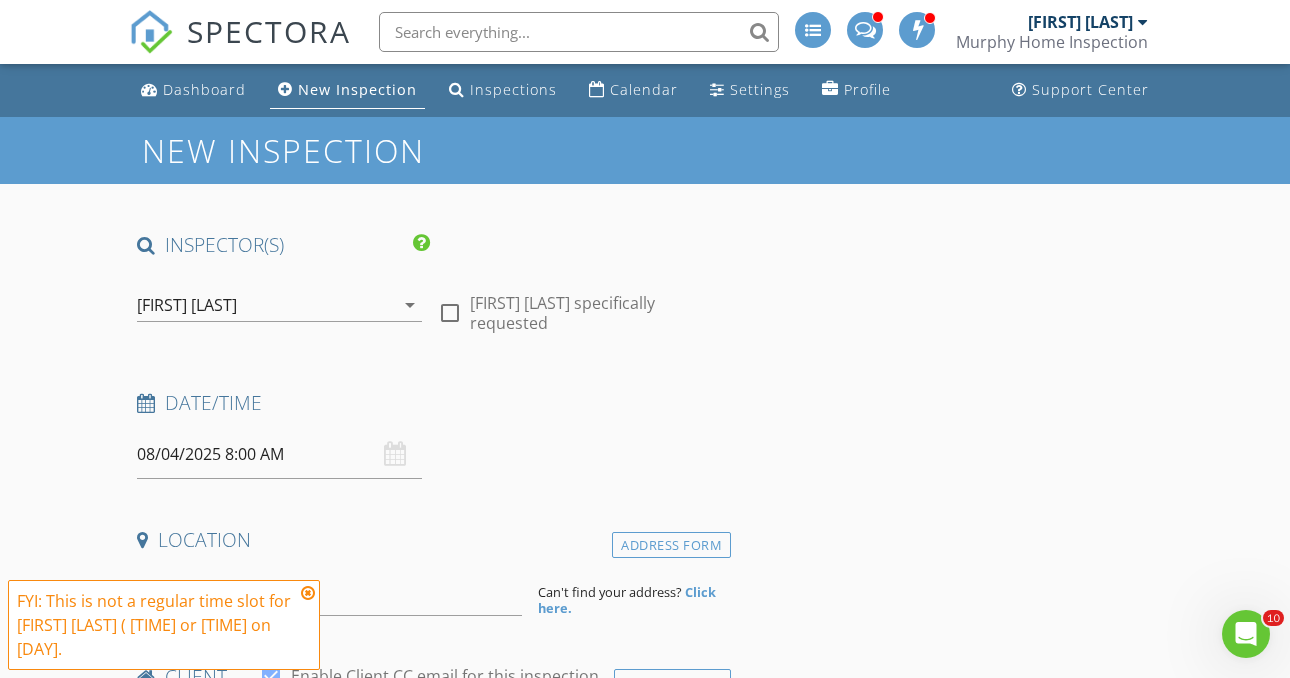 click on "arrow_drop_down" at bounding box center [410, 305] 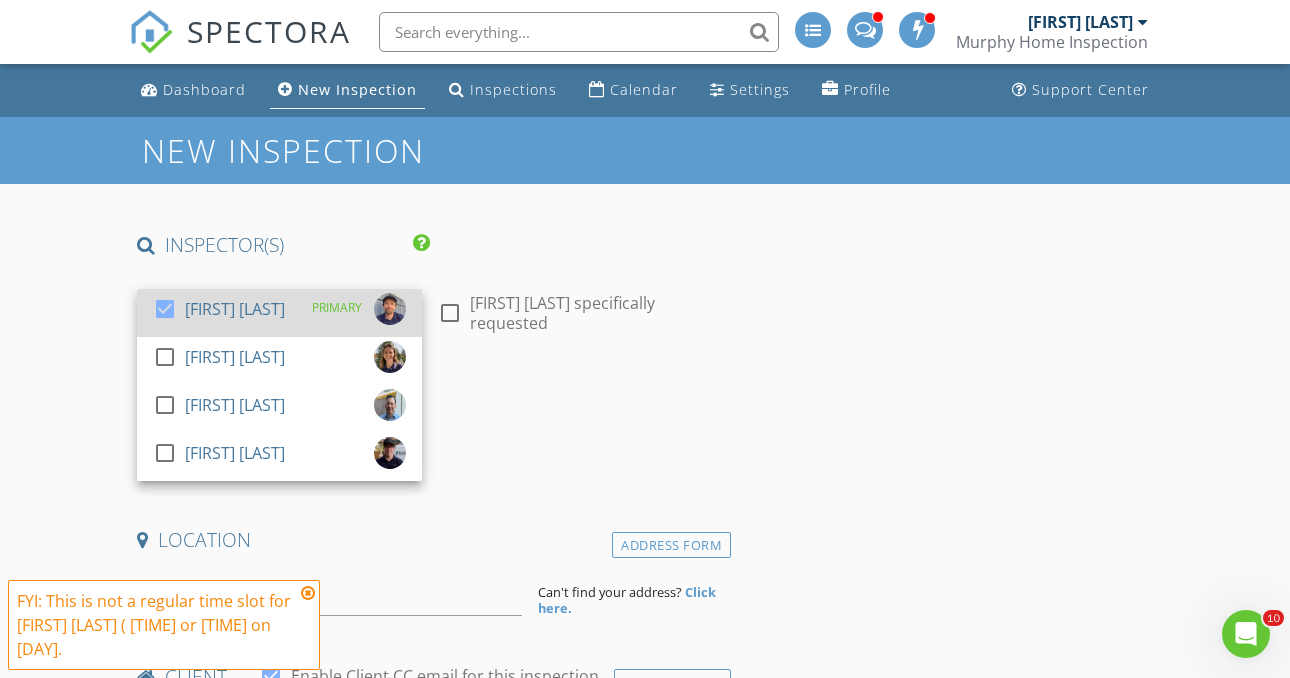 click at bounding box center [165, 309] 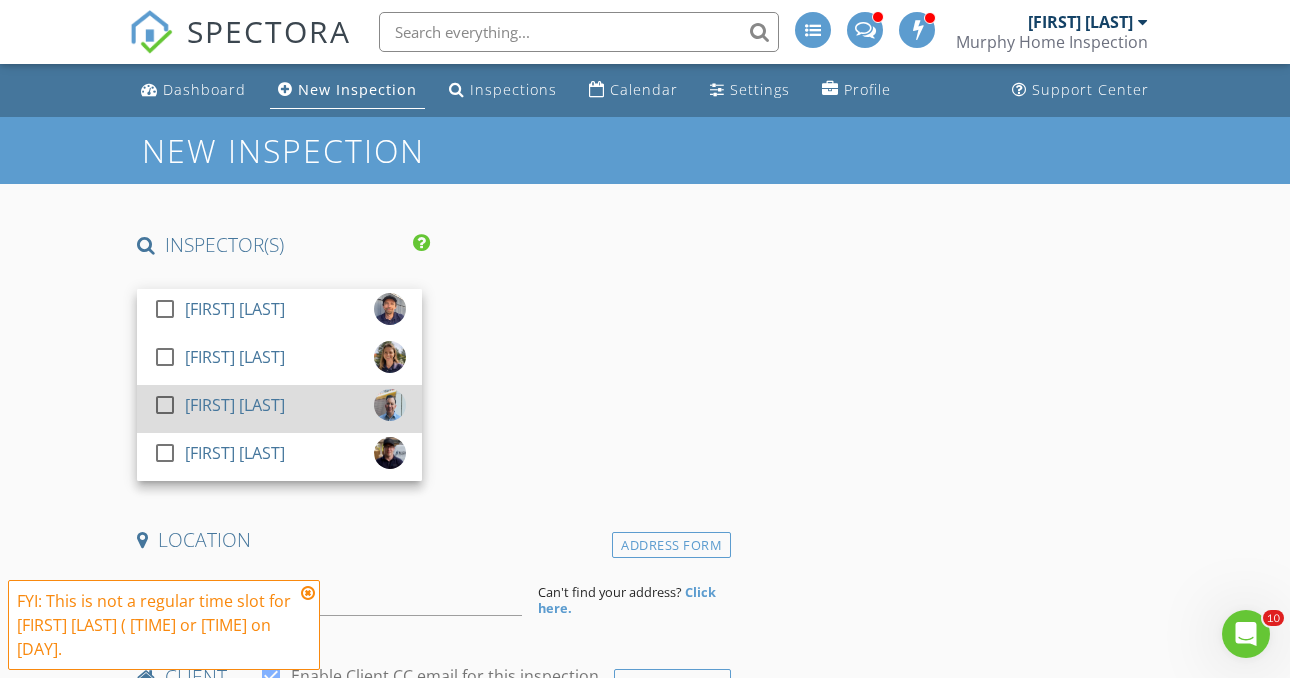 click at bounding box center (165, 405) 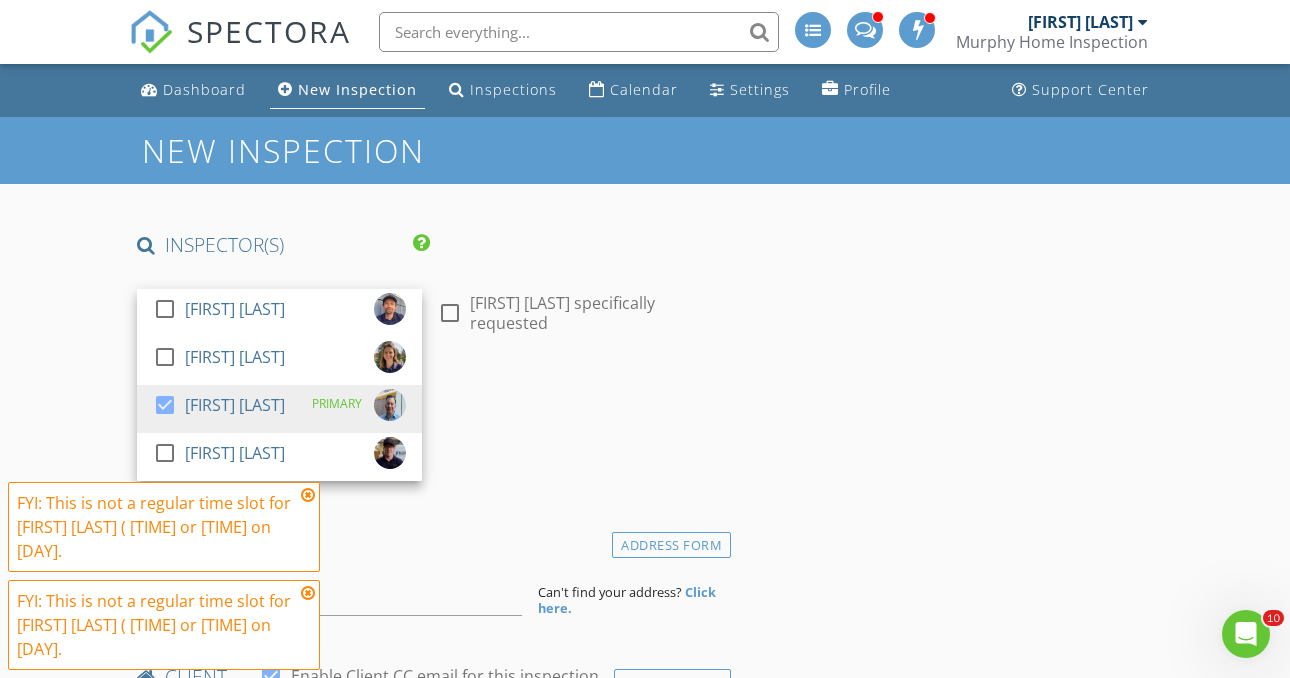 click on "INSPECTOR(S)
check_box_outline_blank   Ian Watson     check_box_outline_blank   Mika Davies     check_box   Trever Jones   PRIMARY   check_box_outline_blank   Silas Murphy-ellis     Trever Jones arrow_drop_down   check_box_outline_blank Trever Jones specifically requested
Date/Time
08/04/2025 8:00 AM
Location
Address Form       Can't find your address?   Click here.
client
check_box Enable Client CC email for this inspection   Client Search     check_box_outline_blank Client is a Company/Organization     First Name   Last Name   Email   CC Email   Phone         Tags         Notes
ADD ADDITIONAL client
SERVICES
check_box_outline_blank   Residential Home Inspection   check_box_outline_blank   Sewer Scope (stand alone, without home inspection)   check_box_outline_blank" at bounding box center [430, 1752] 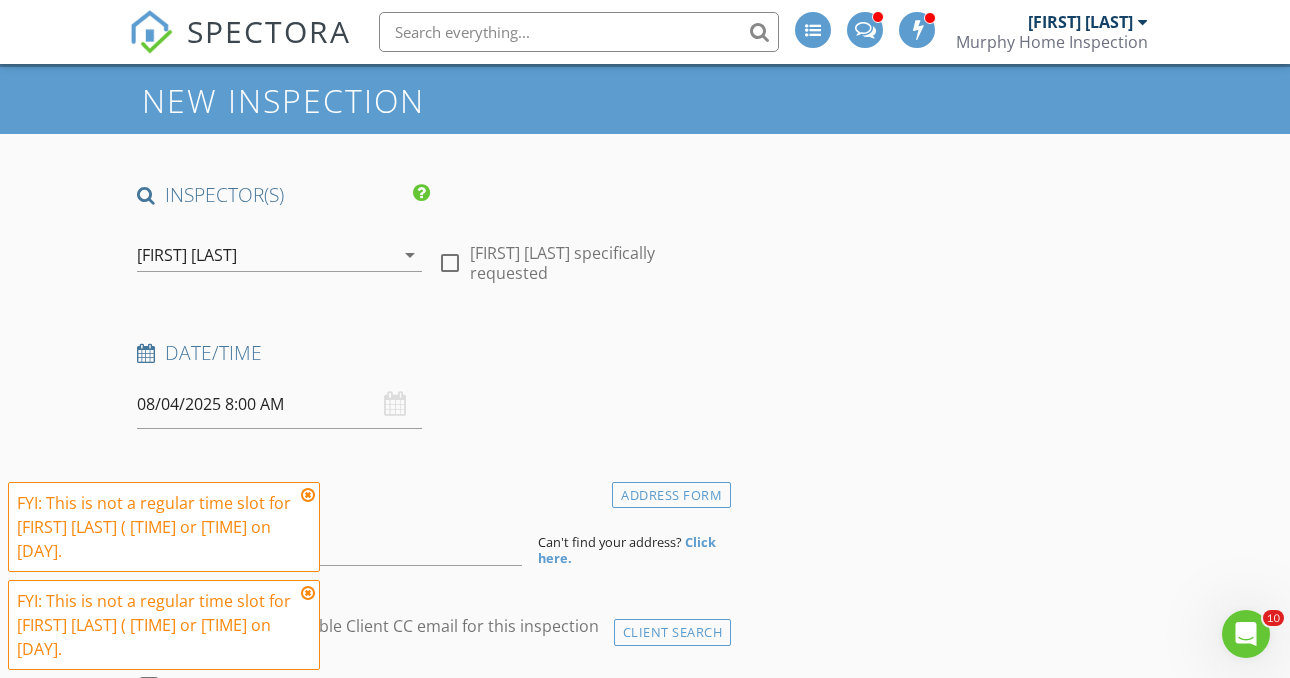 scroll, scrollTop: 126, scrollLeft: 0, axis: vertical 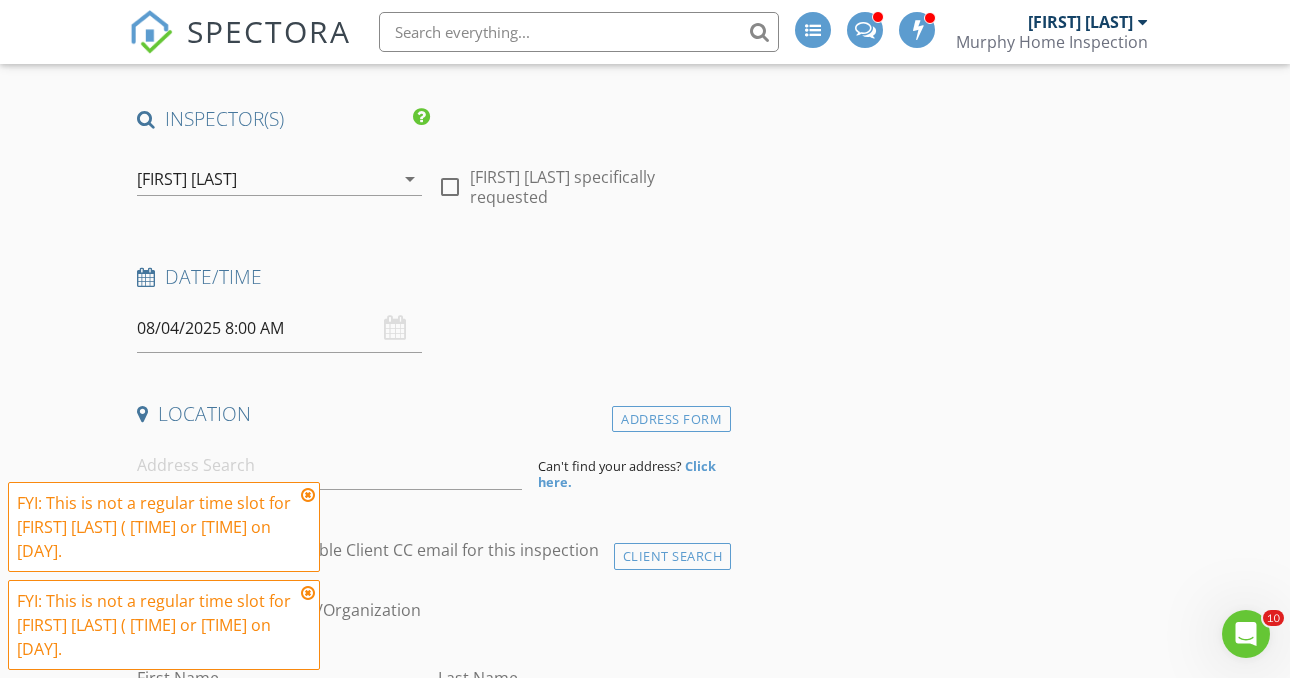 click on "08/04/2025 8:00 AM" at bounding box center (279, 328) 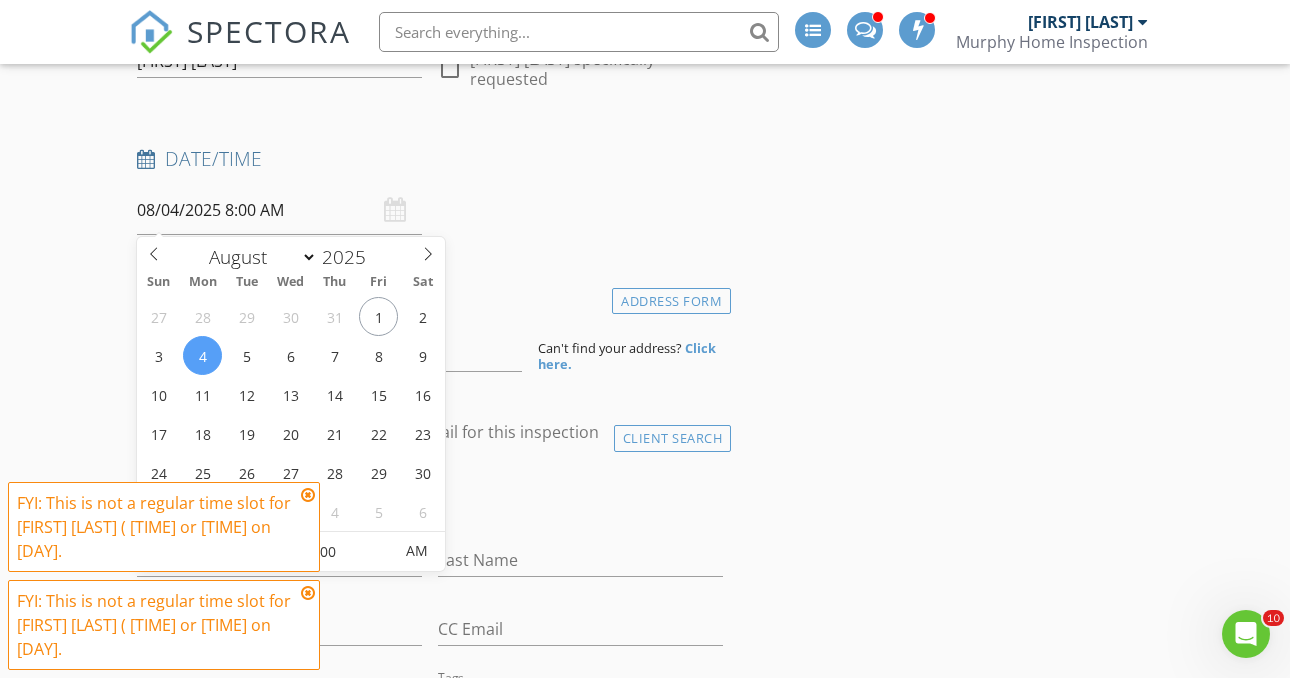 scroll, scrollTop: 245, scrollLeft: 0, axis: vertical 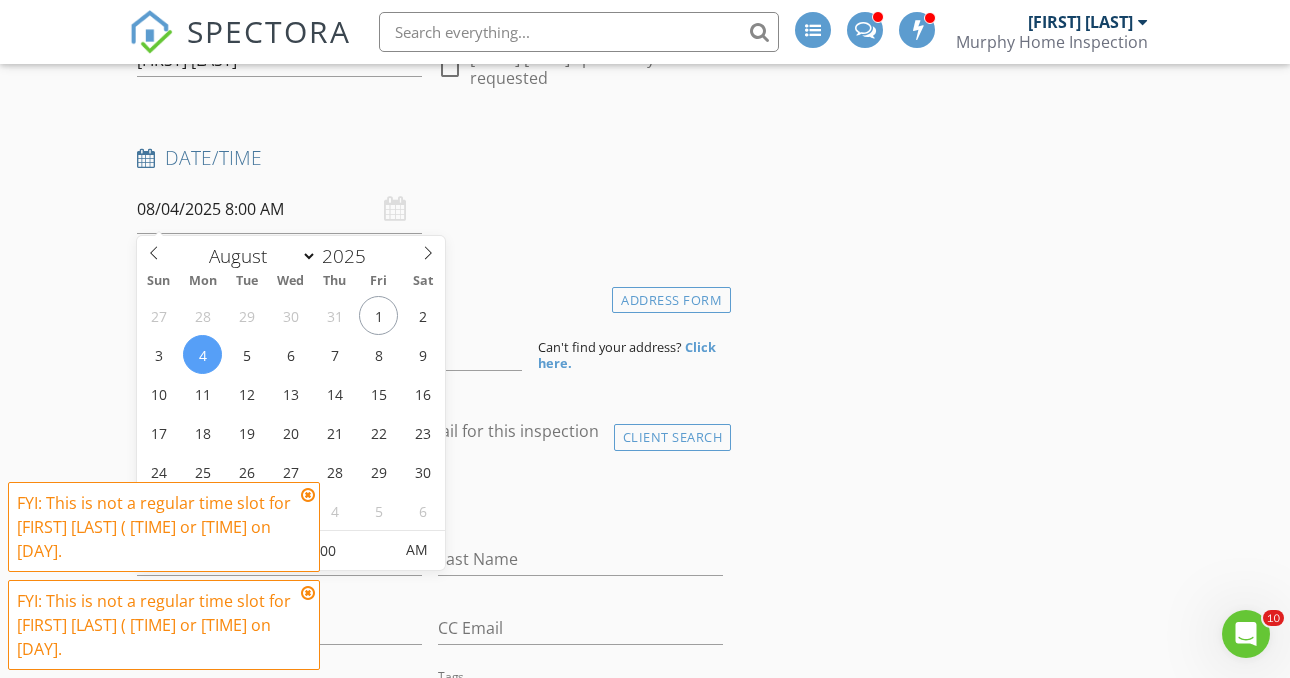 click at bounding box center (308, 495) 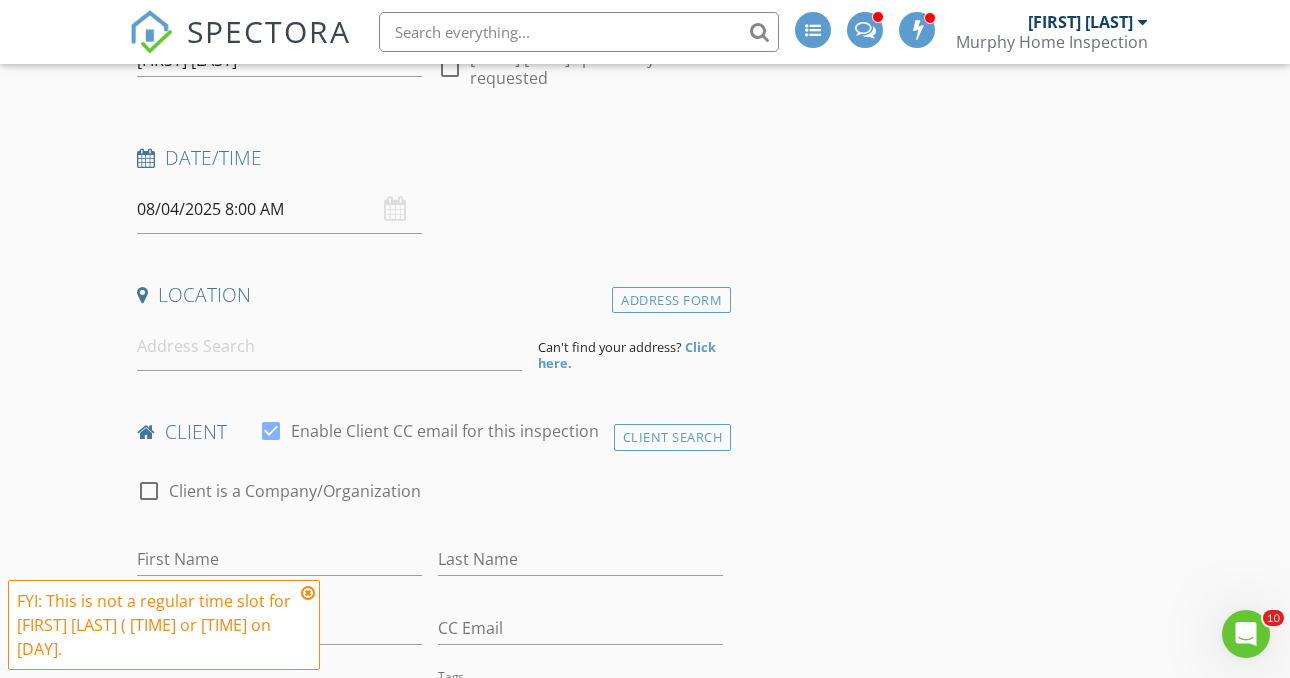click at bounding box center (308, 593) 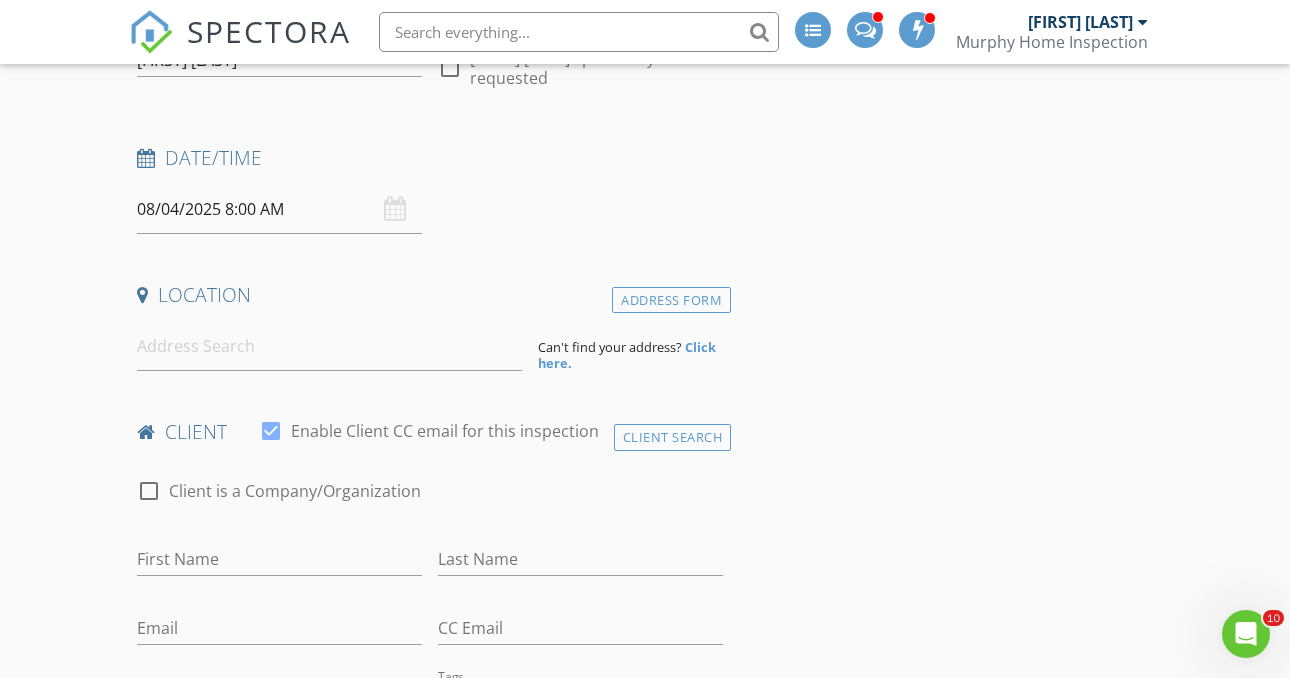 click on "08/04/2025 8:00 AM" at bounding box center [279, 209] 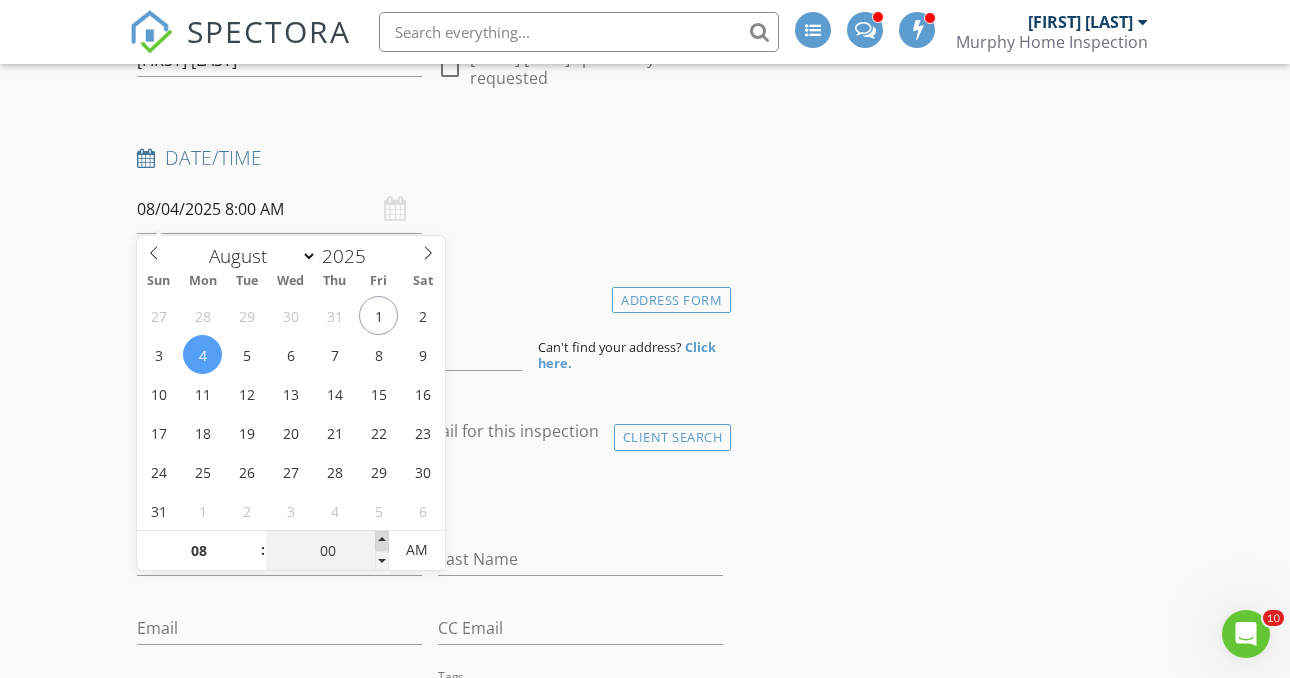 type on "05" 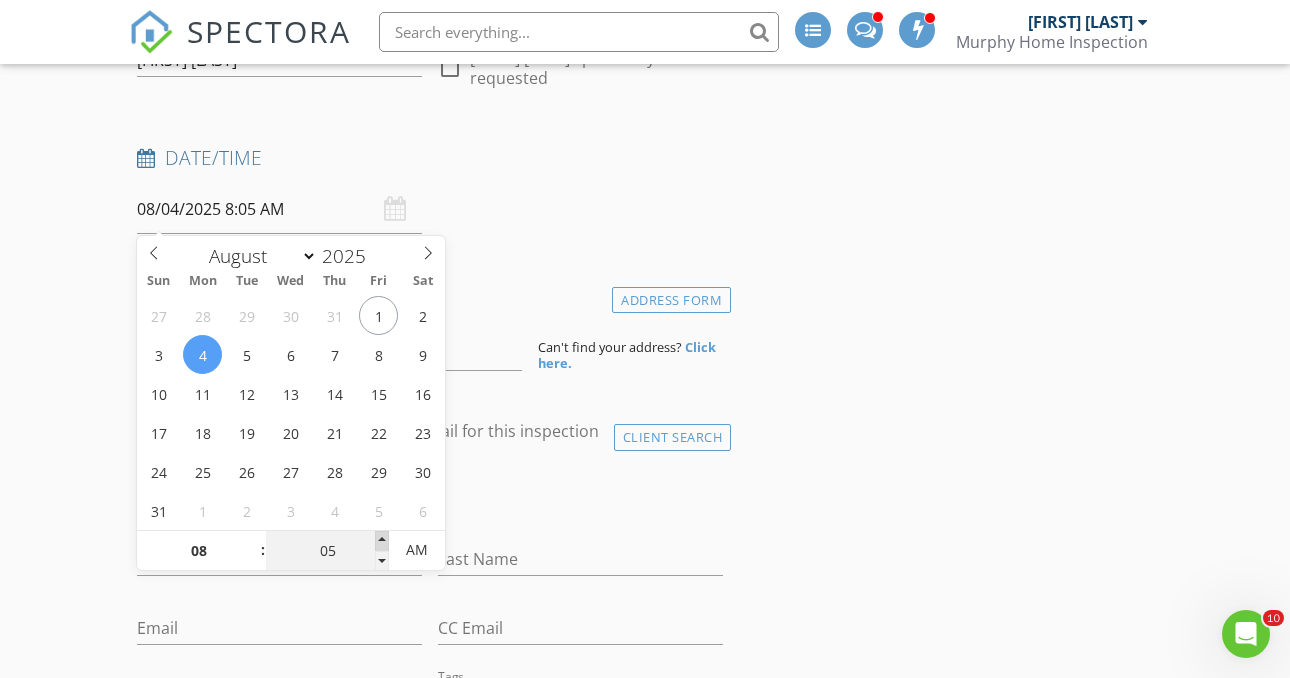 click at bounding box center [382, 541] 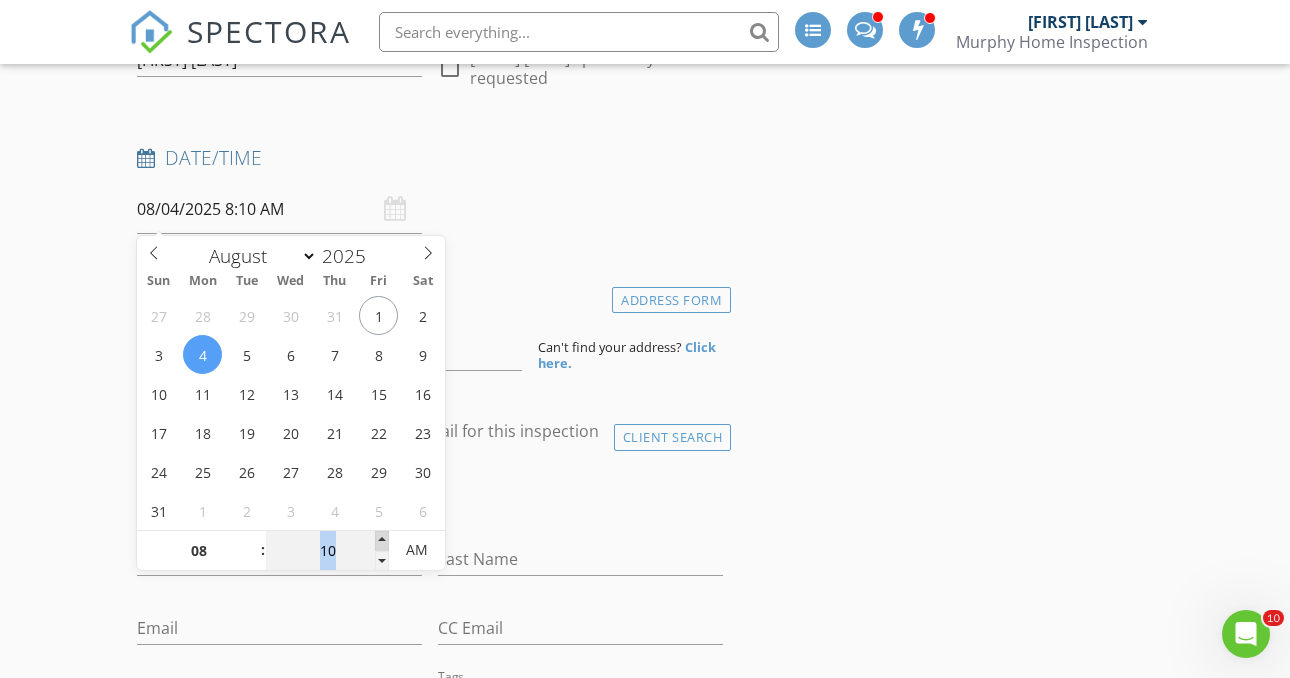 click at bounding box center [382, 541] 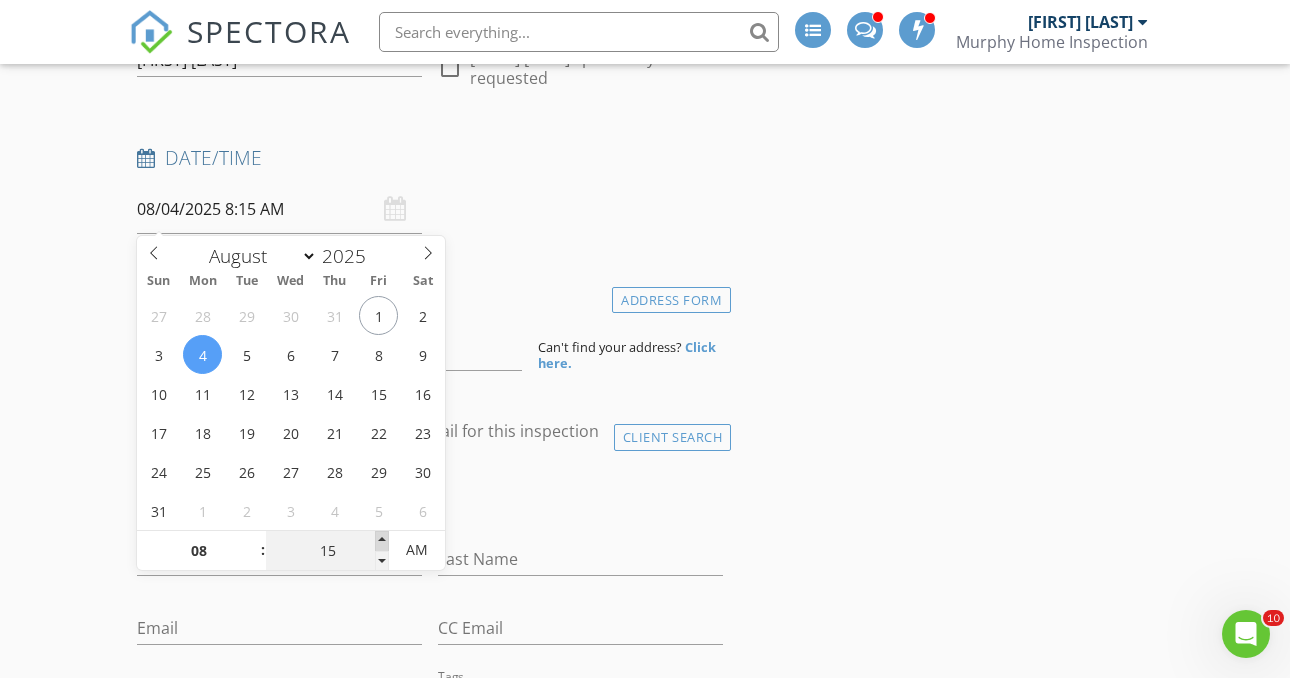 click at bounding box center (382, 541) 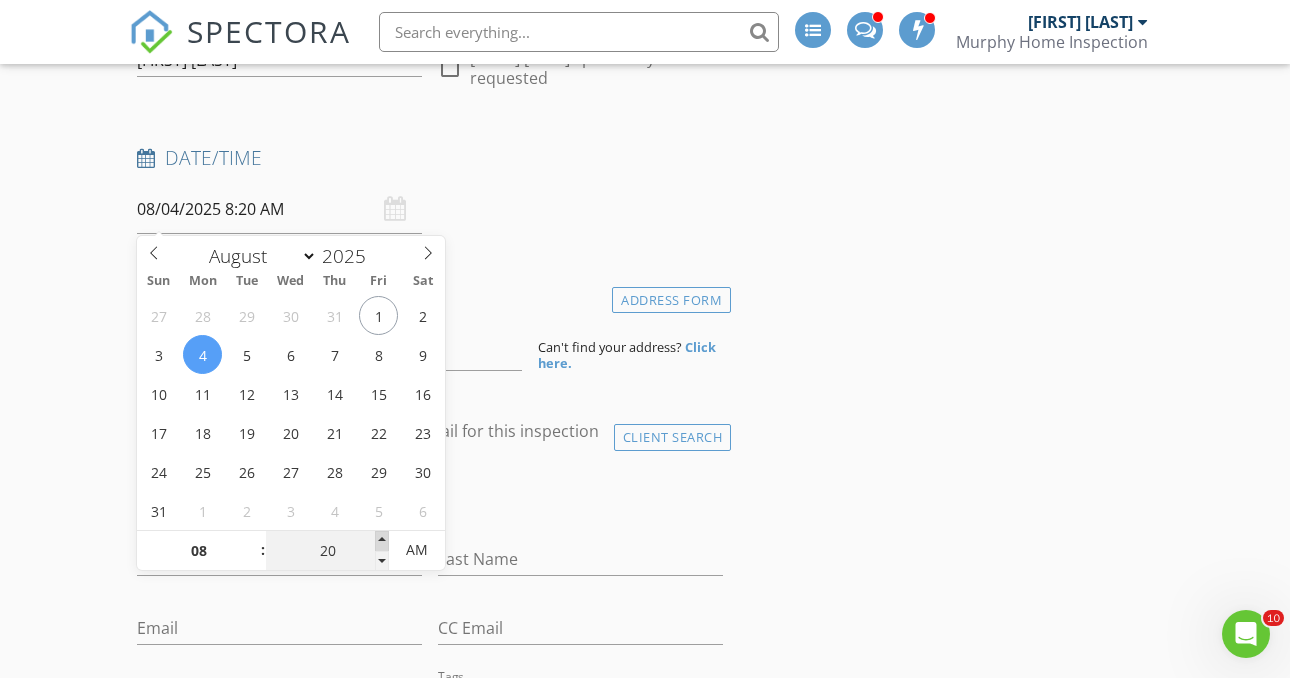 click at bounding box center (382, 541) 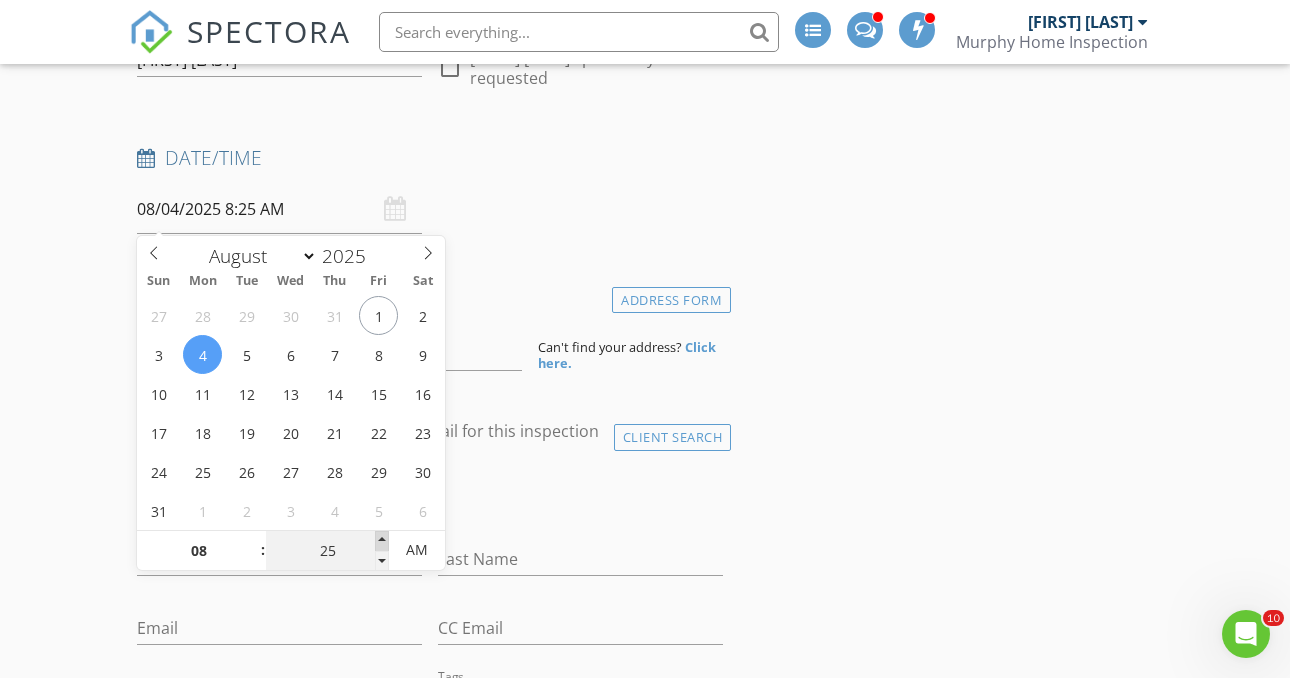 click at bounding box center (382, 541) 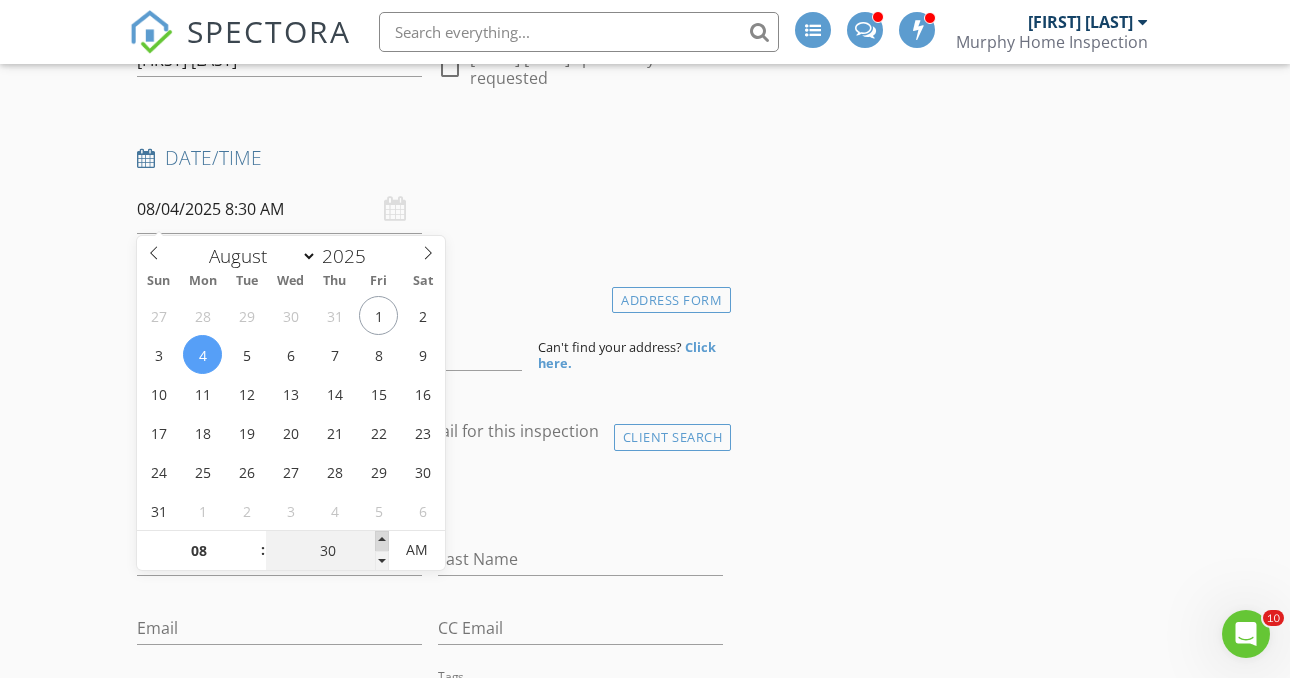 click at bounding box center [382, 541] 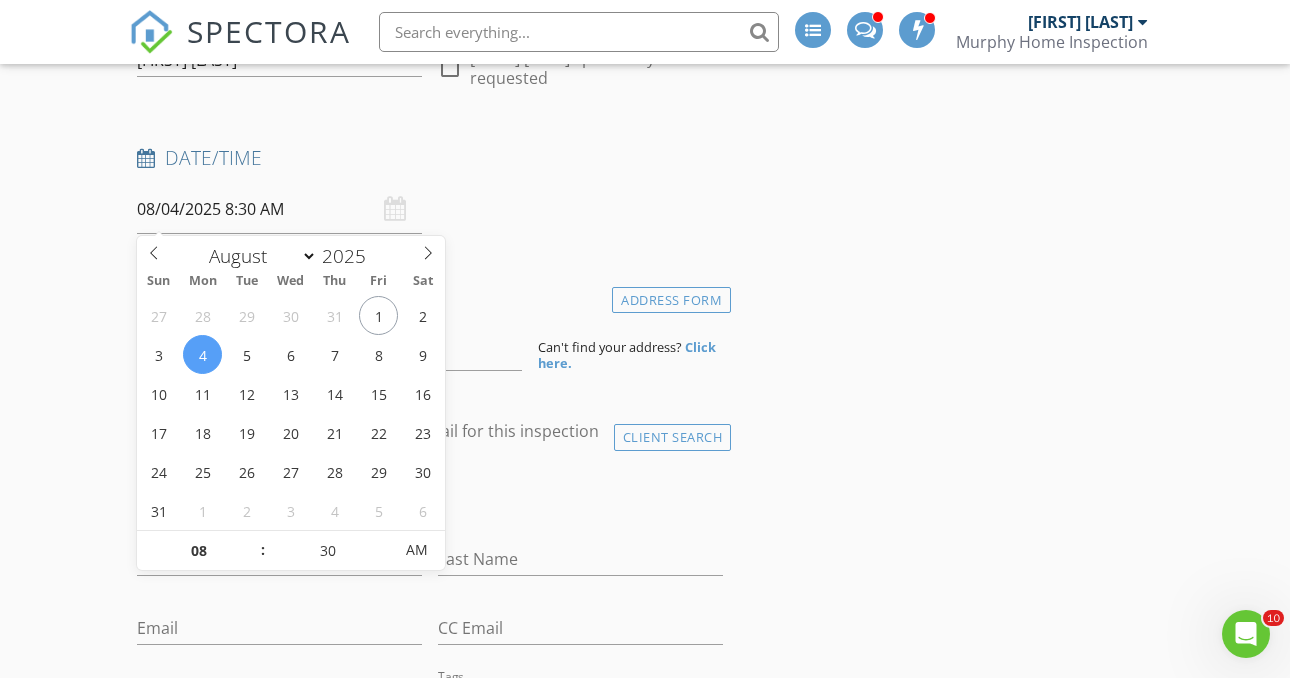 click on "INSPECTOR(S)
check_box_outline_blank   Ian Watson     check_box_outline_blank   Mika Davies     check_box   Trever Jones   PRIMARY   check_box_outline_blank   Silas Murphy-ellis     Trever Jones arrow_drop_down   check_box_outline_blank Trever Jones specifically requested
Date/Time
08/04/2025 8:30 AM
Location
Address Form       Can't find your address?   Click here.
client
check_box Enable Client CC email for this inspection   Client Search     check_box_outline_blank Client is a Company/Organization     First Name   Last Name   Email   CC Email   Phone         Tags         Notes
ADD ADDITIONAL client
SERVICES
check_box_outline_blank   Residential Home Inspection   check_box_outline_blank   Sewer Scope (stand alone, without home inspection)   check_box_outline_blank" at bounding box center (645, 1565) 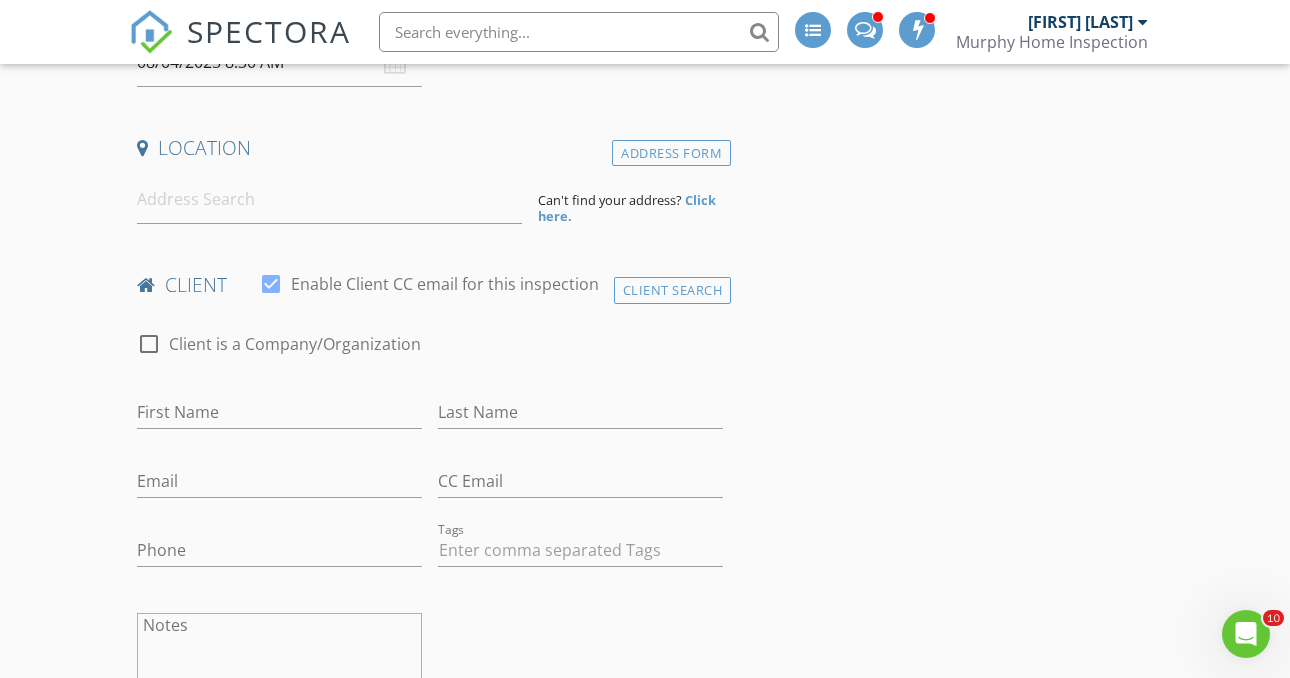 scroll, scrollTop: 418, scrollLeft: 0, axis: vertical 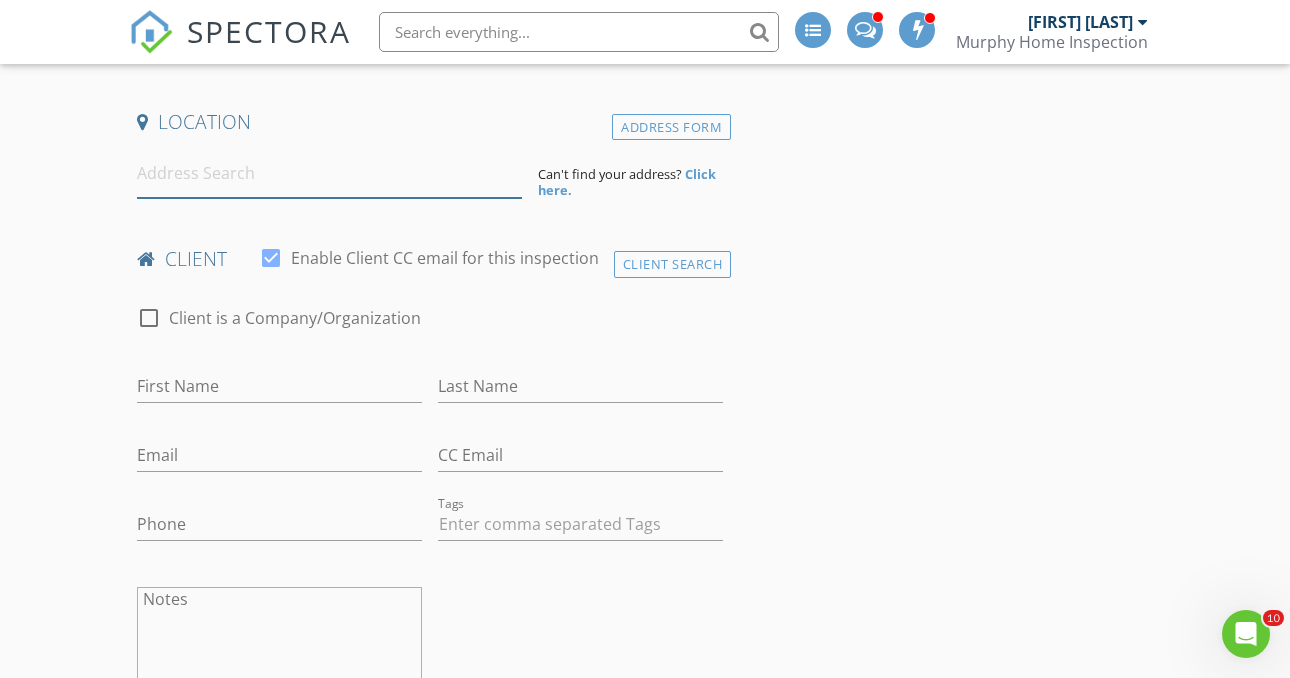 click at bounding box center (329, 173) 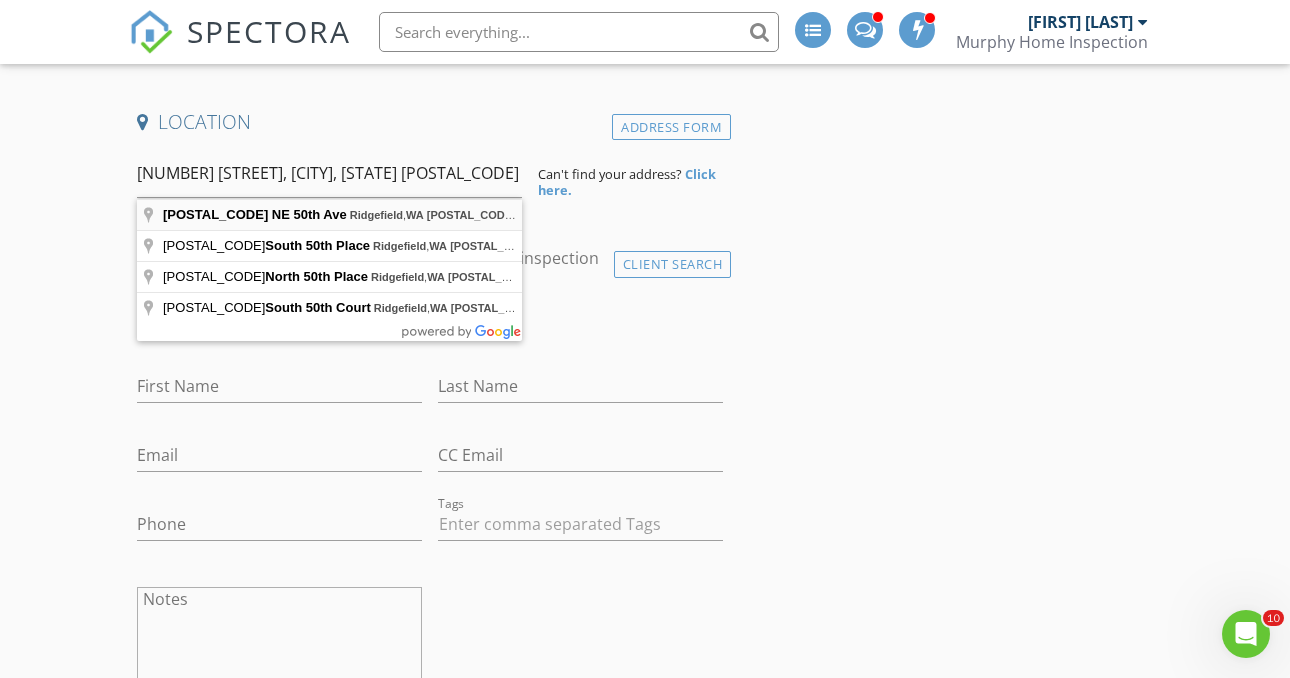 type on "25306 NE 50th Ave, Ridgefield, WA 98642, USA" 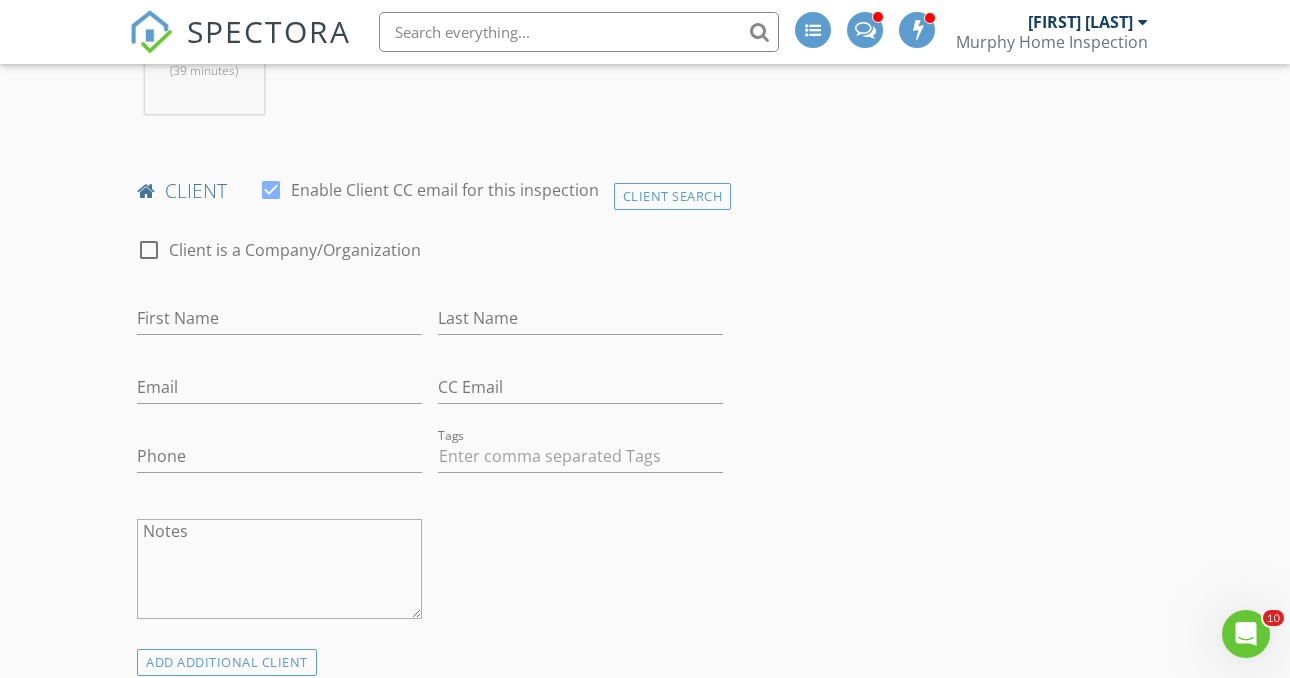 scroll, scrollTop: 899, scrollLeft: 0, axis: vertical 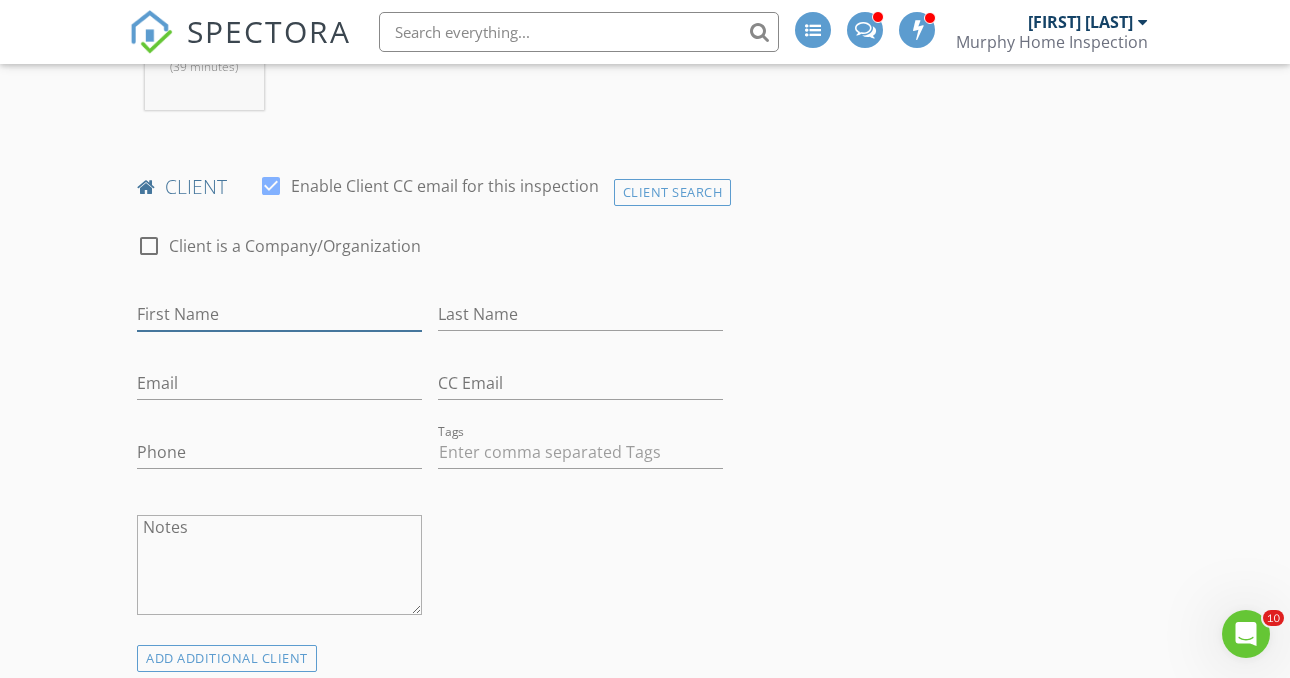 click on "First Name" at bounding box center [279, 314] 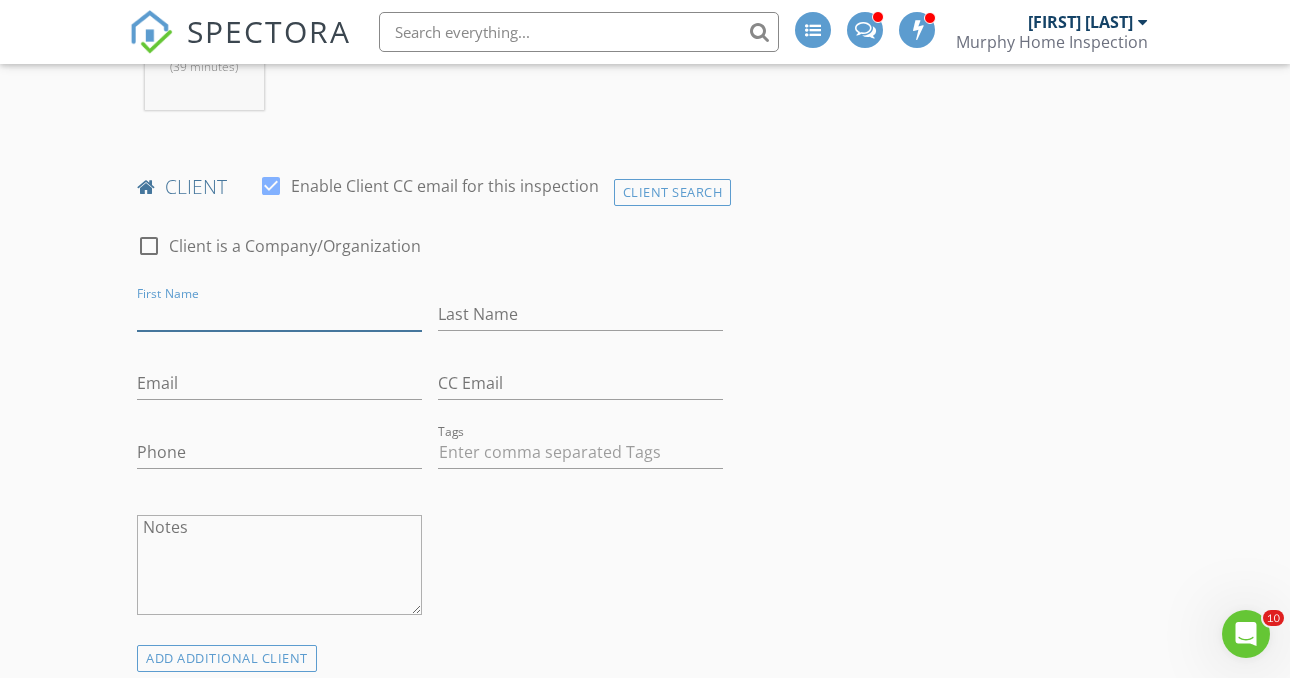 paste on "Jeff Huynh" 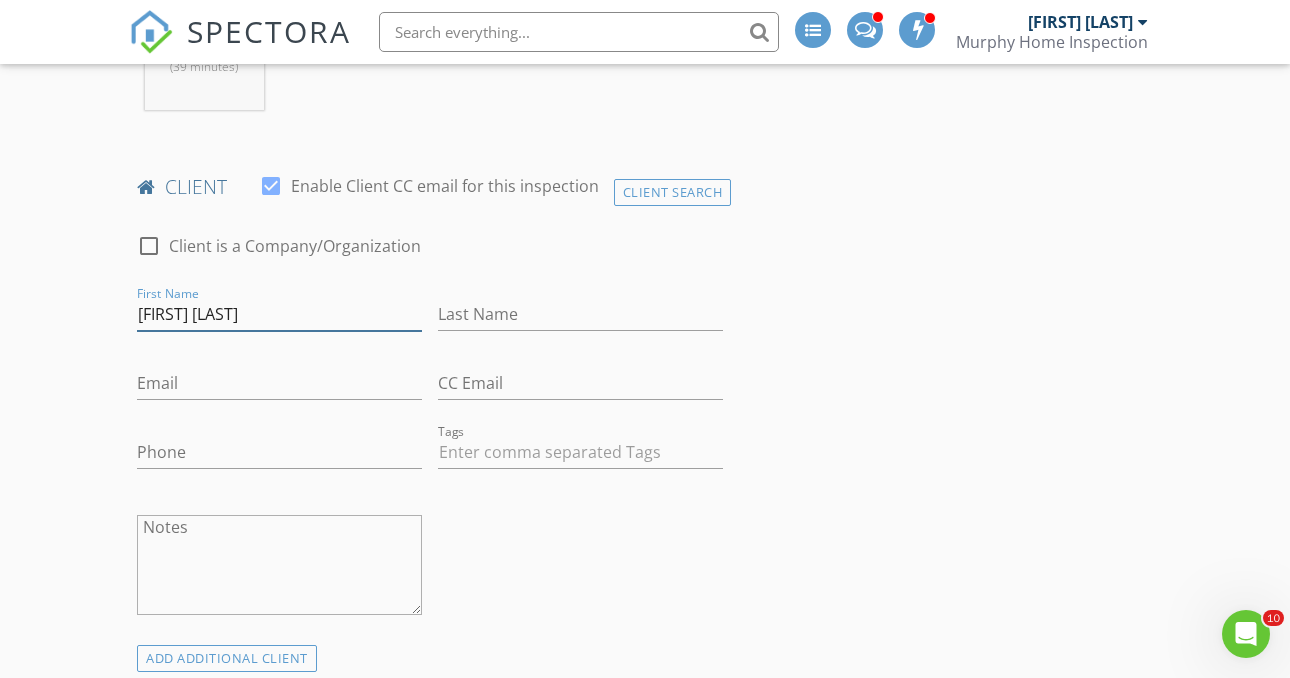 type on "Jeff Huynh" 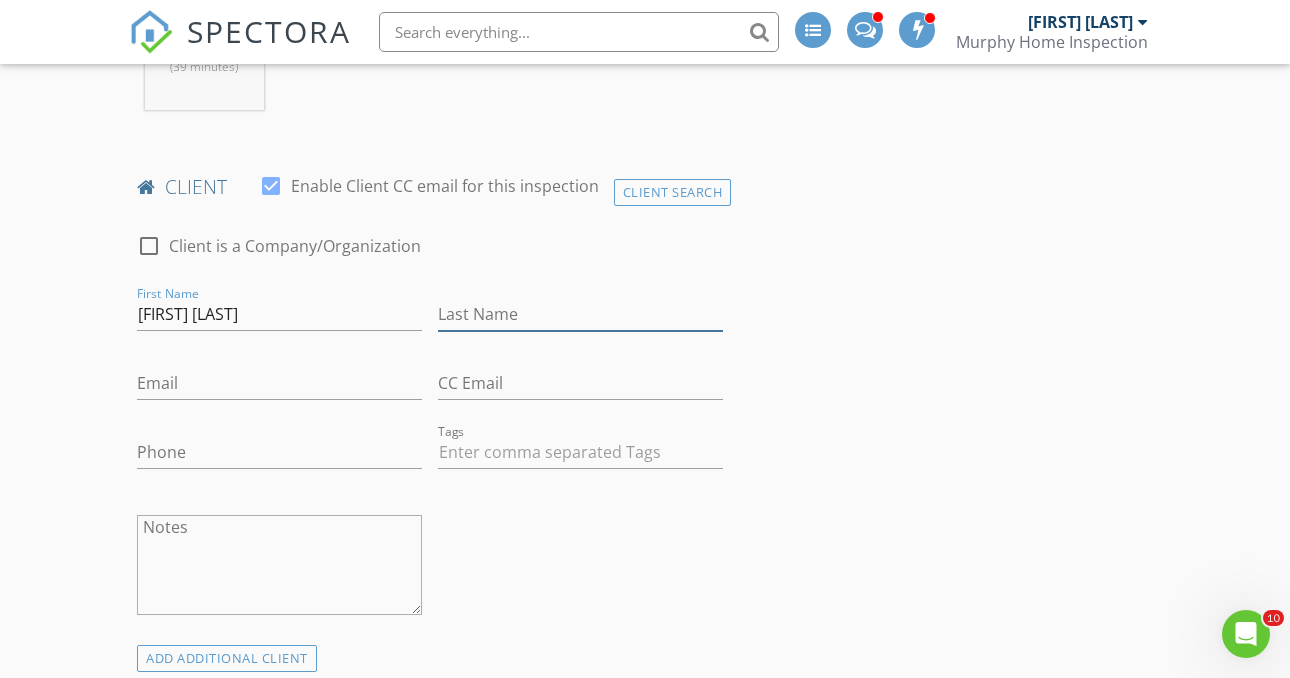 click on "Last Name" at bounding box center (580, 314) 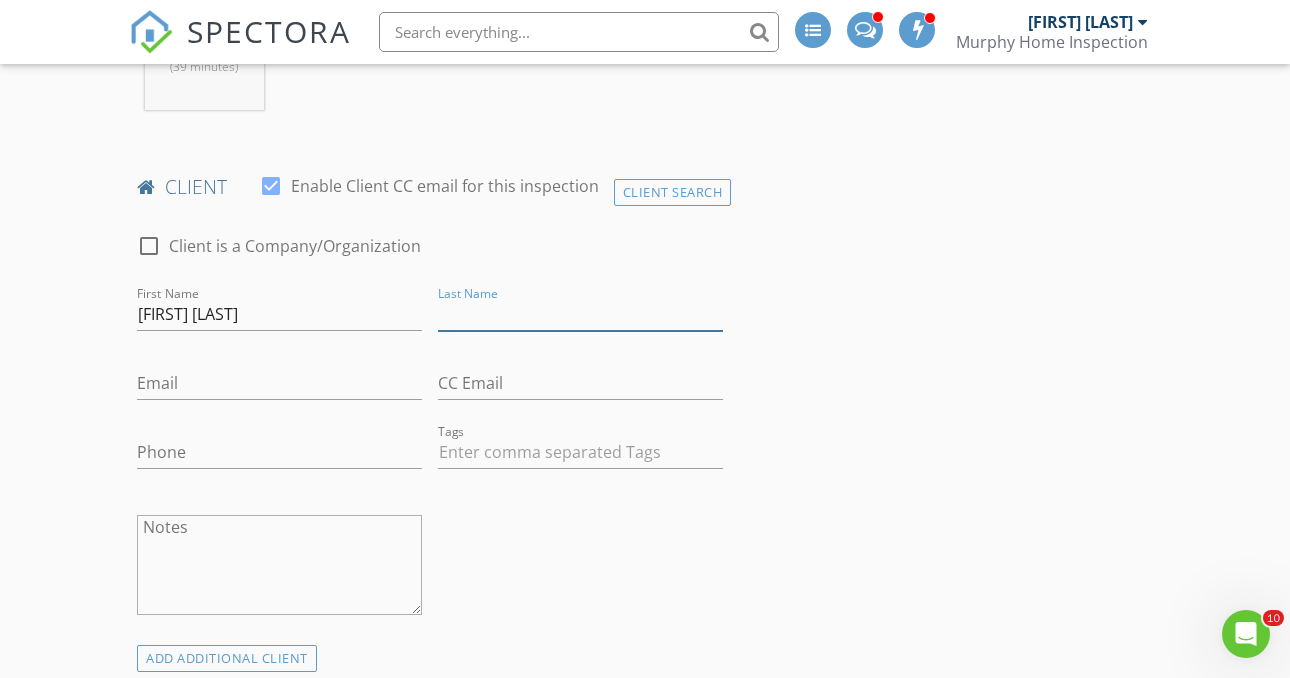 paste on "Jeff Huynh" 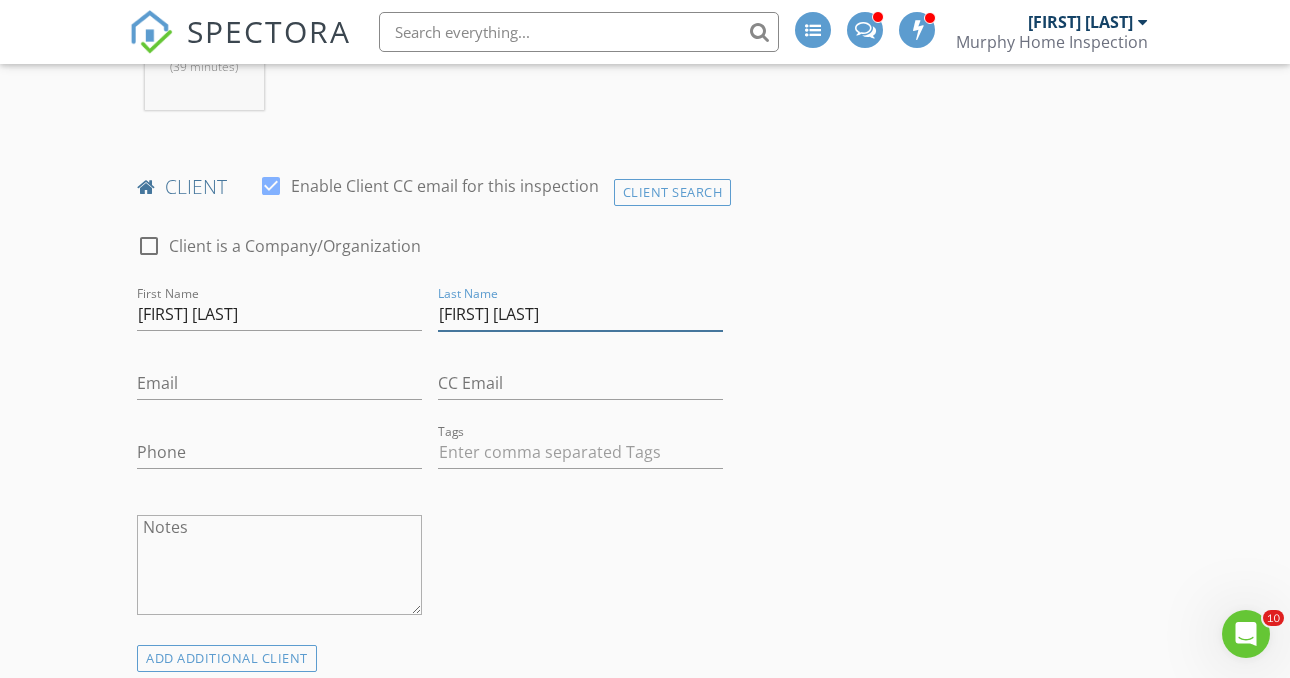 drag, startPoint x: 472, startPoint y: 312, endPoint x: 428, endPoint y: 314, distance: 44.04543 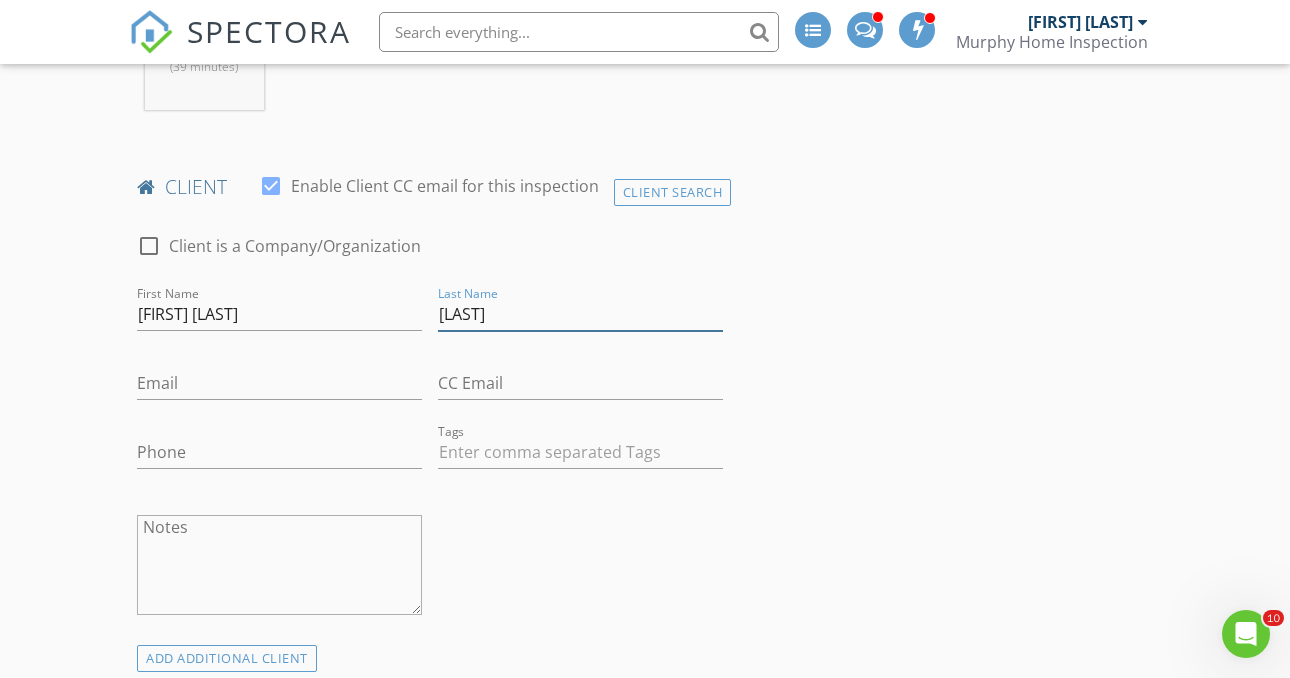 type on "Huynh" 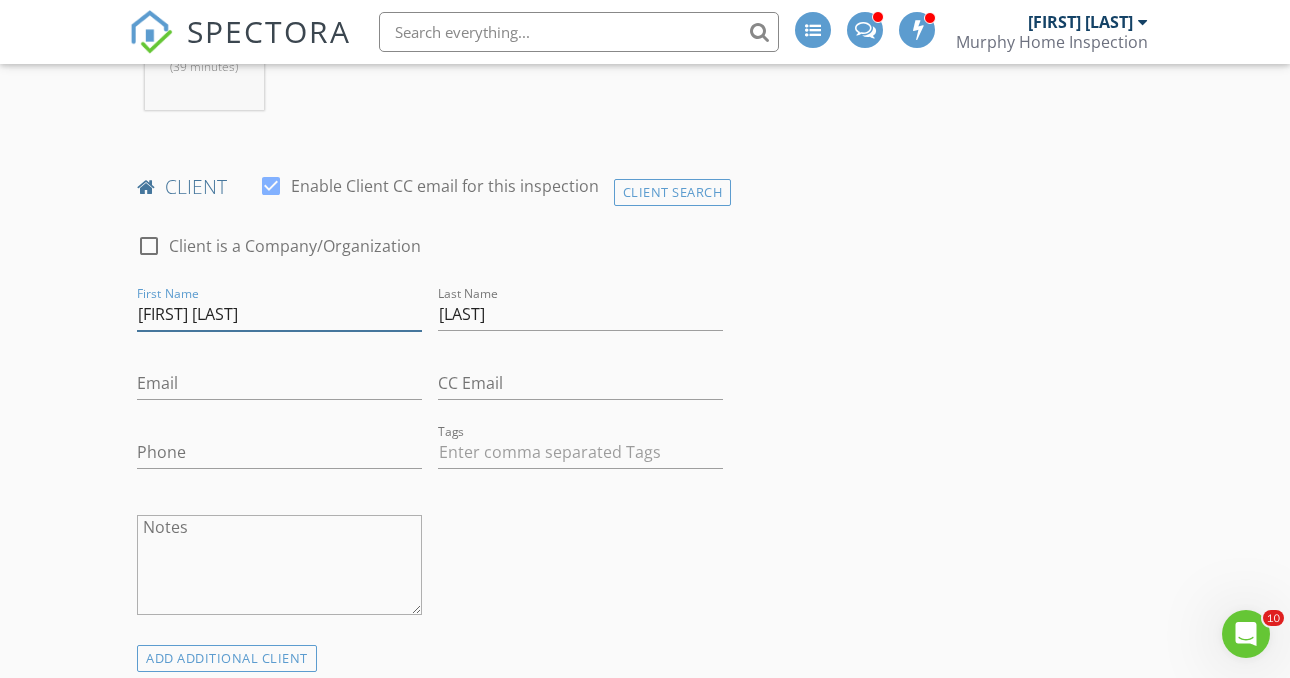 drag, startPoint x: 215, startPoint y: 318, endPoint x: 168, endPoint y: 318, distance: 47 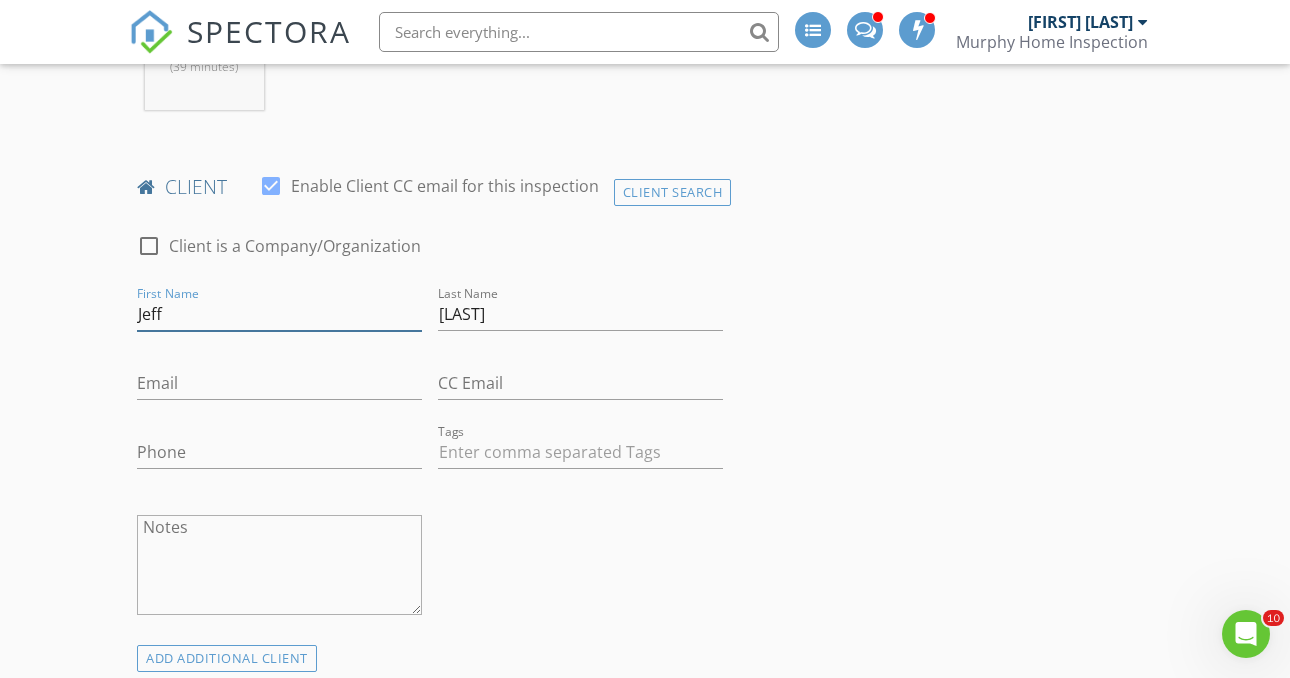 type on "Jeff" 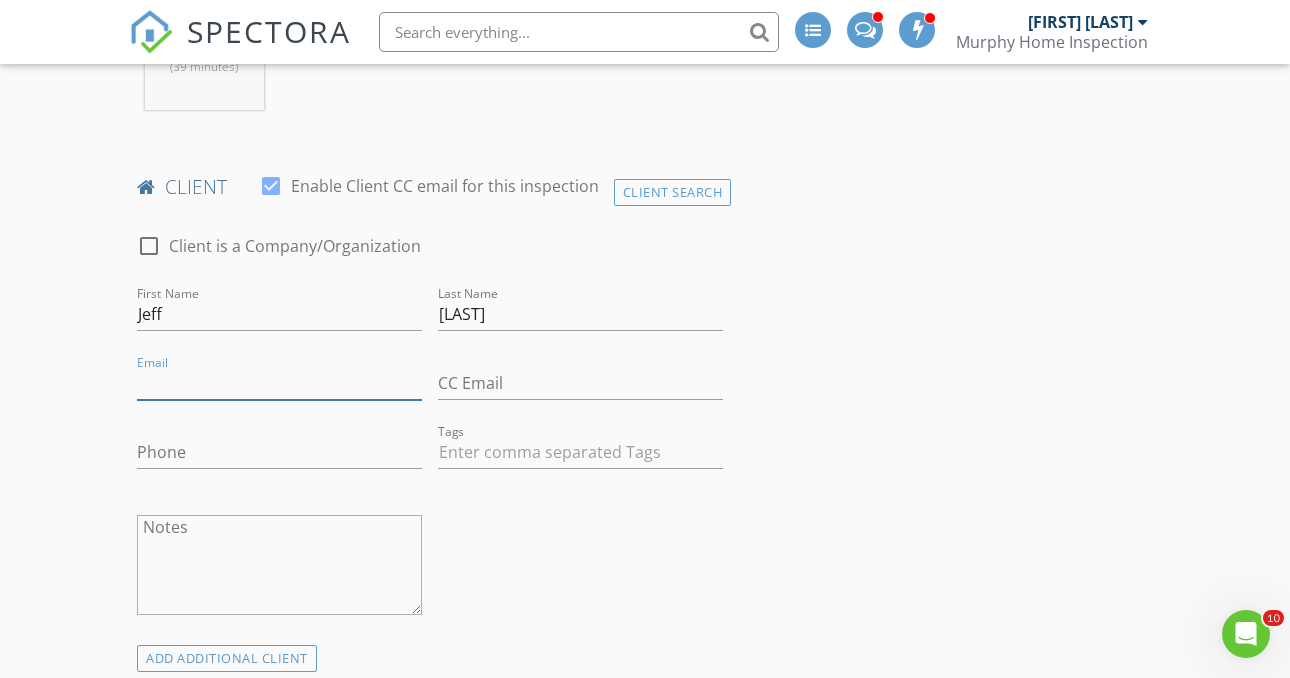 click on "Email" at bounding box center (279, 383) 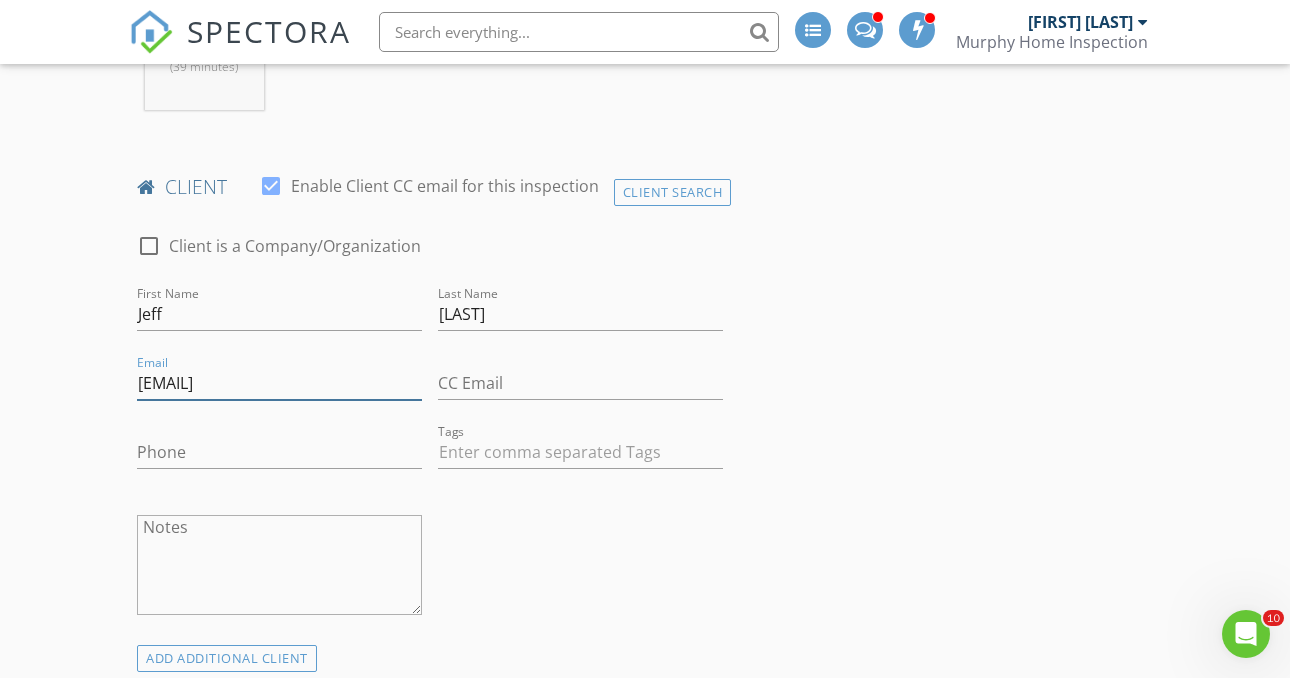 type on "jeffhuynh2176@gmail.com" 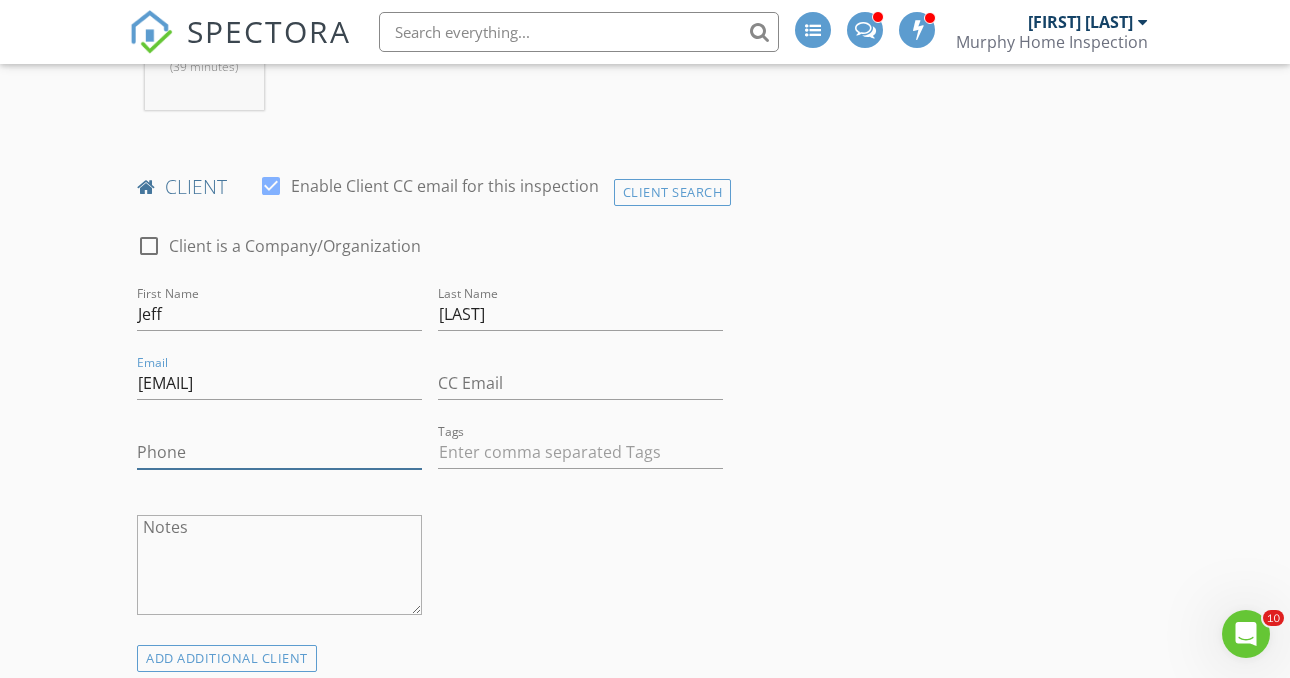 click on "Phone" at bounding box center (279, 452) 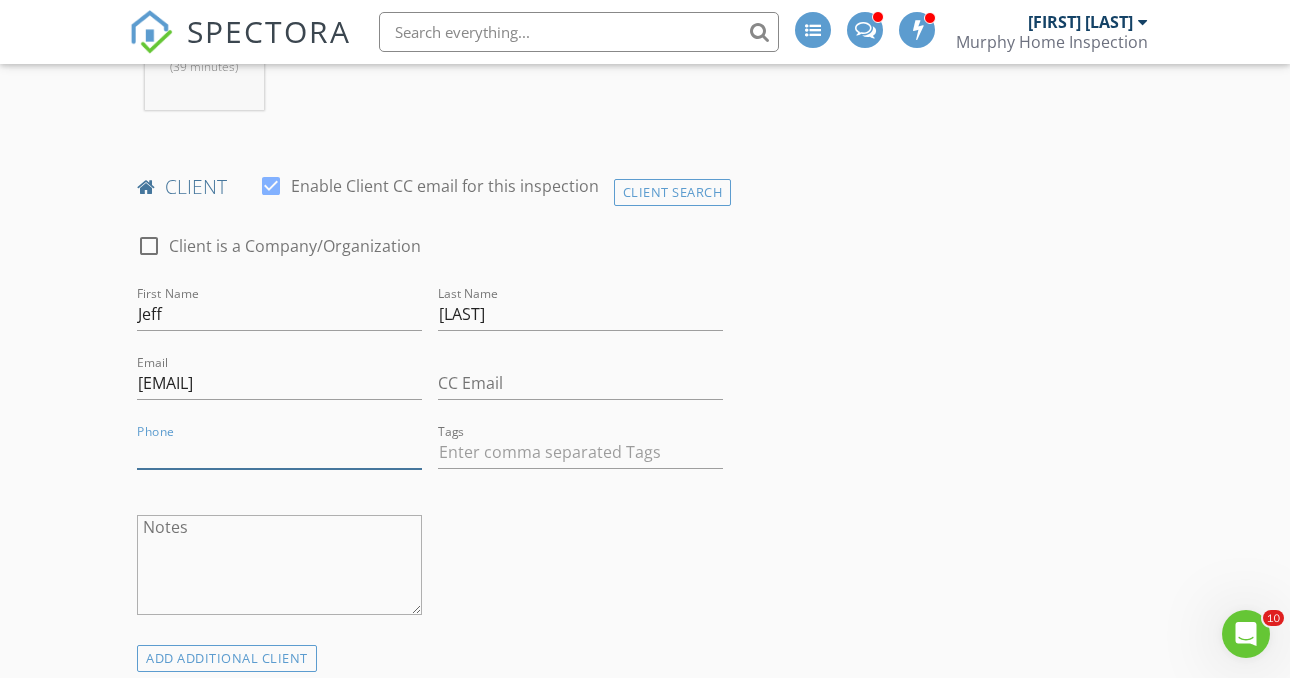 paste on "206-446-2478" 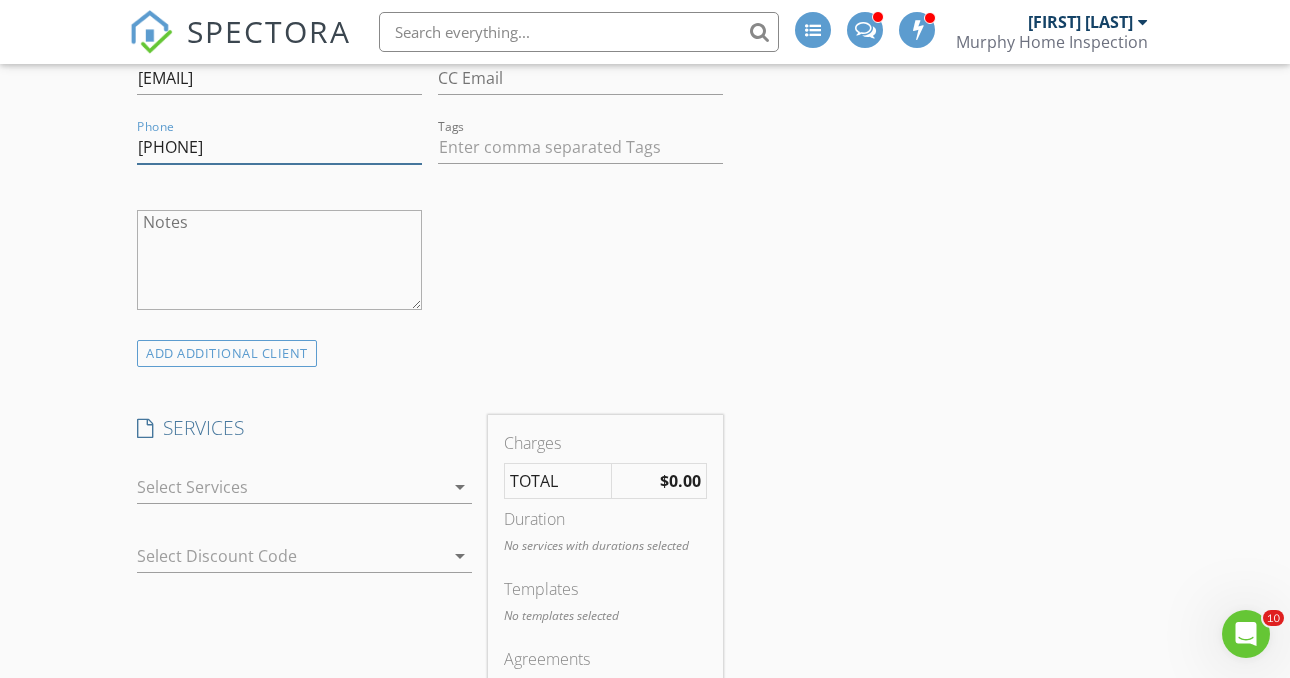 scroll, scrollTop: 1202, scrollLeft: 0, axis: vertical 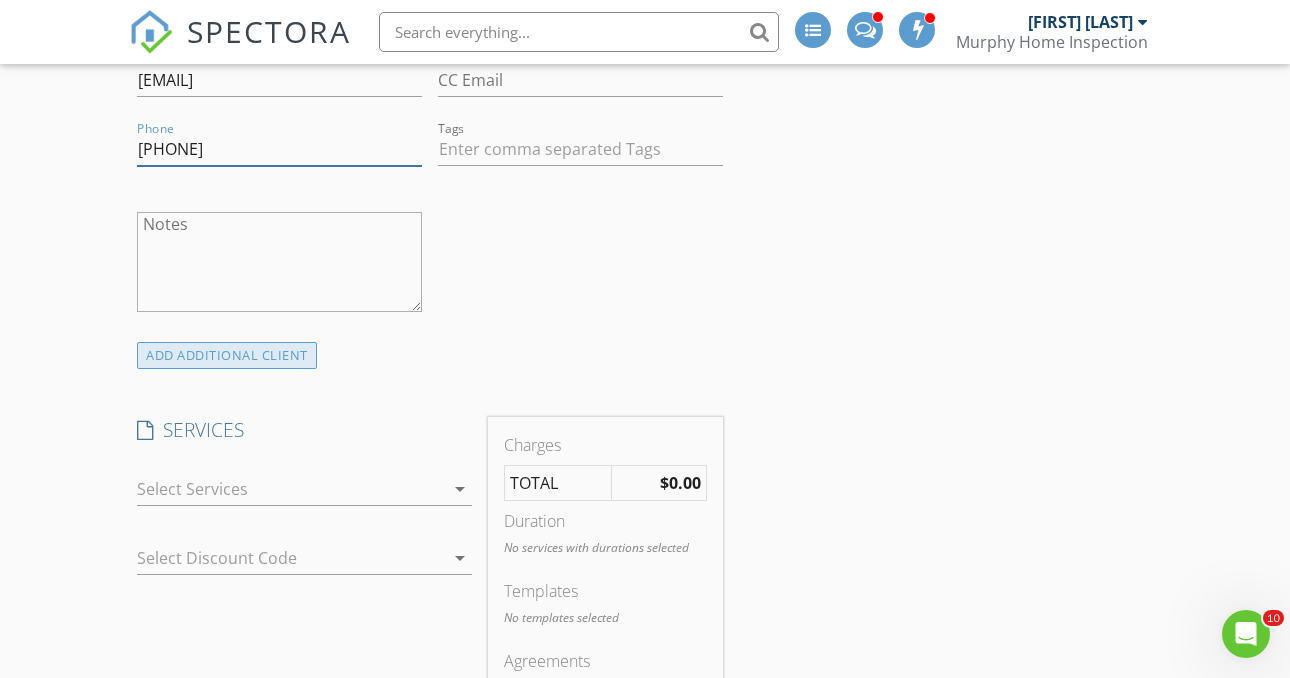 type on "206-446-2478" 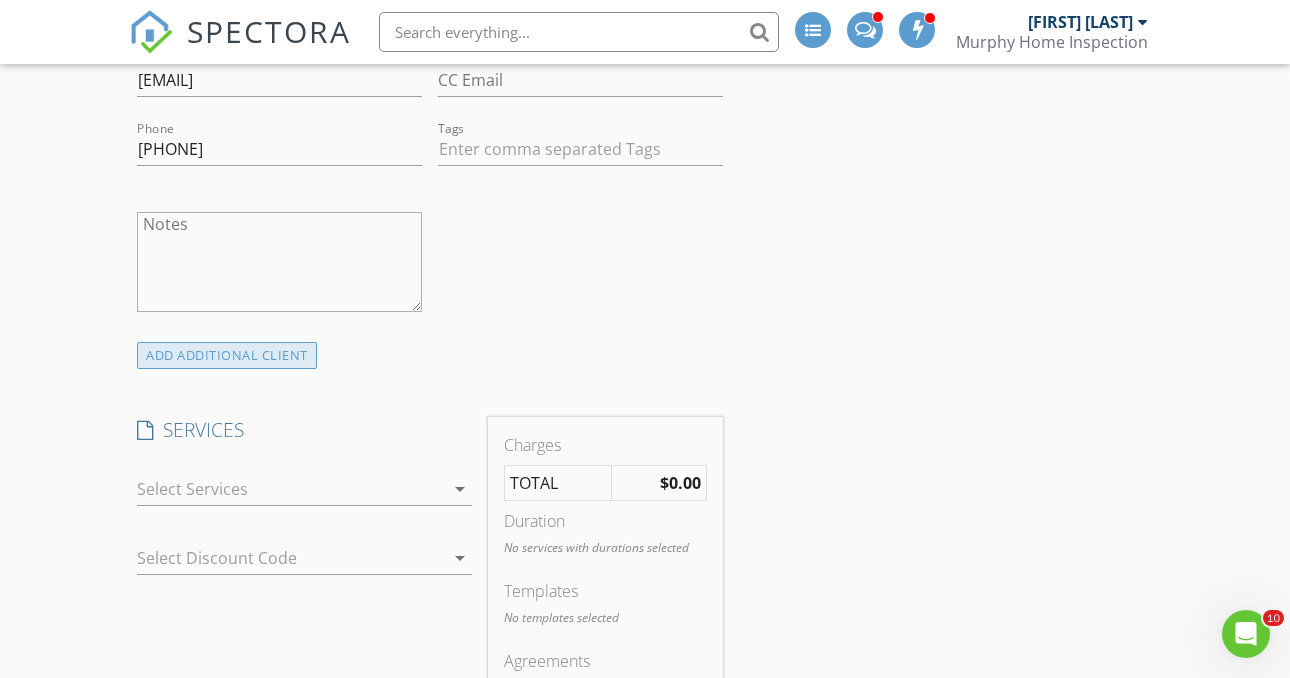 click on "ADD ADDITIONAL client" at bounding box center [227, 355] 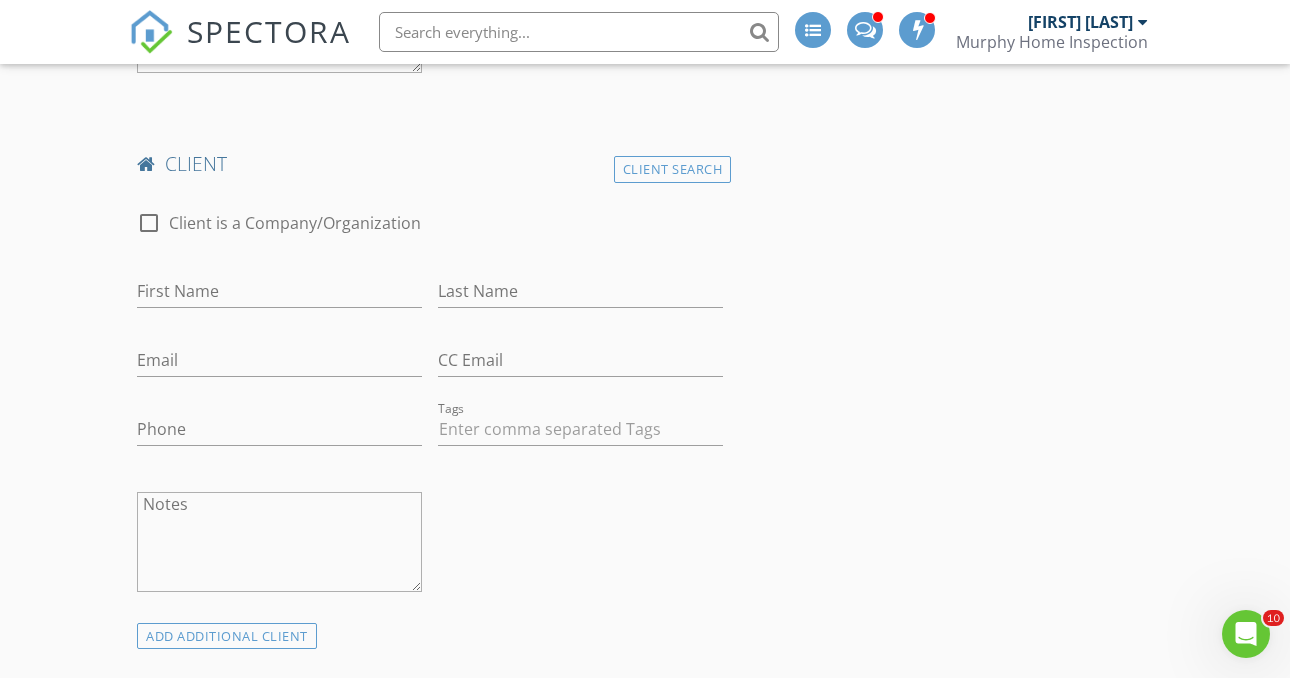 scroll, scrollTop: 1443, scrollLeft: 0, axis: vertical 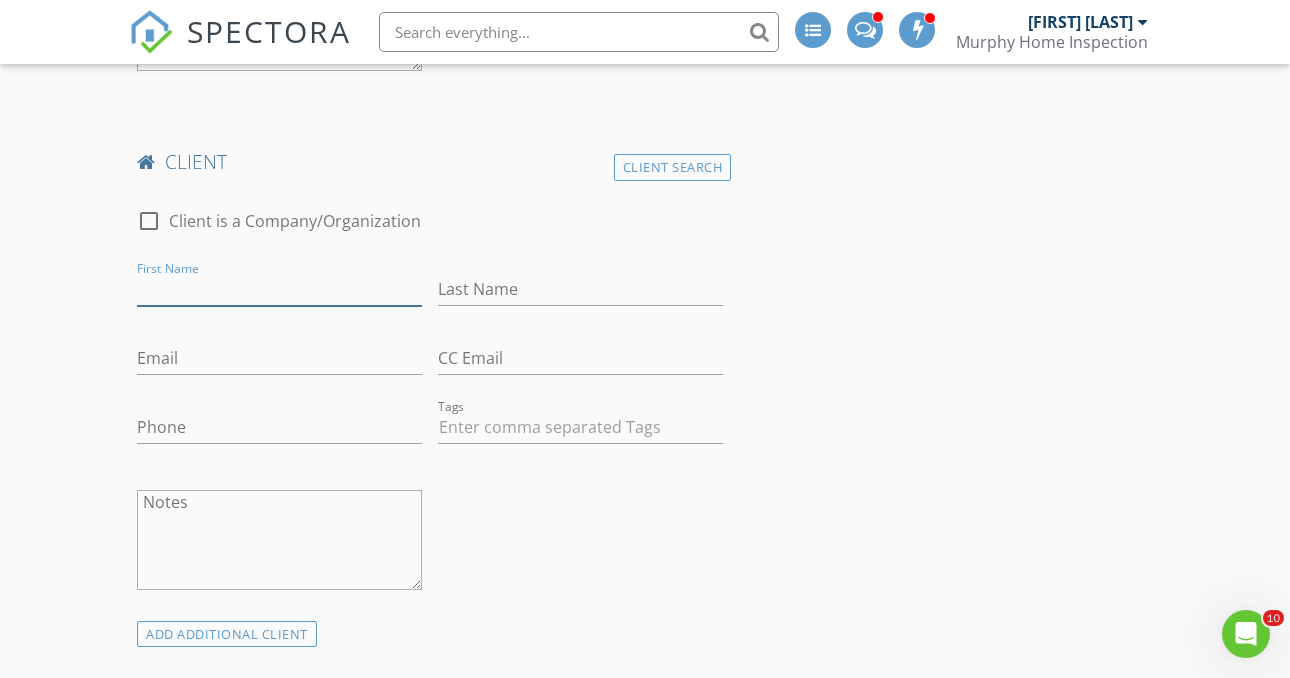 click on "First Name" at bounding box center (279, 289) 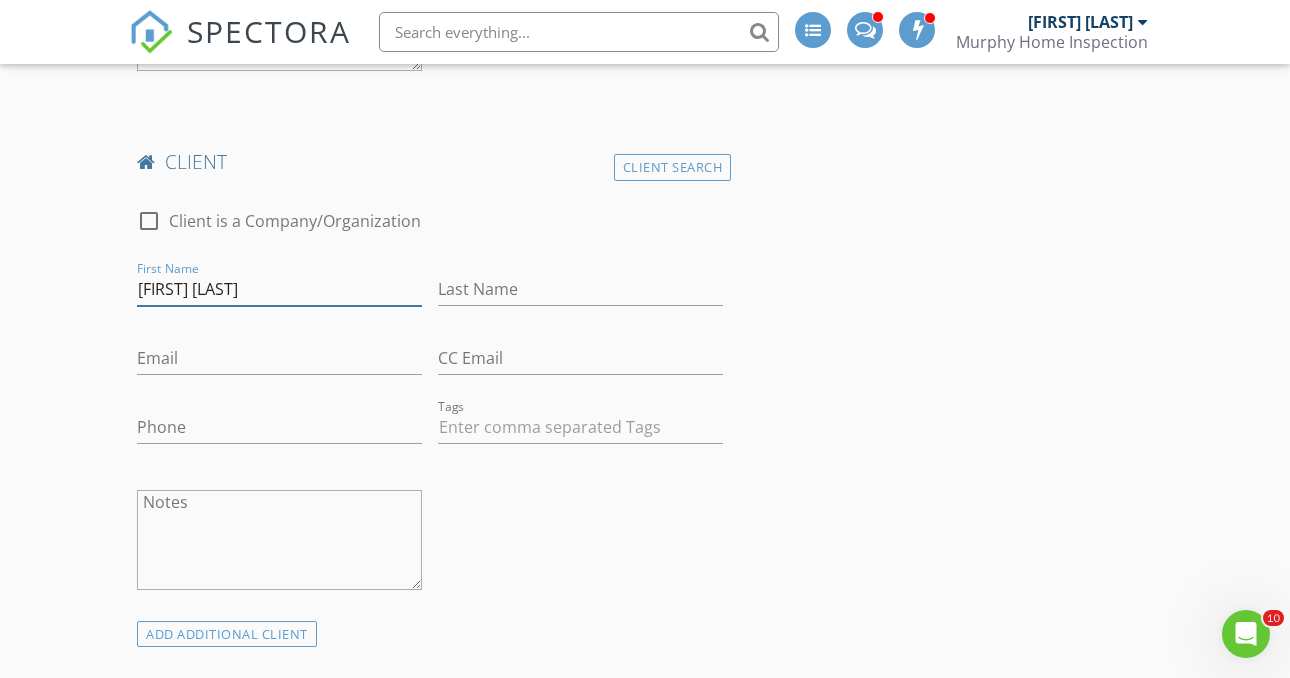 type on "Sokphear Kry" 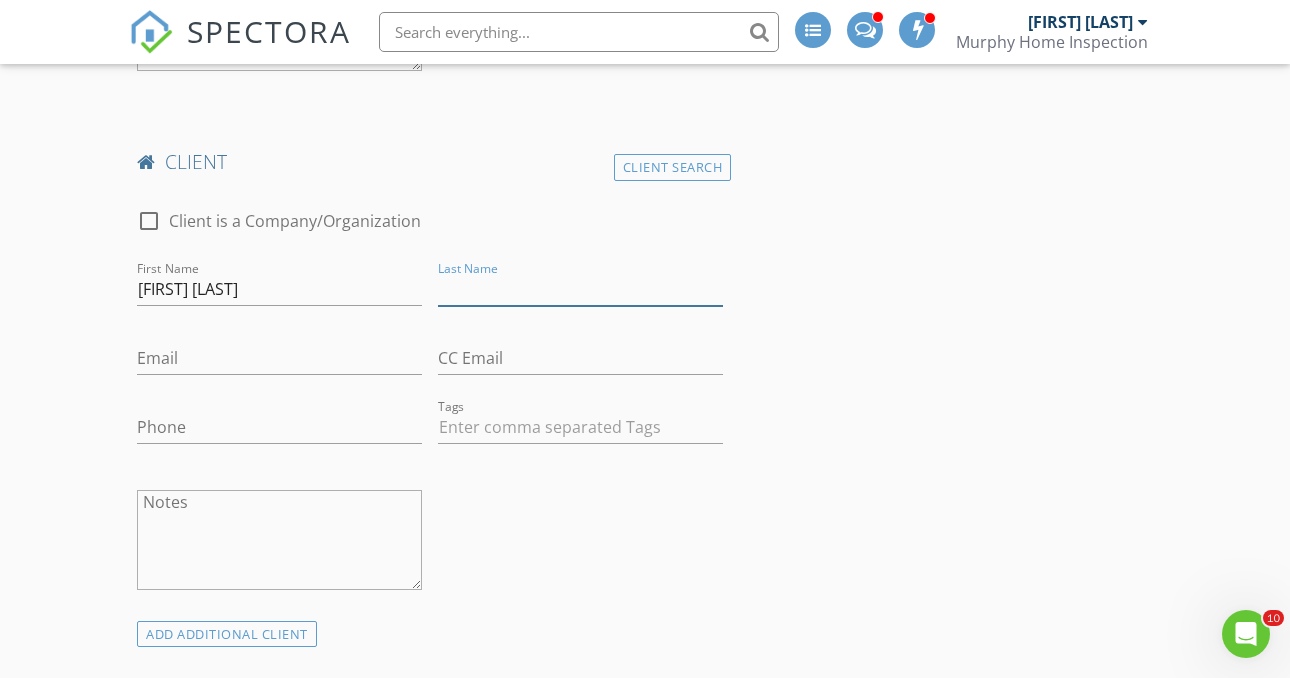 click on "Last Name" at bounding box center (580, 289) 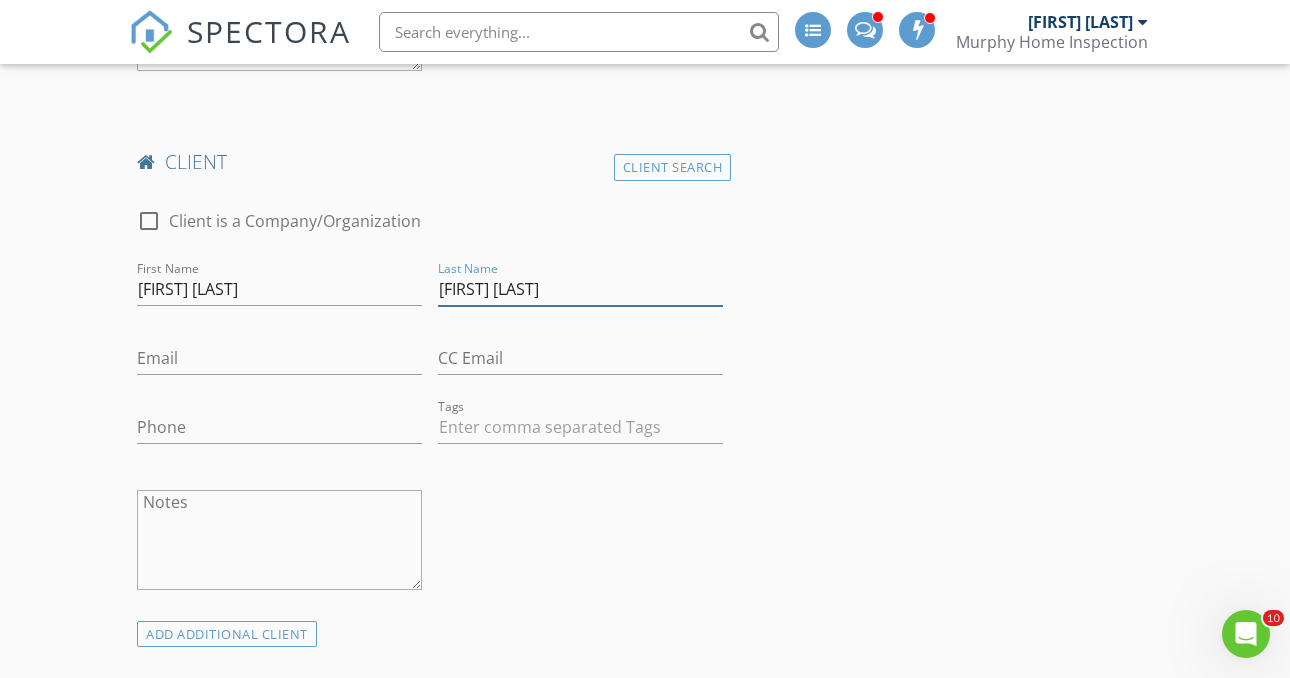type on "Sokphear Kry" 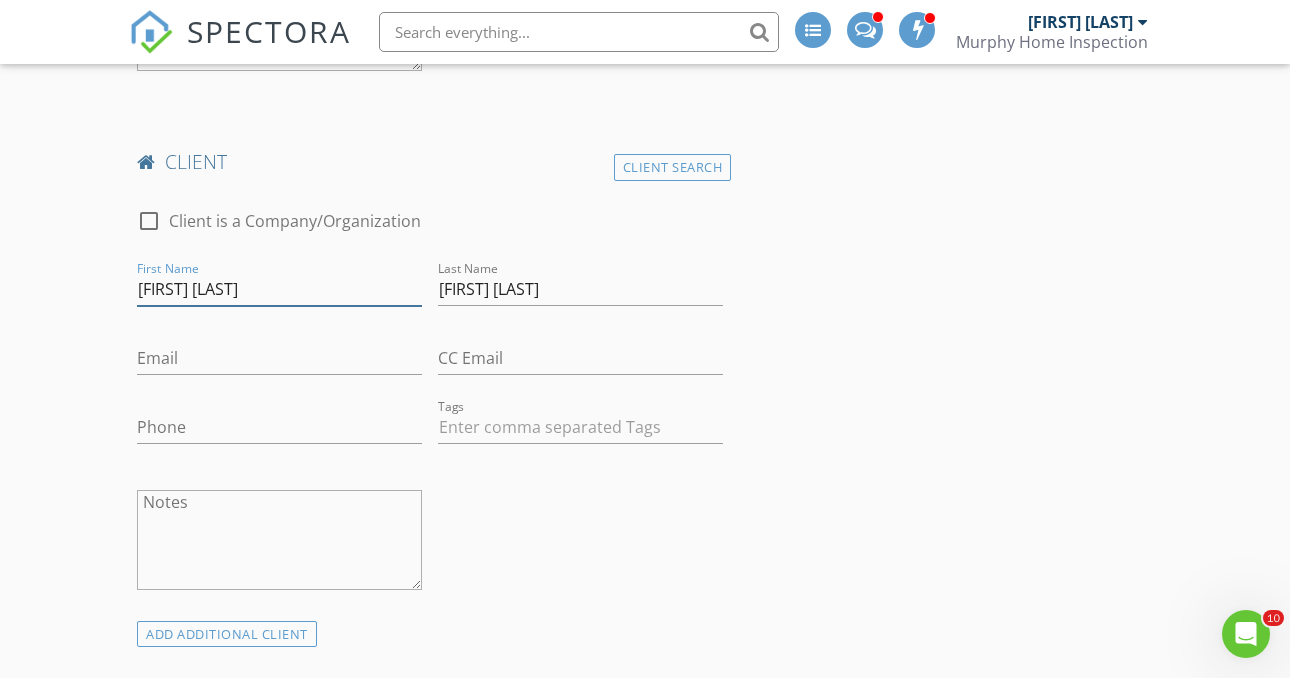 drag, startPoint x: 268, startPoint y: 292, endPoint x: 215, endPoint y: 289, distance: 53.08484 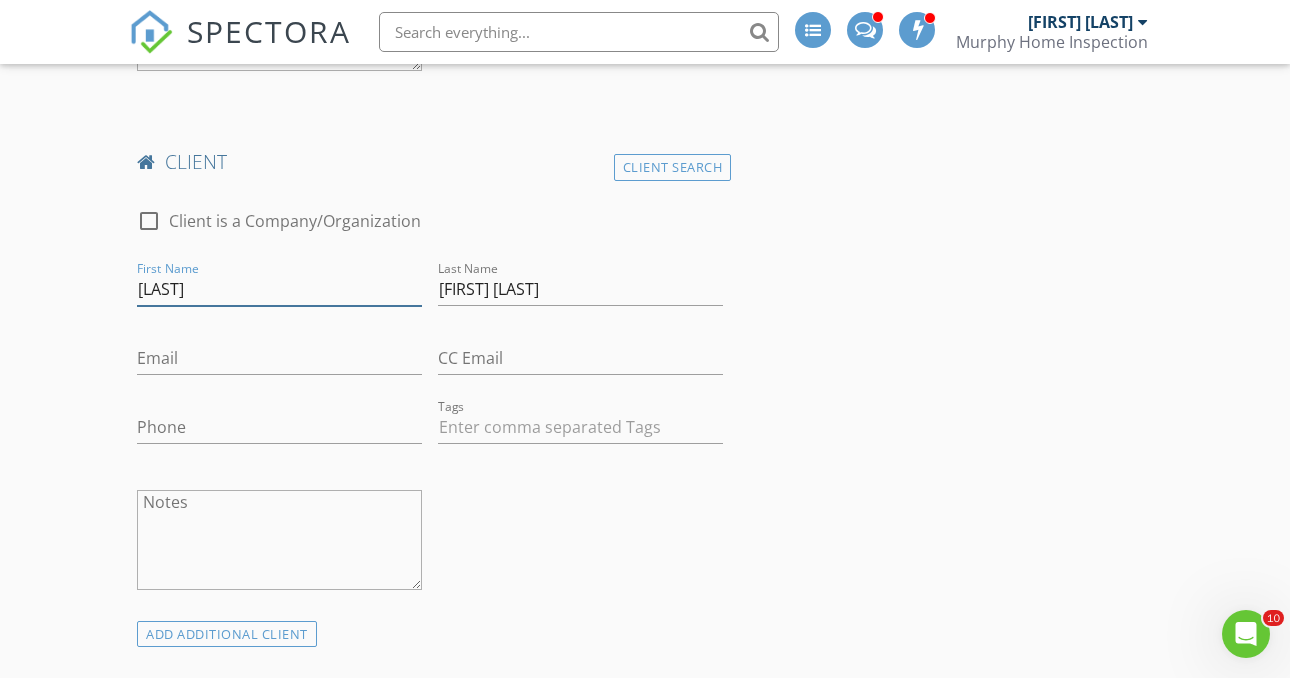 type on "Sokphear" 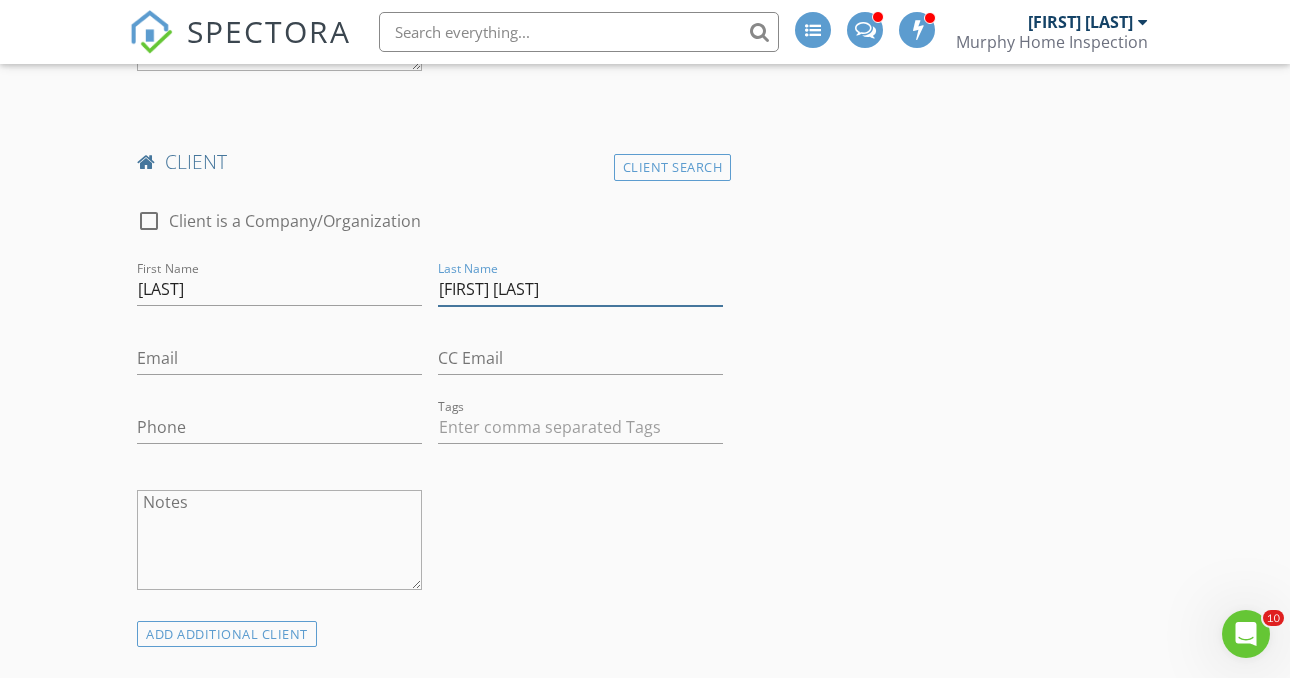 drag, startPoint x: 513, startPoint y: 287, endPoint x: 397, endPoint y: 286, distance: 116.00431 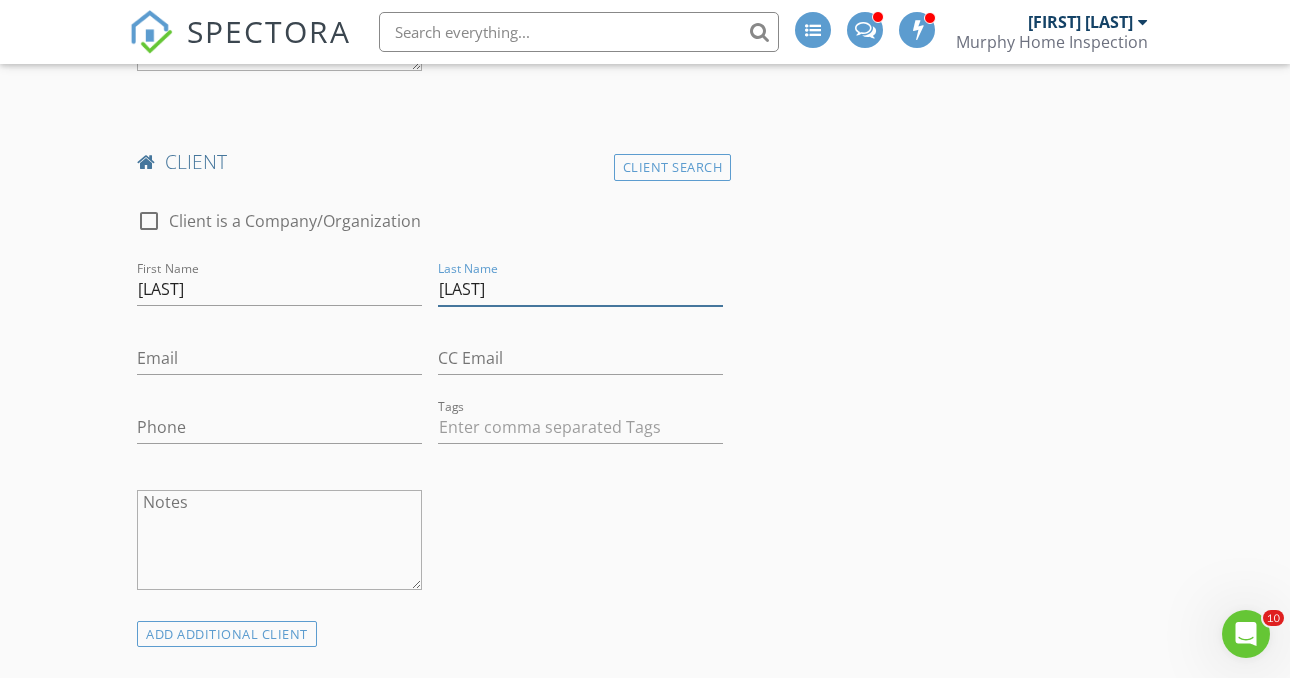 type on "Kry" 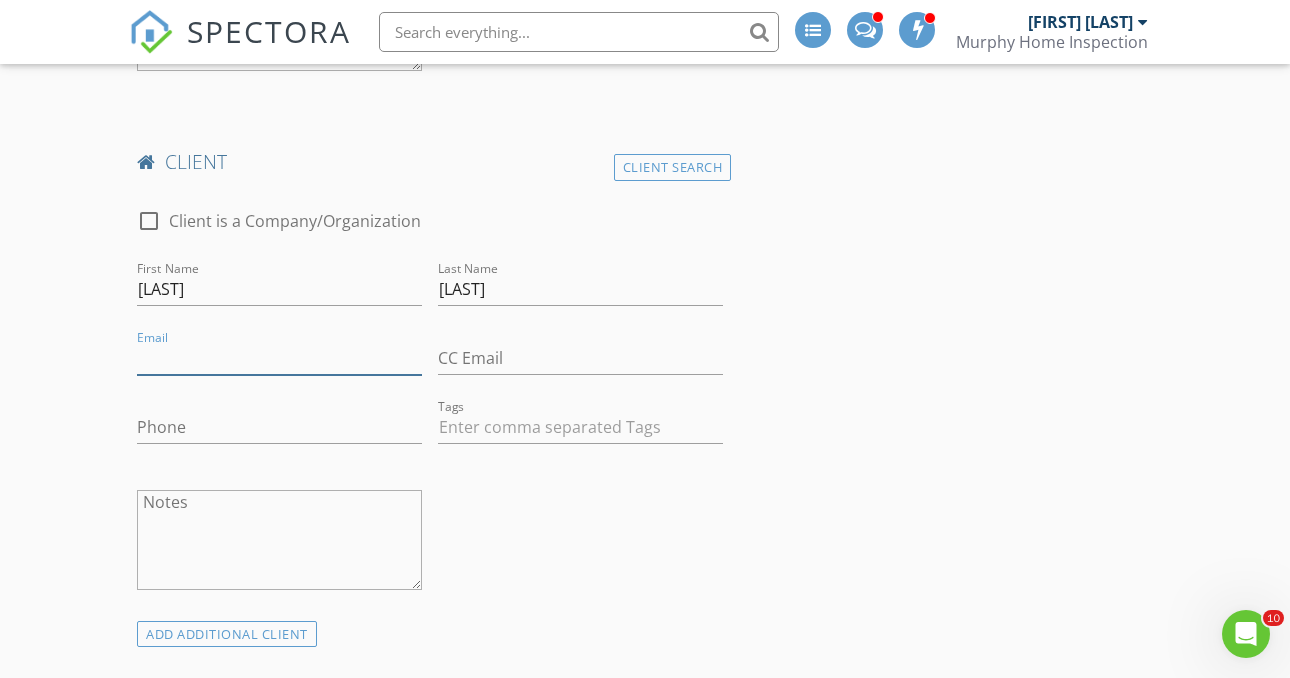 click on "Email" at bounding box center [279, 358] 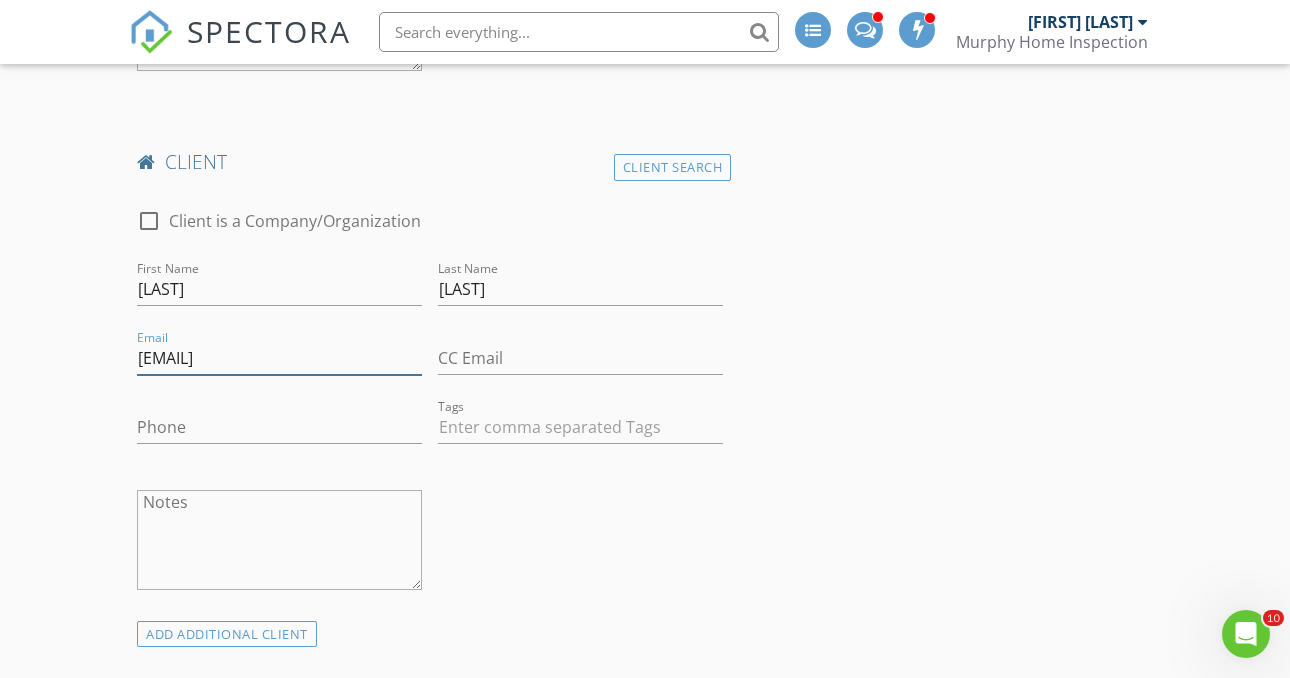 type on "huynhkry2014@gmail.com" 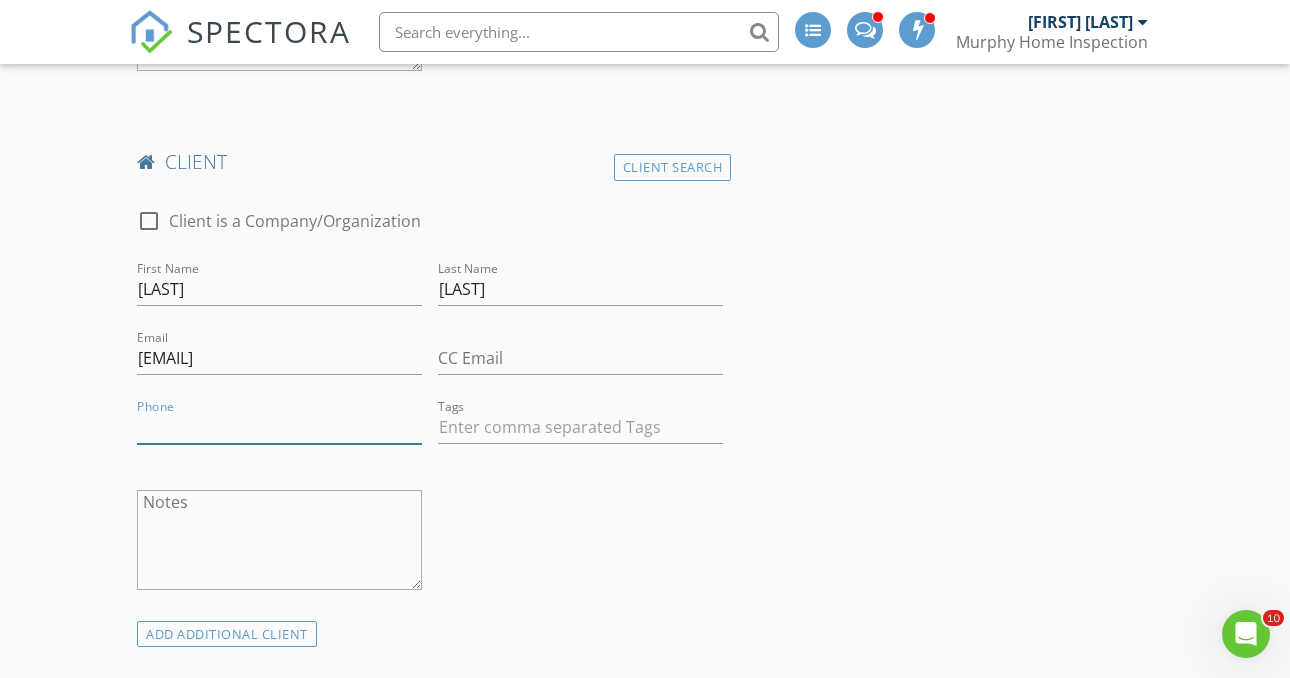 click on "Phone" at bounding box center [279, 427] 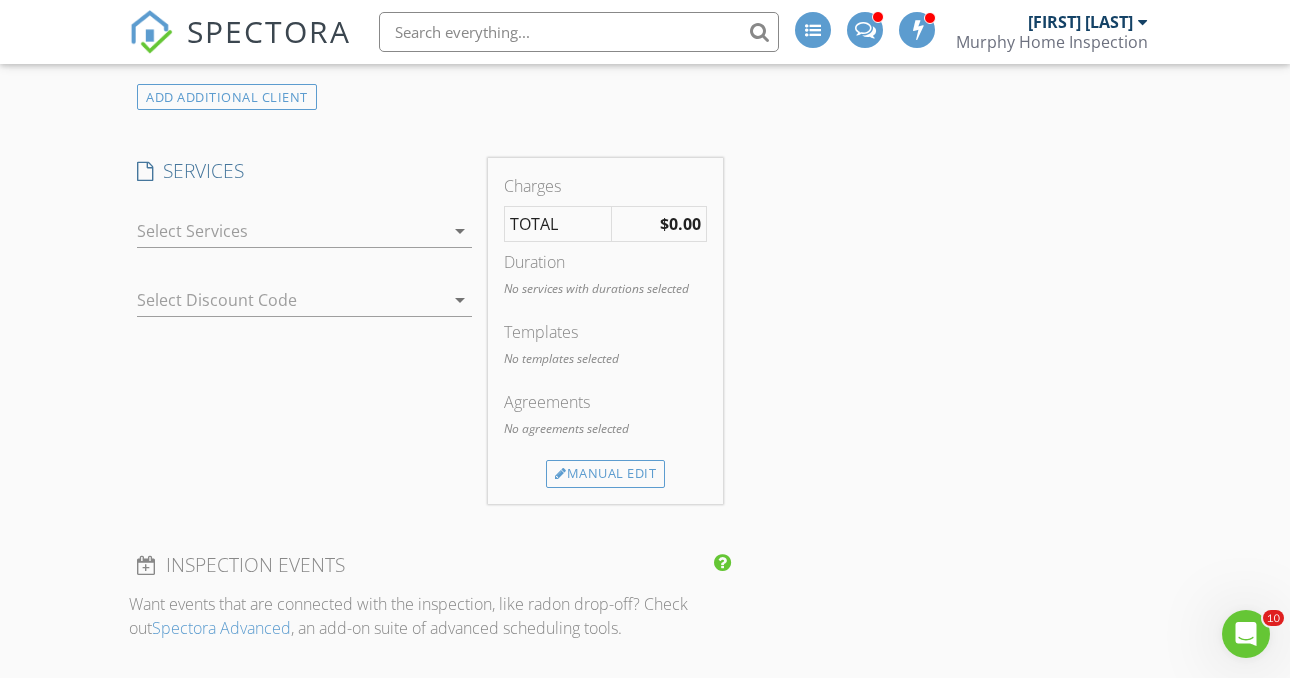 scroll, scrollTop: 2017, scrollLeft: 0, axis: vertical 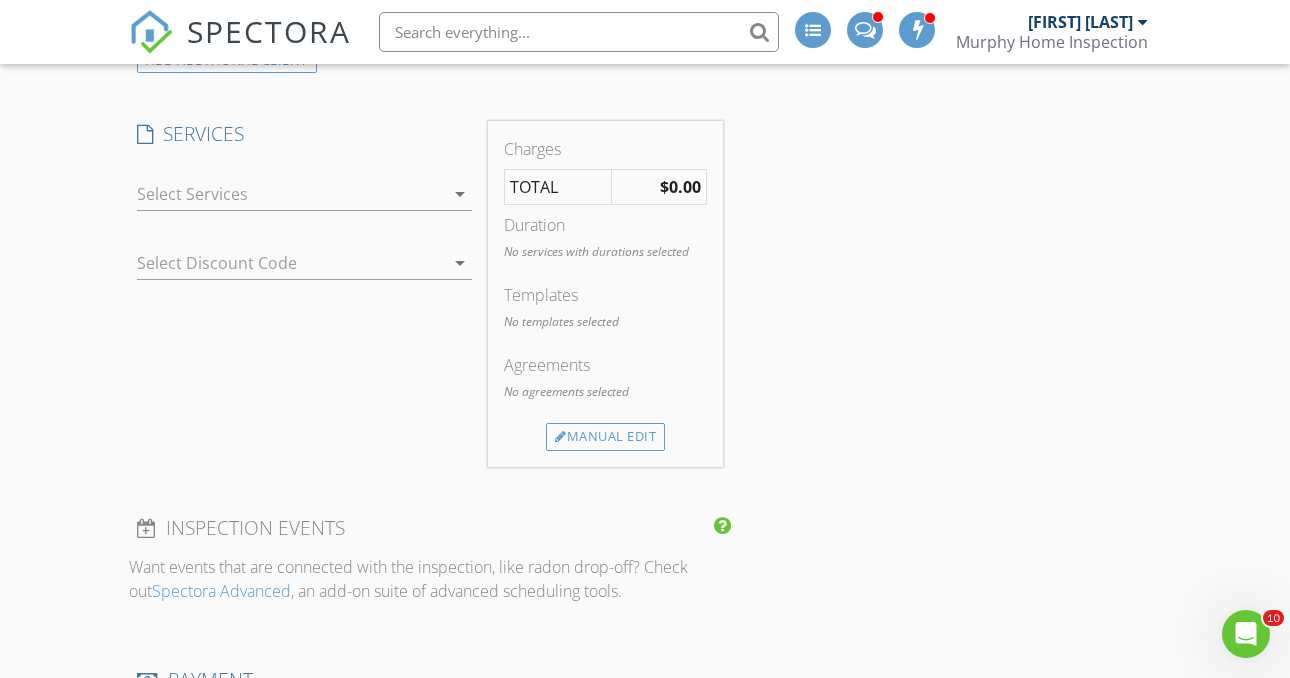 type on "503-586-3557" 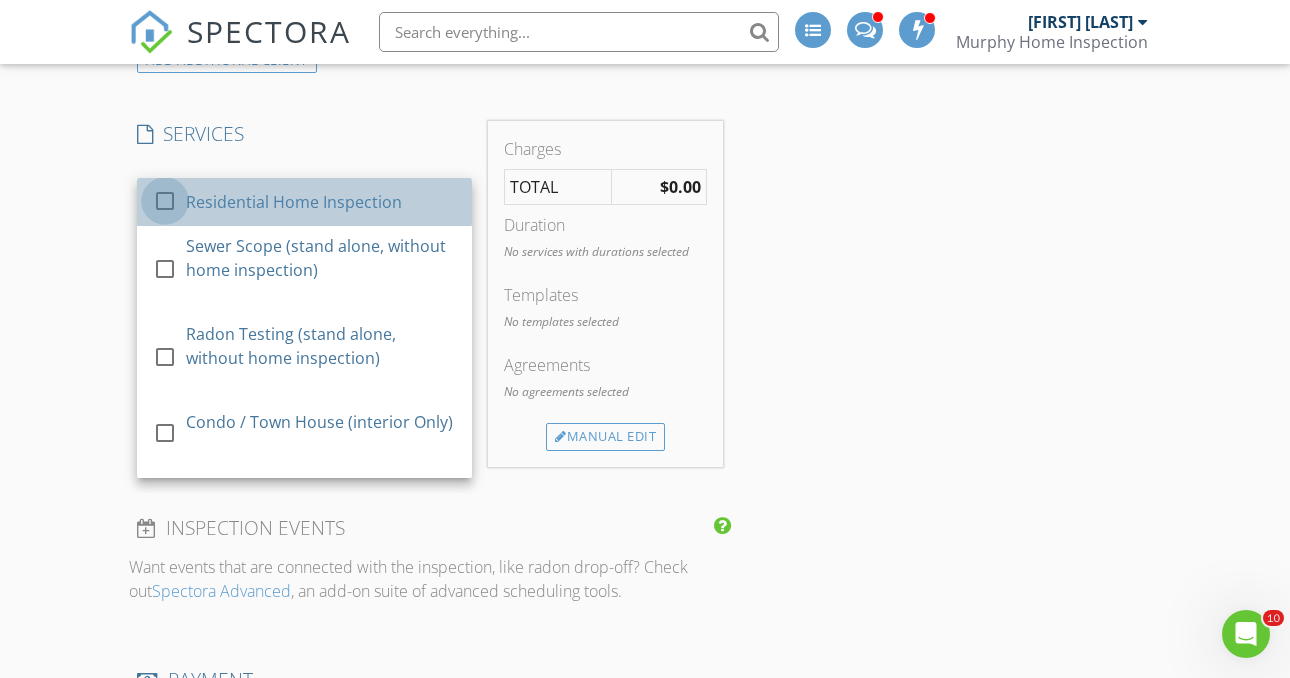 click at bounding box center (165, 200) 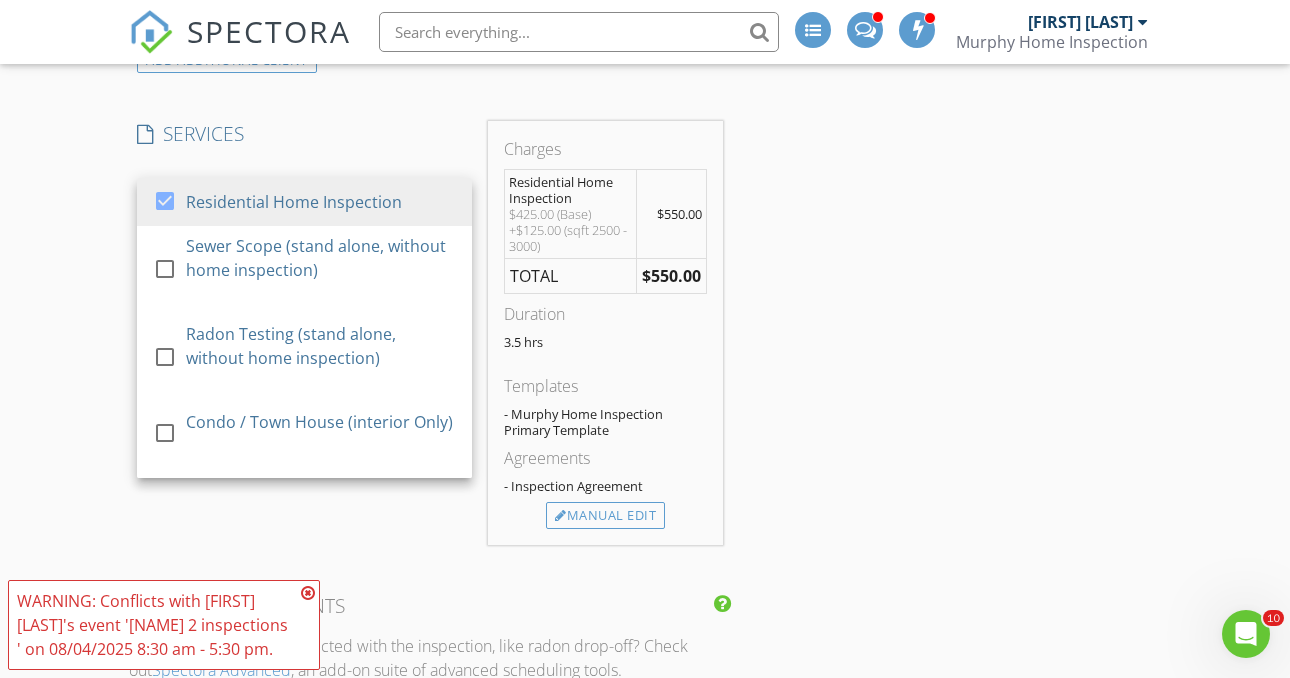 click on "New Inspection
INSPECTOR(S)
check_box_outline_blank   Ian Watson     check_box_outline_blank   Mika Davies     check_box   Trever Jones   PRIMARY   check_box_outline_blank   Silas Murphy-ellis     Trever Jones arrow_drop_down   check_box_outline_blank Trever Jones specifically requested
Date/Time
08/04/2025 8:30 AM
Location
Address Search       Address 25306 NE 50th Ave   Unit   City Ridgefield   State WA   Zip 98642   County Clark     Square Feet 2861   Year Built 2006   Foundation arrow_drop_down     Trever Jones     24.7 miles     (39 minutes)
client
check_box Enable Client CC email for this inspection   Client Search     check_box_outline_blank Client is a Company/Organization     First Name Jeff   Last Name Huynh   Email jeffhuynh2176@gmail.com   CC Email   Phone 206-446-2478         Tags         Notes
client" at bounding box center (645, 263) 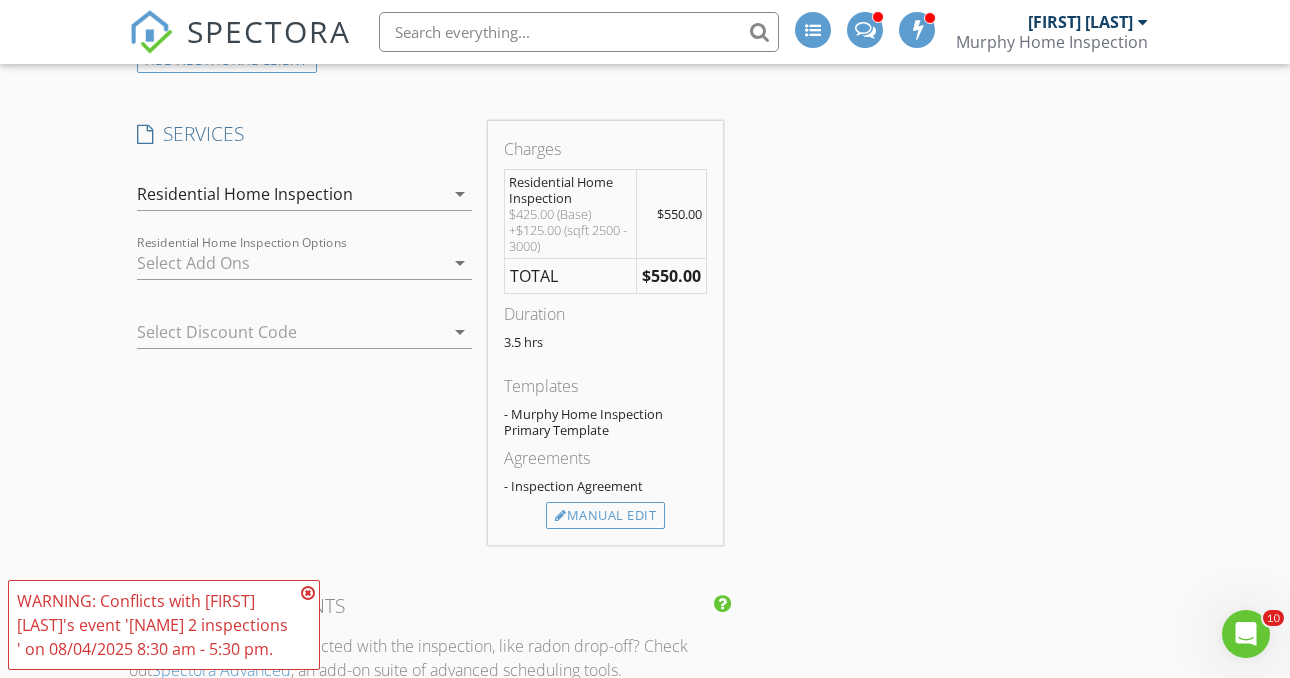 click on "arrow_drop_down" at bounding box center (460, 263) 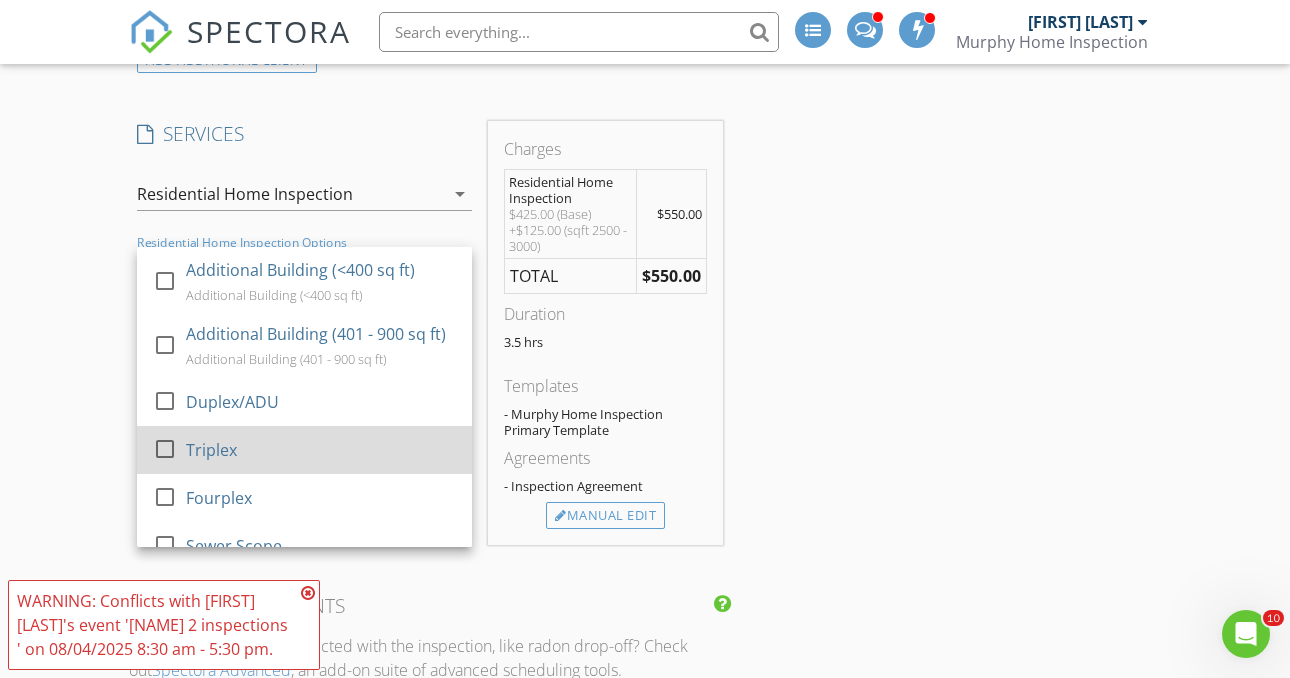 scroll, scrollTop: 0, scrollLeft: 0, axis: both 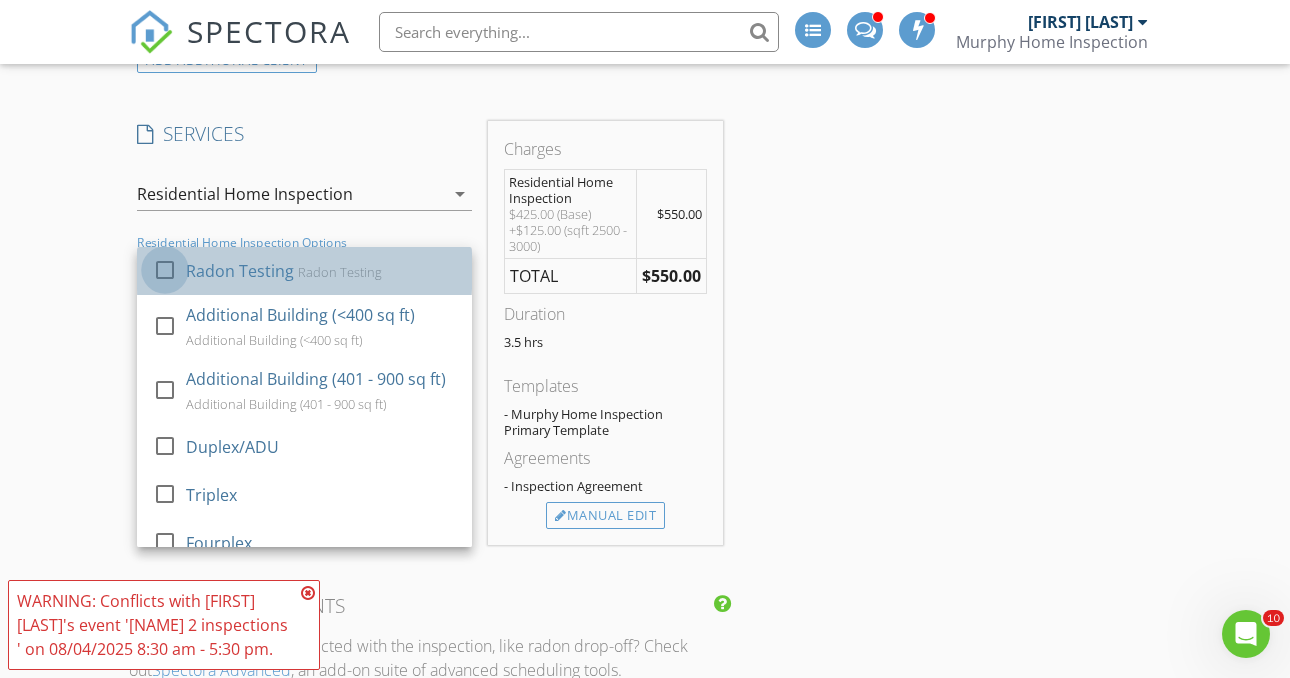 click at bounding box center (165, 269) 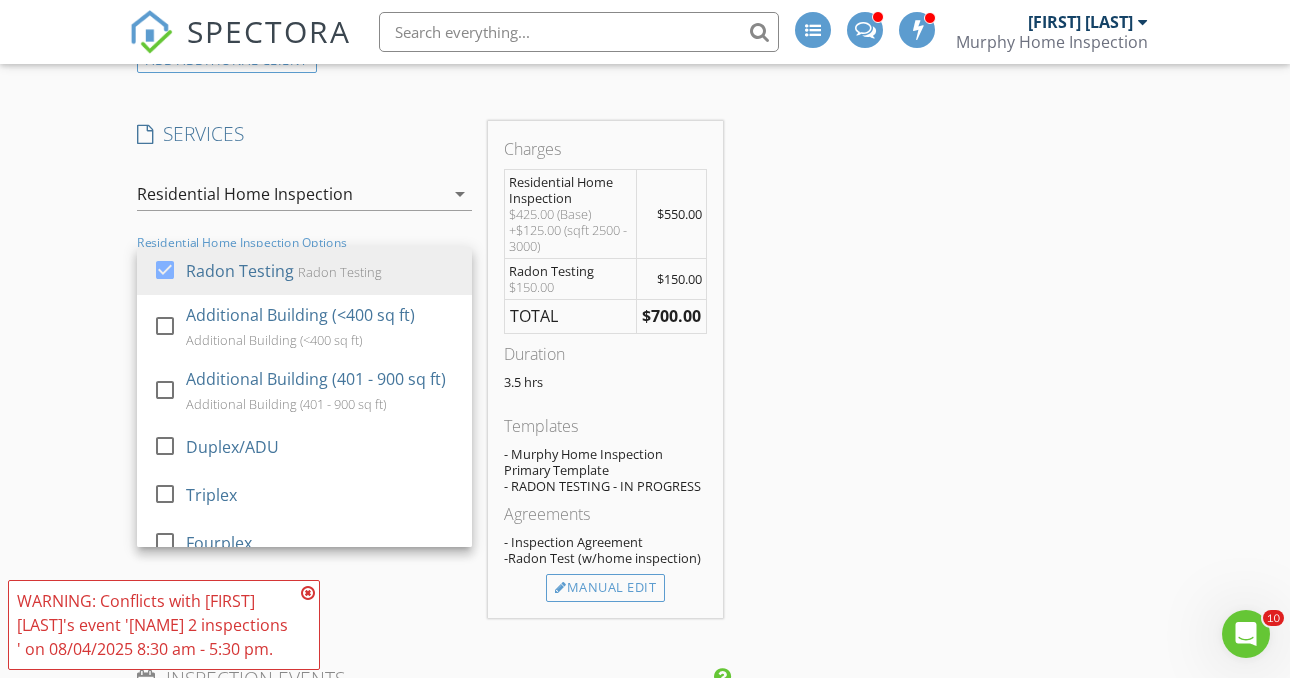 click on "INSPECTOR(S)
check_box_outline_blank   Ian Watson     check_box_outline_blank   Mika Davies     check_box   Trever Jones   PRIMARY   check_box_outline_blank   Silas Murphy-ellis     Trever Jones arrow_drop_down   check_box_outline_blank Trever Jones specifically requested
Date/Time
08/04/2025 8:30 AM
Location
Address Search       Address 25306 NE 50th Ave   Unit   City Ridgefield   State WA   Zip 98642   County Clark     Square Feet 2861   Year Built 2006   Foundation arrow_drop_down     Trever Jones     24.7 miles     (39 minutes)
client
check_box Enable Client CC email for this inspection   Client Search     check_box_outline_blank Client is a Company/Organization     First Name Jeff   Last Name Huynh   Email jeffhuynh2176@gmail.com   CC Email   Phone 206-446-2478         Tags         Notes
client
Client Search" at bounding box center [645, 333] 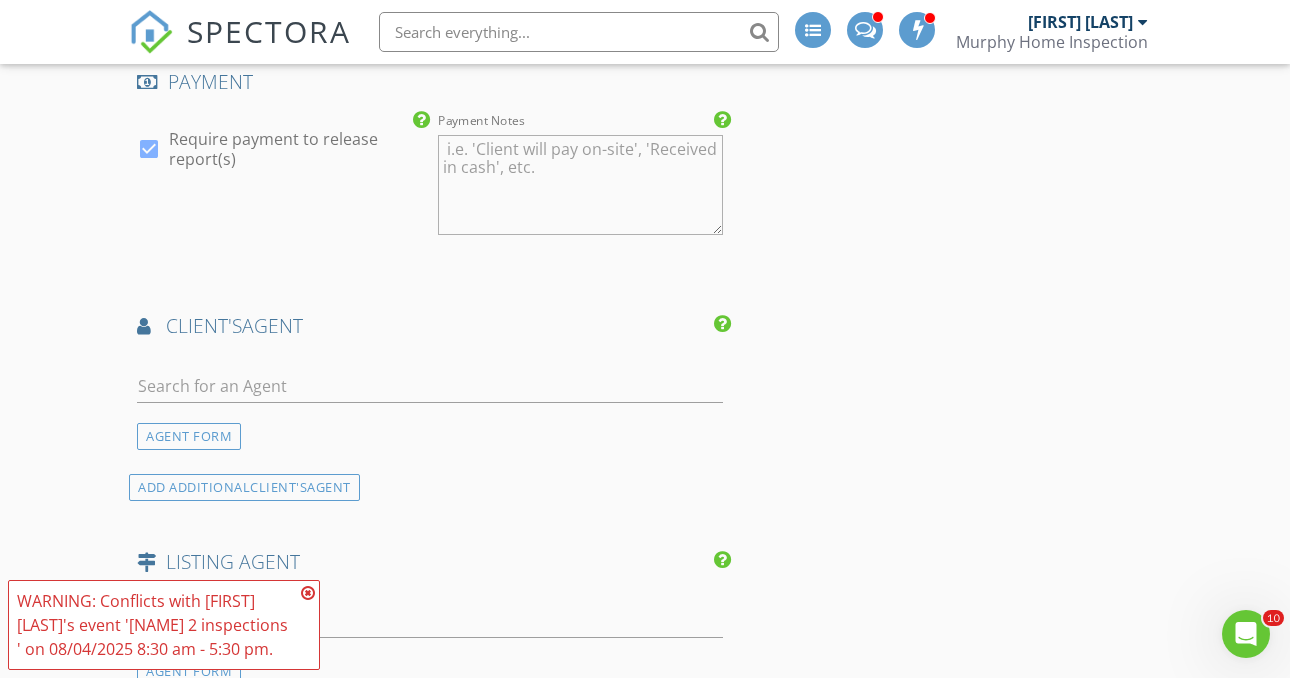 scroll, scrollTop: 2778, scrollLeft: 0, axis: vertical 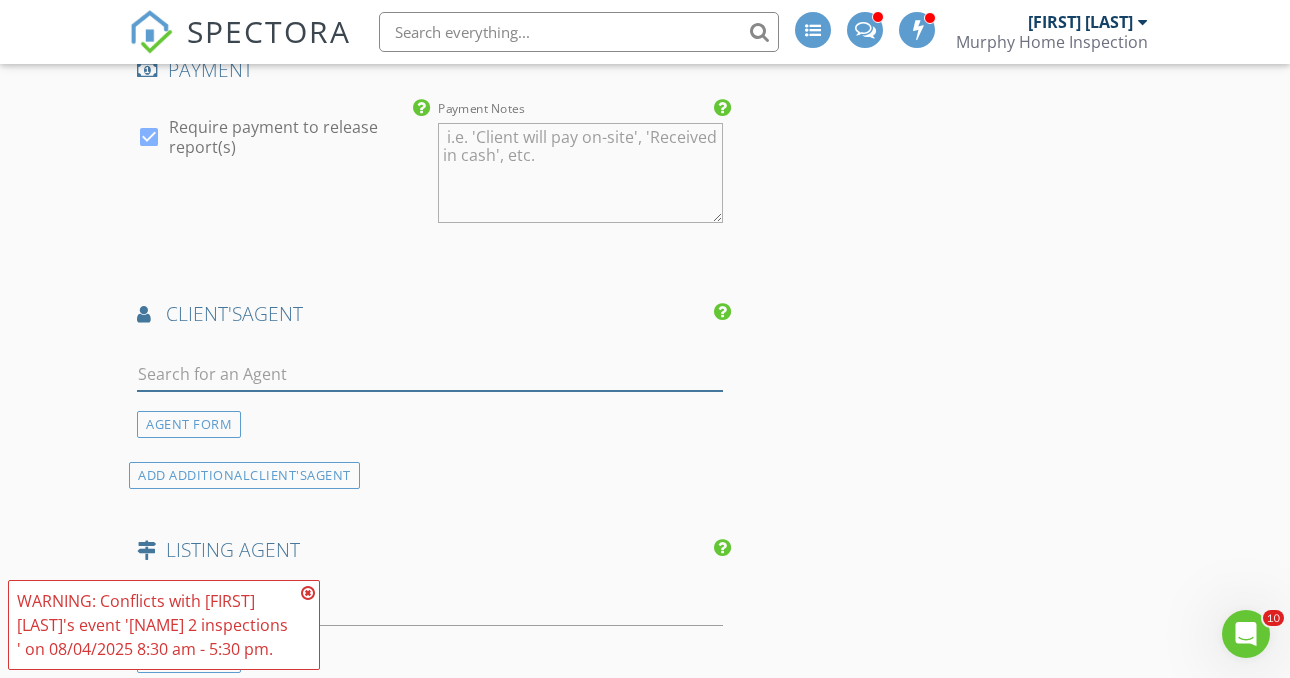 click at bounding box center [430, 374] 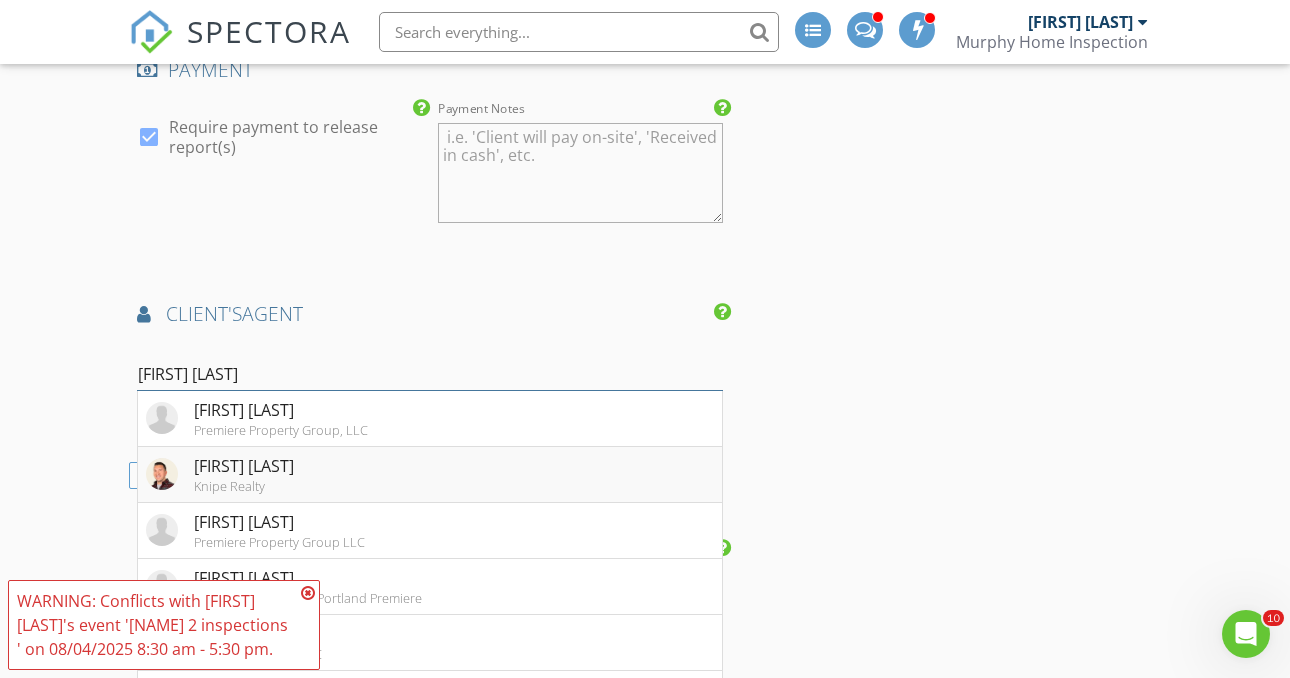type on "nick b" 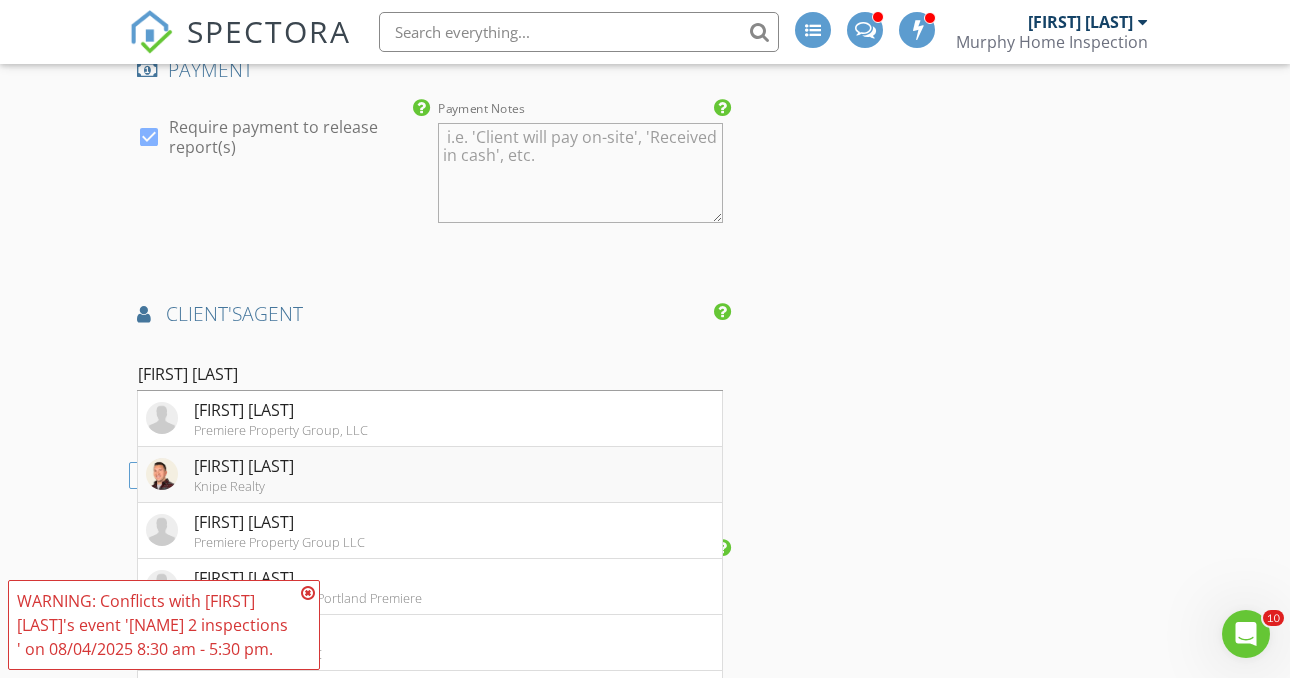 click on "Nick Barrale
Knipe Realty" at bounding box center (430, 475) 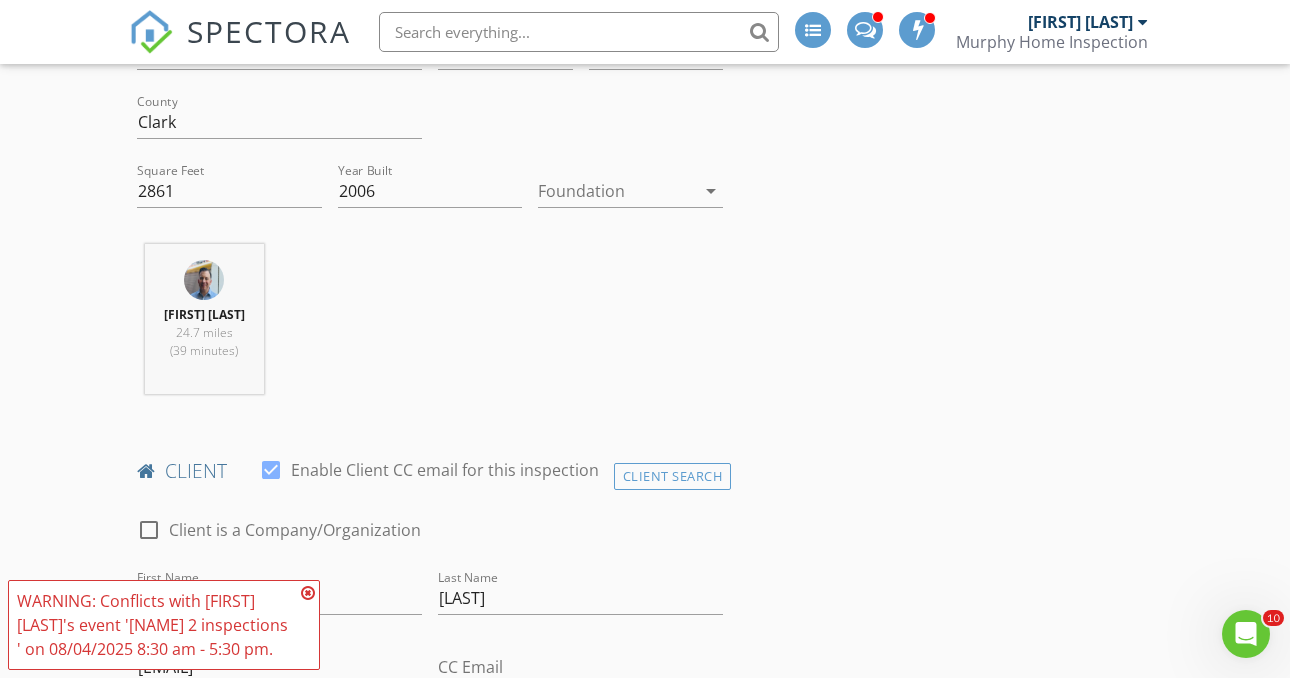 scroll, scrollTop: 623, scrollLeft: 0, axis: vertical 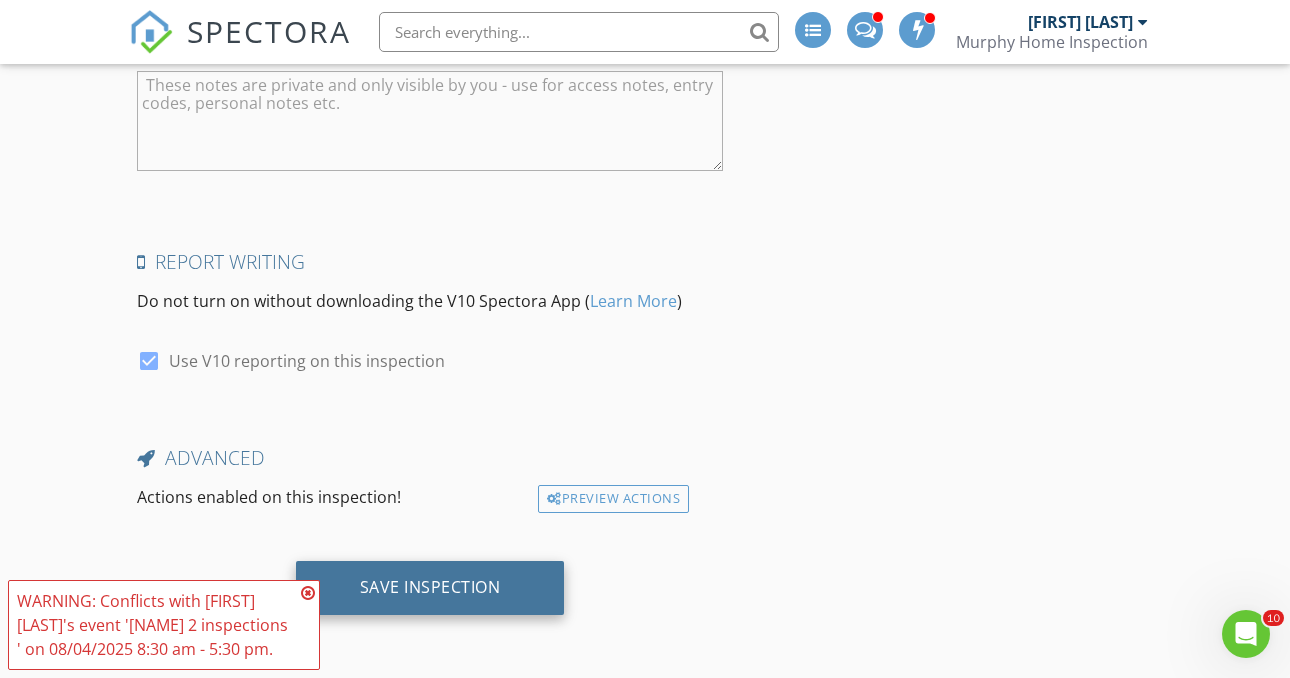 click on "Save Inspection" at bounding box center [430, 588] 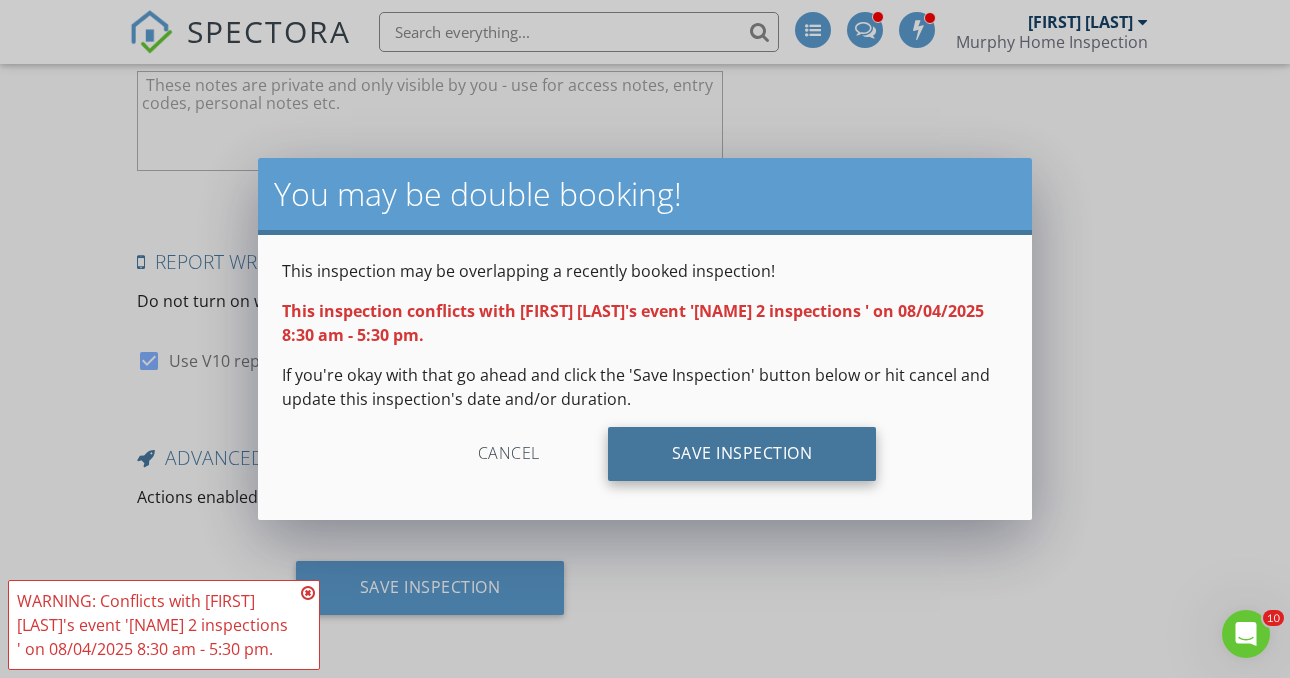 click on "Save Inspection" at bounding box center (742, 454) 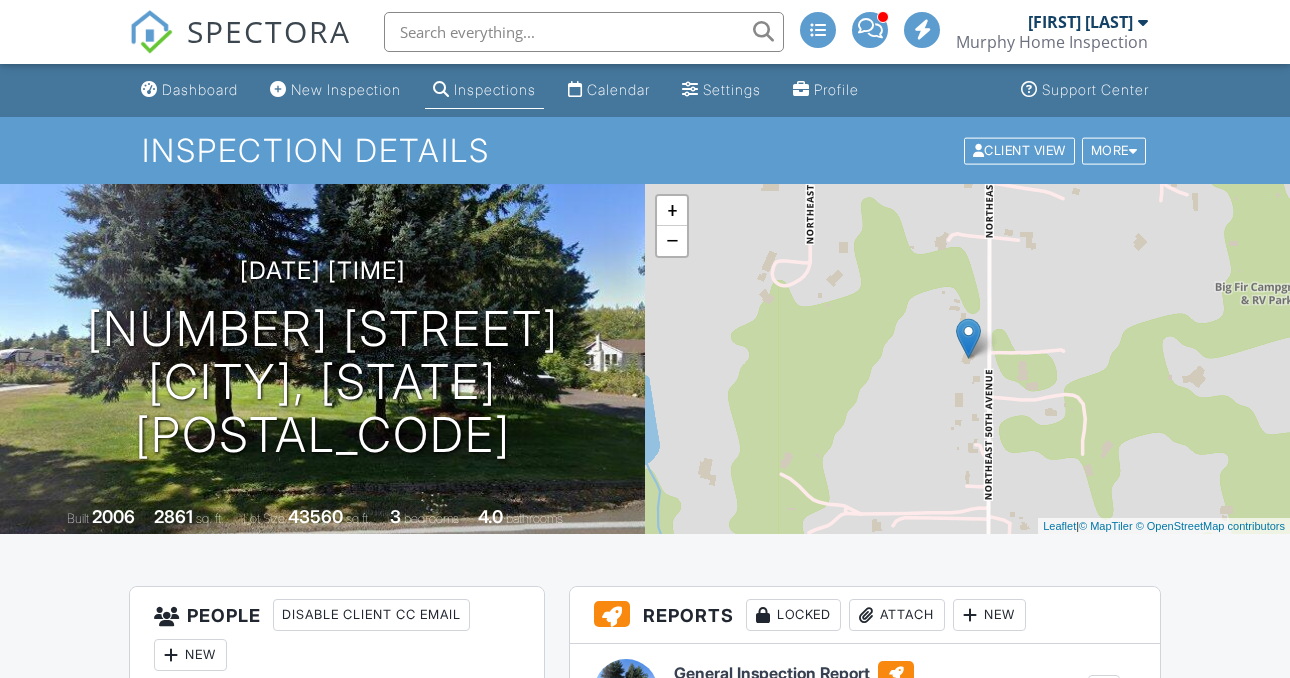 click on "Calendar" at bounding box center (618, 89) 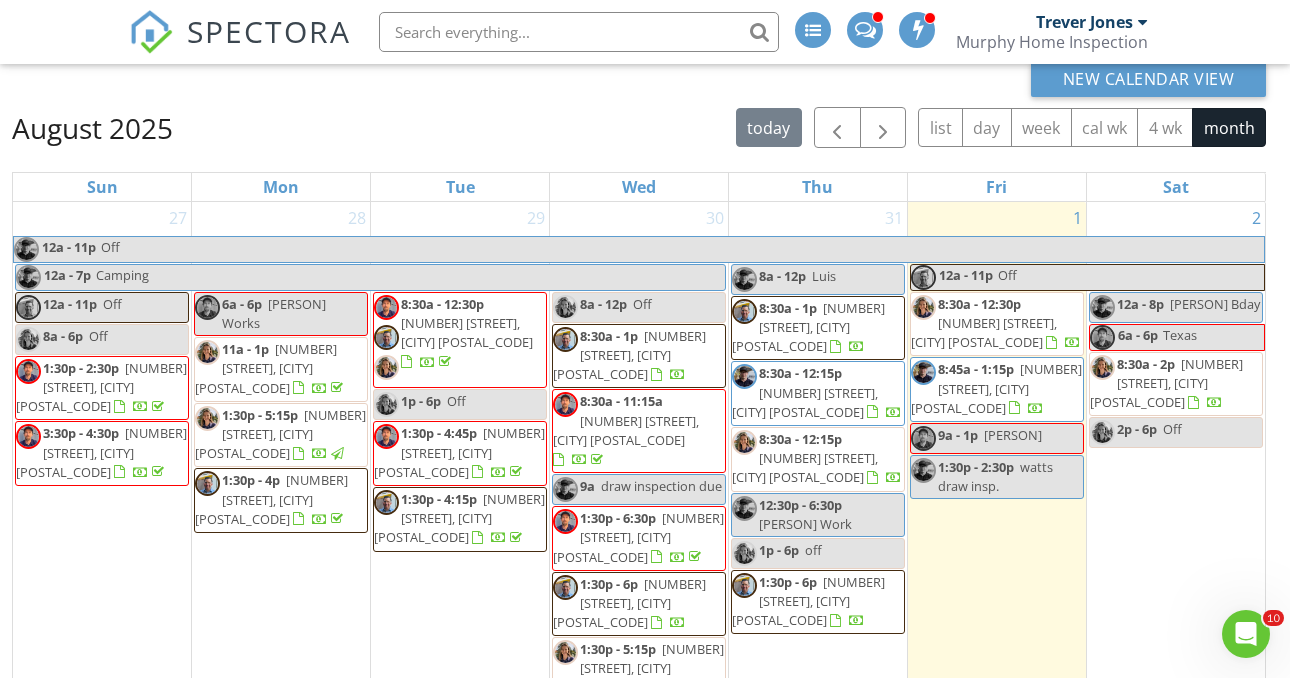 scroll, scrollTop: 172, scrollLeft: 0, axis: vertical 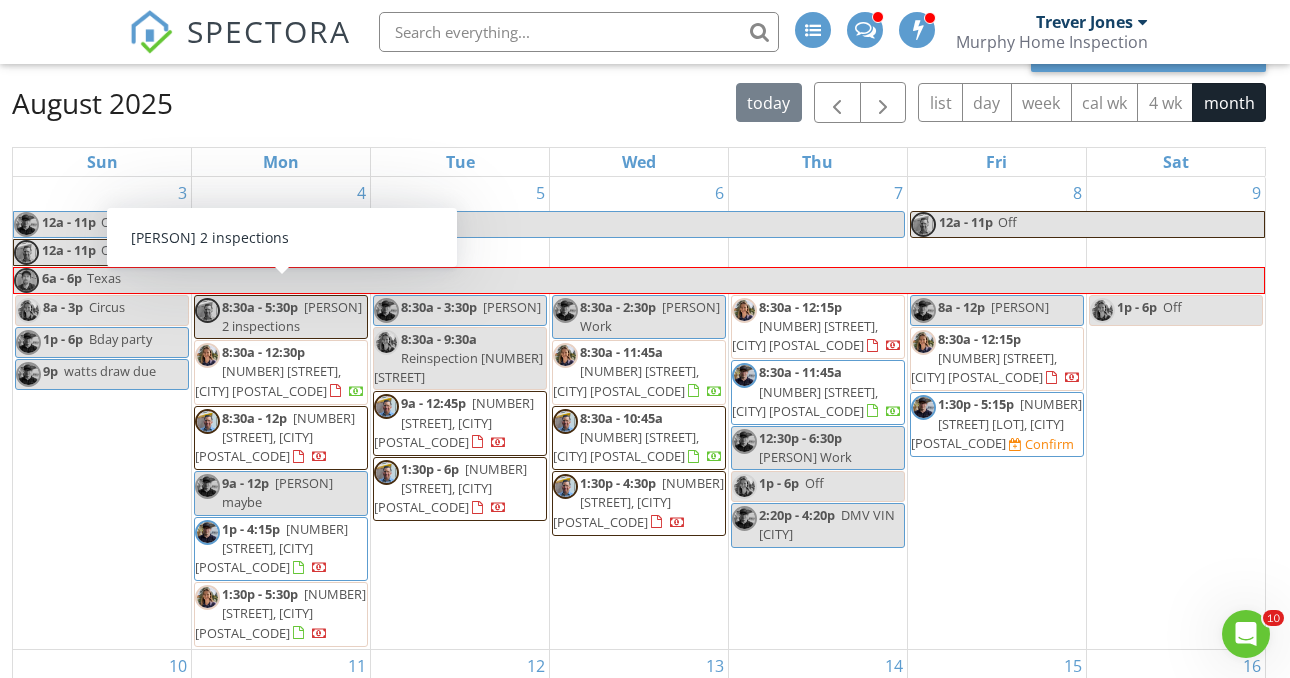 click on "8:30a - 5:30p" at bounding box center (260, 307) 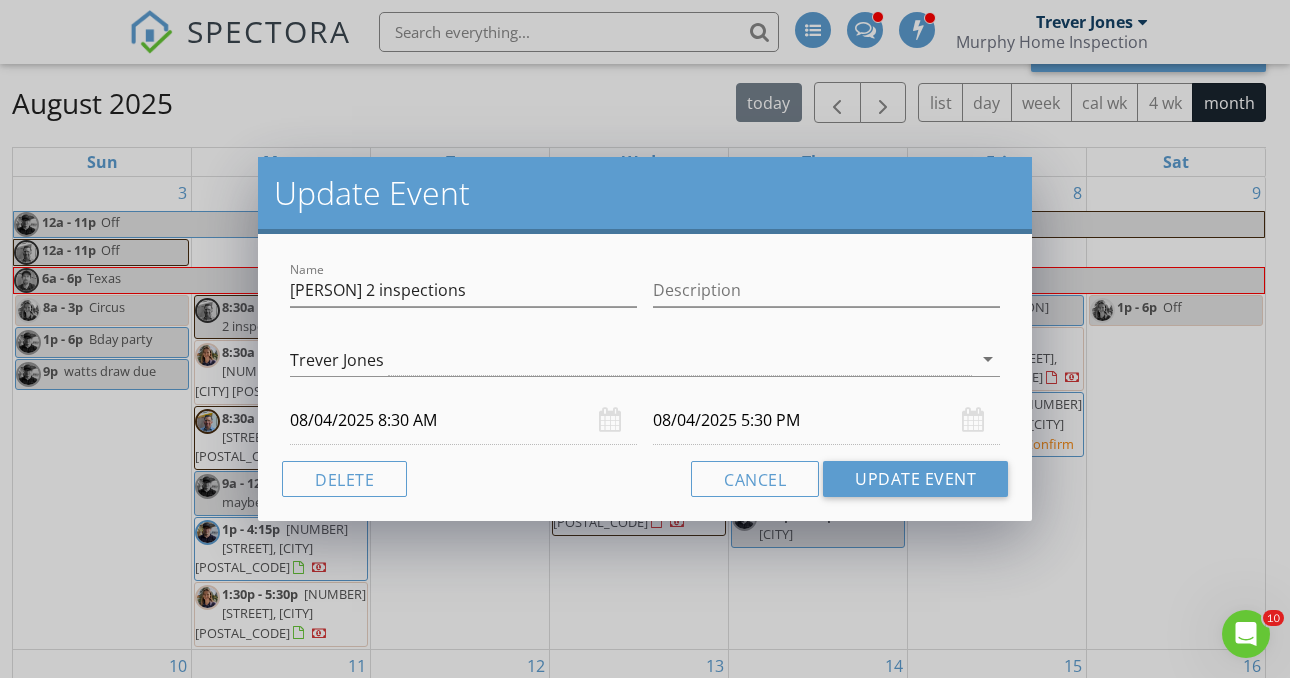 click on "Update Event   Name Nick 2 inspections   Description   Trever Jones arrow_drop_down     08/04/2025 8:30 AM   08/04/2025 5:30 PM       Delete   Cancel   Update Event" at bounding box center (645, 339) 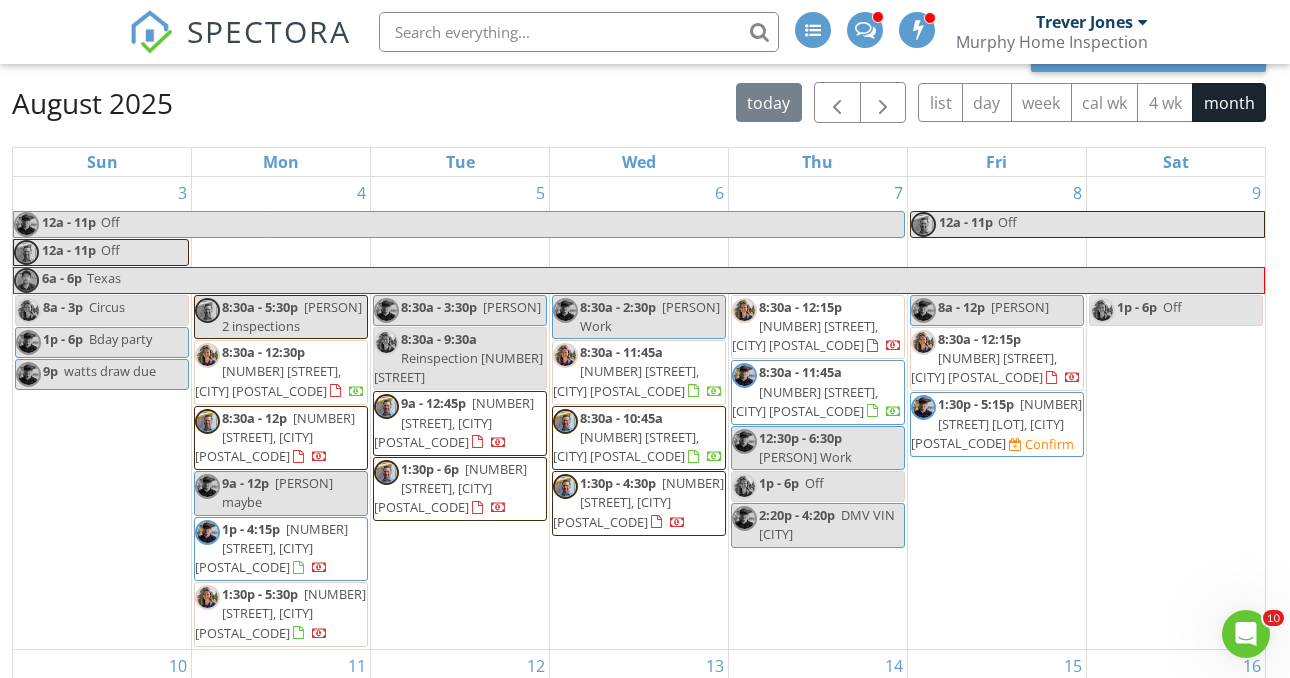 click on "4
8:30a - 5:30p
Nick 2 inspections
8:30a - 12:30p
11170 SW Eden Ct , Tigard 97223
8:30a - 12p
25306 NE 50th Ave, Ridgefield 98642
9a - 12p
Isha maybe
1p - 4:15p
7618 SE 152nd Ave, Portland 97236
1:30p - 5:30p
2518 Wembley Park Rd, Lake Oswego 97034" at bounding box center [281, 413] 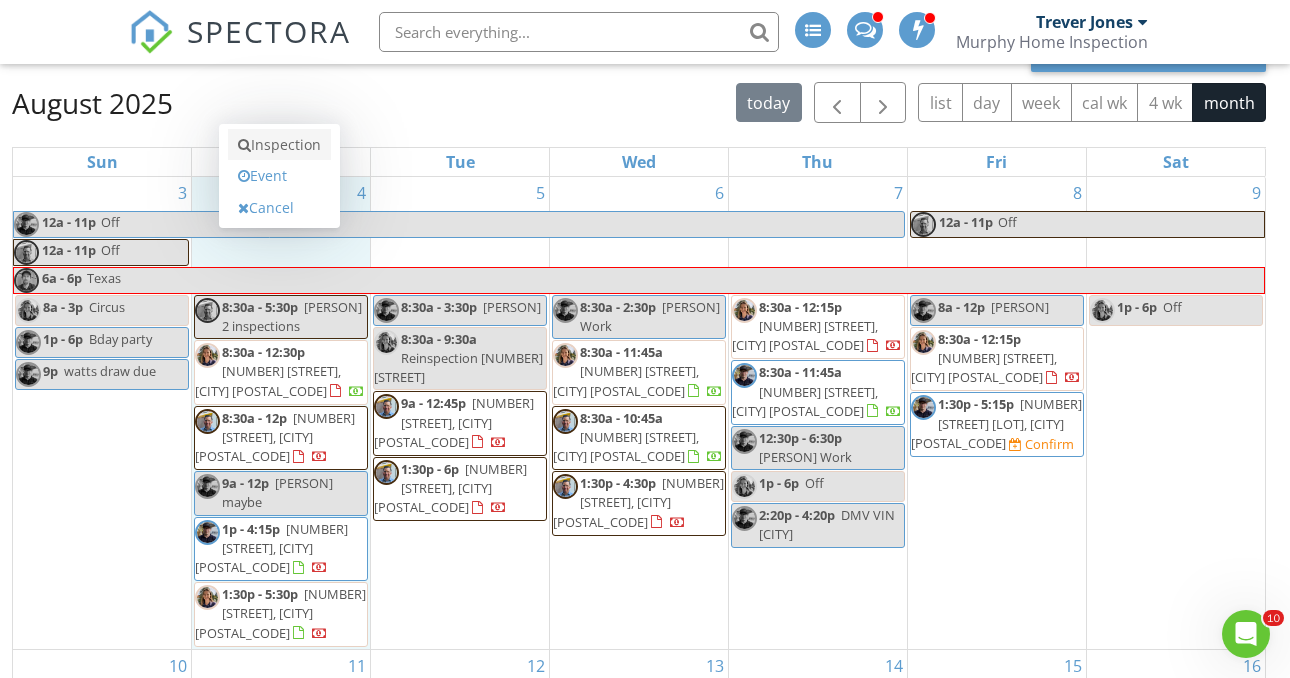 click on "Inspection" at bounding box center (279, 145) 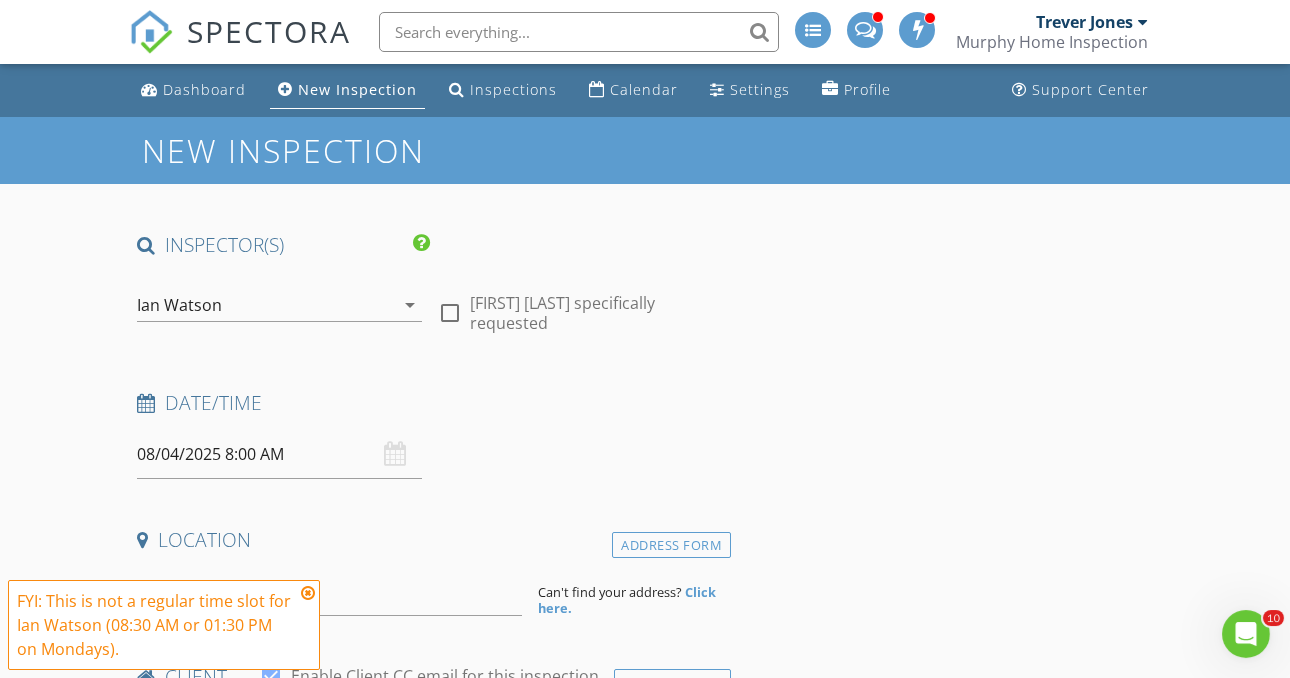 scroll, scrollTop: 0, scrollLeft: 0, axis: both 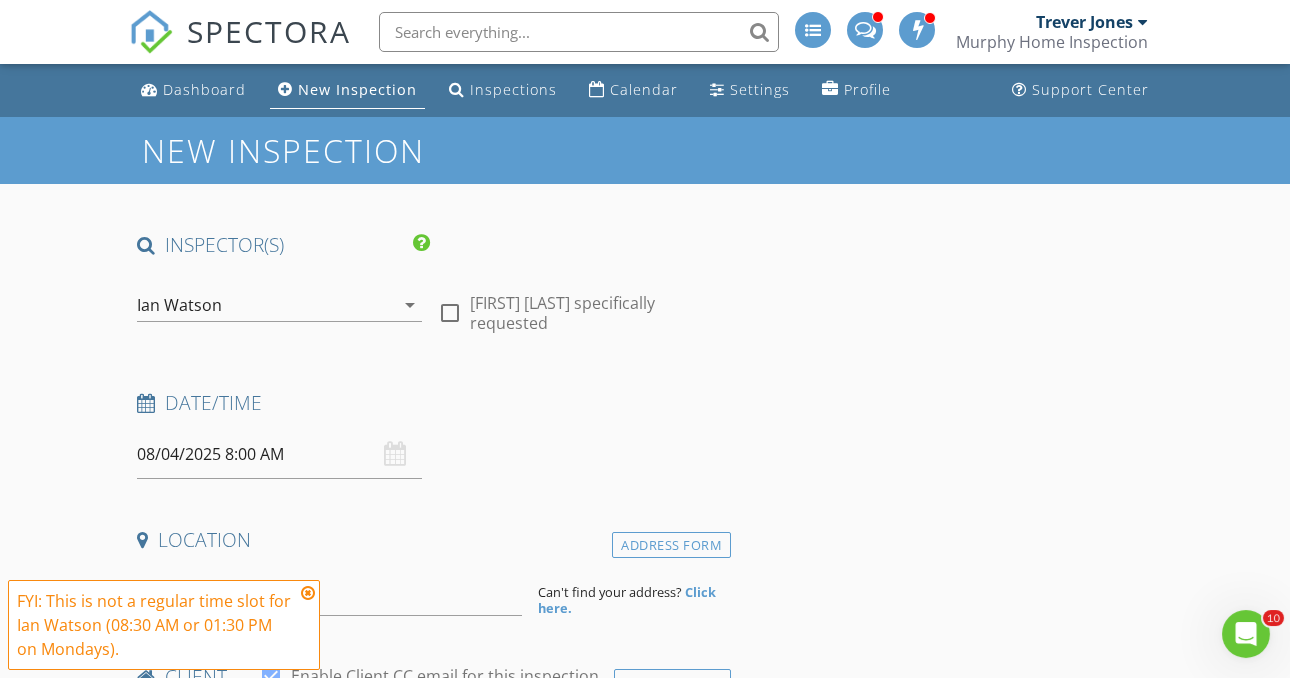 click on "arrow_drop_down" at bounding box center (410, 305) 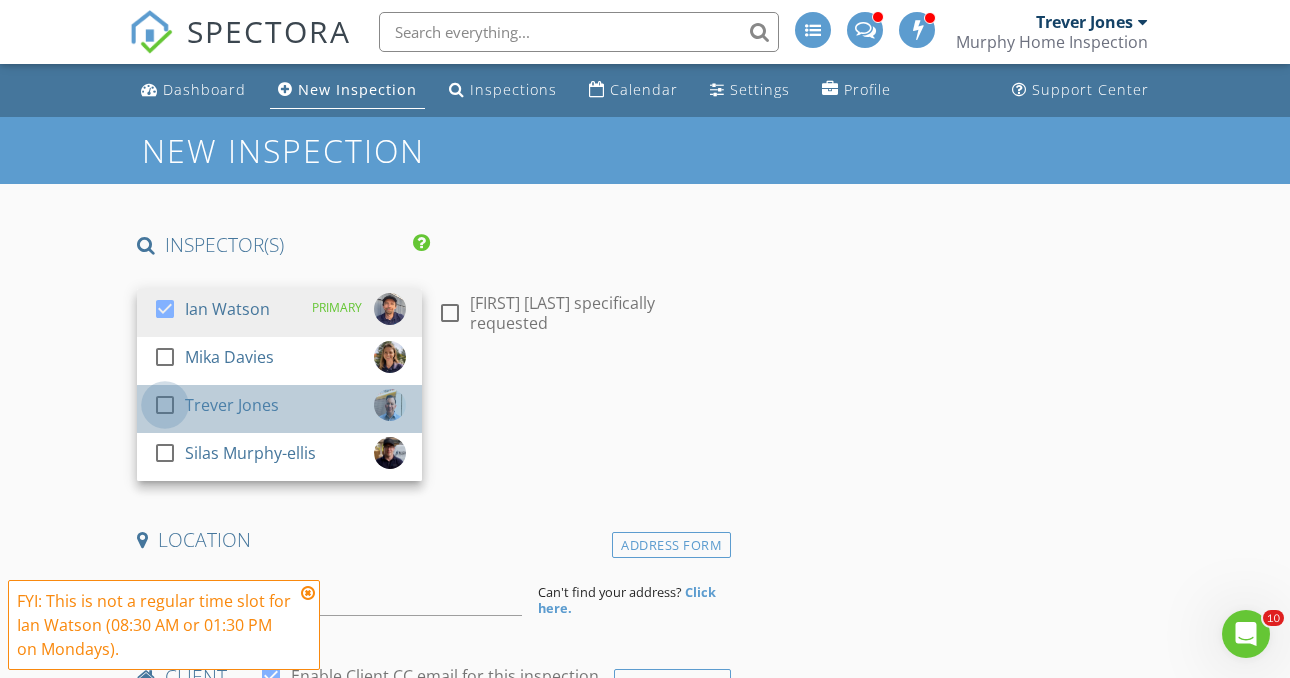 click at bounding box center (165, 405) 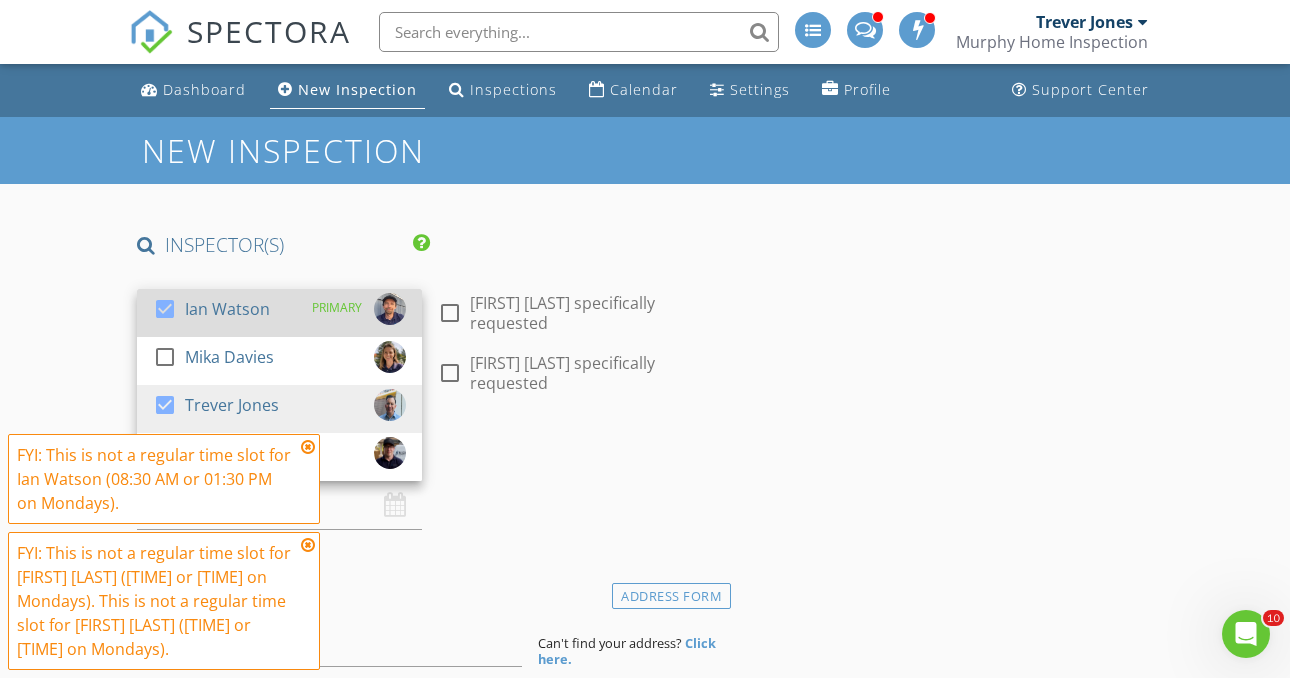 click at bounding box center [165, 309] 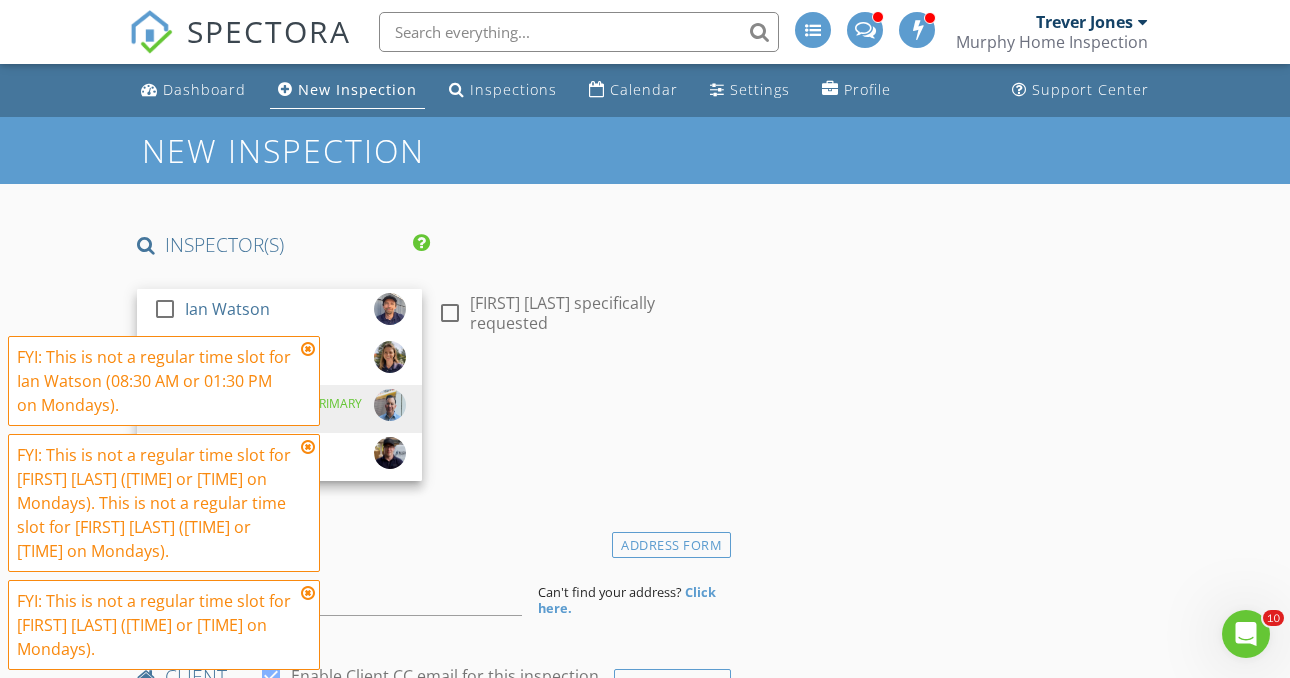 click on "Date/Time
08/04/2025 8:00 AM" at bounding box center (430, 434) 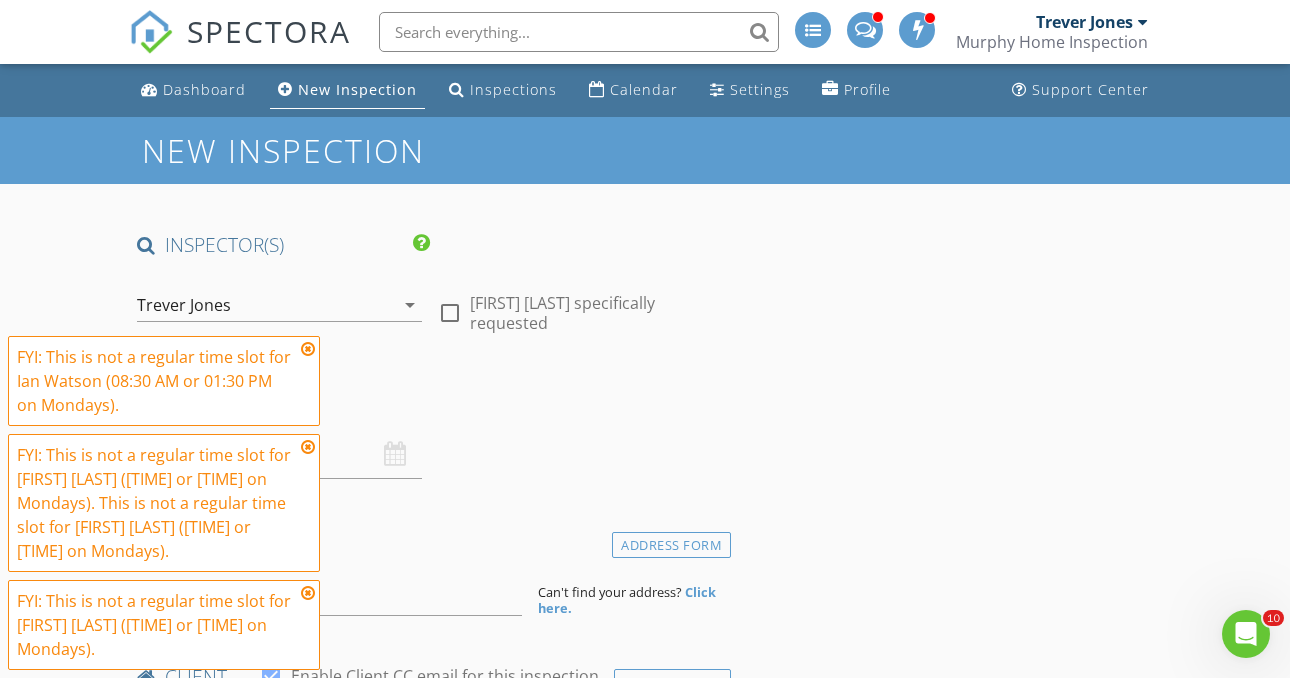 click at bounding box center [308, 349] 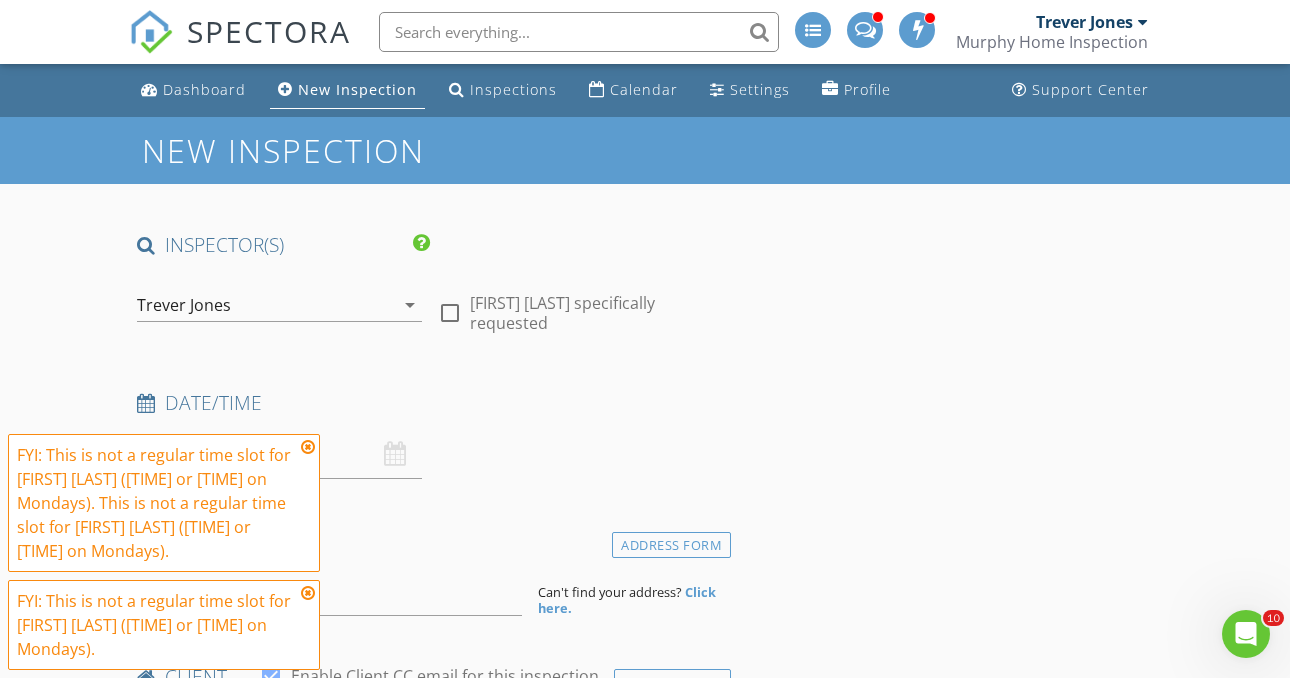 click at bounding box center (308, 447) 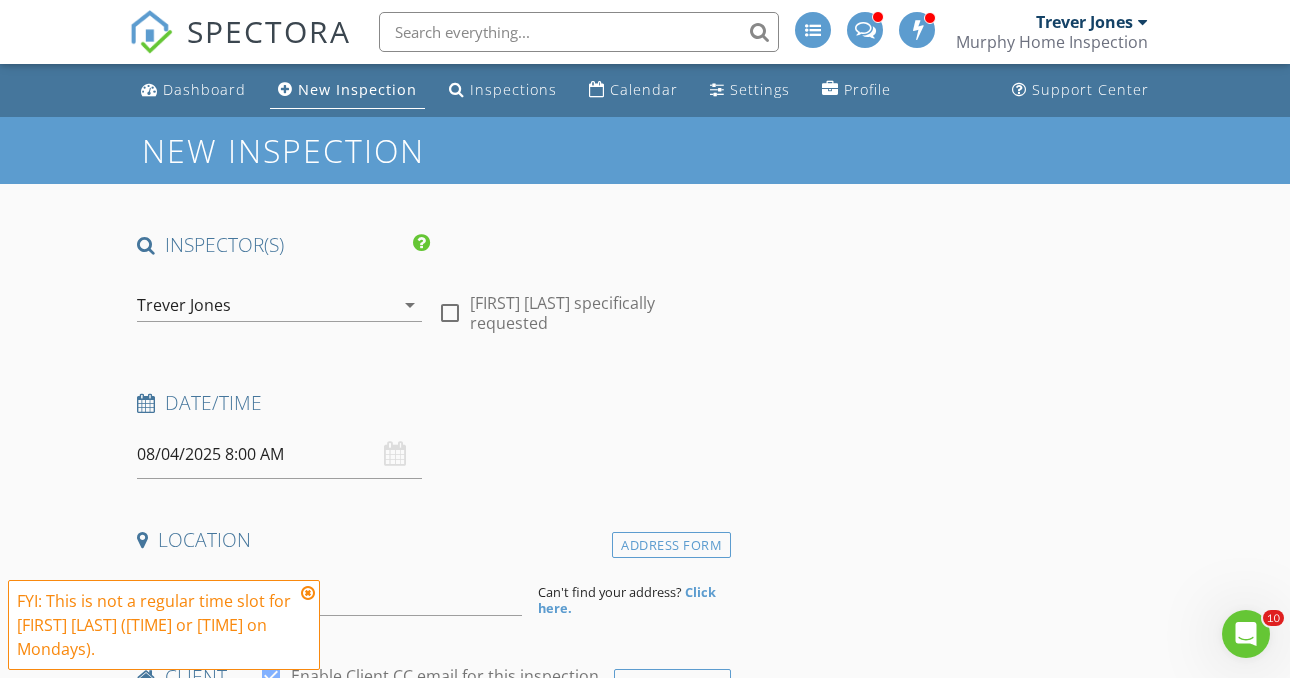 click on "08/04/2025 8:00 AM" at bounding box center (279, 454) 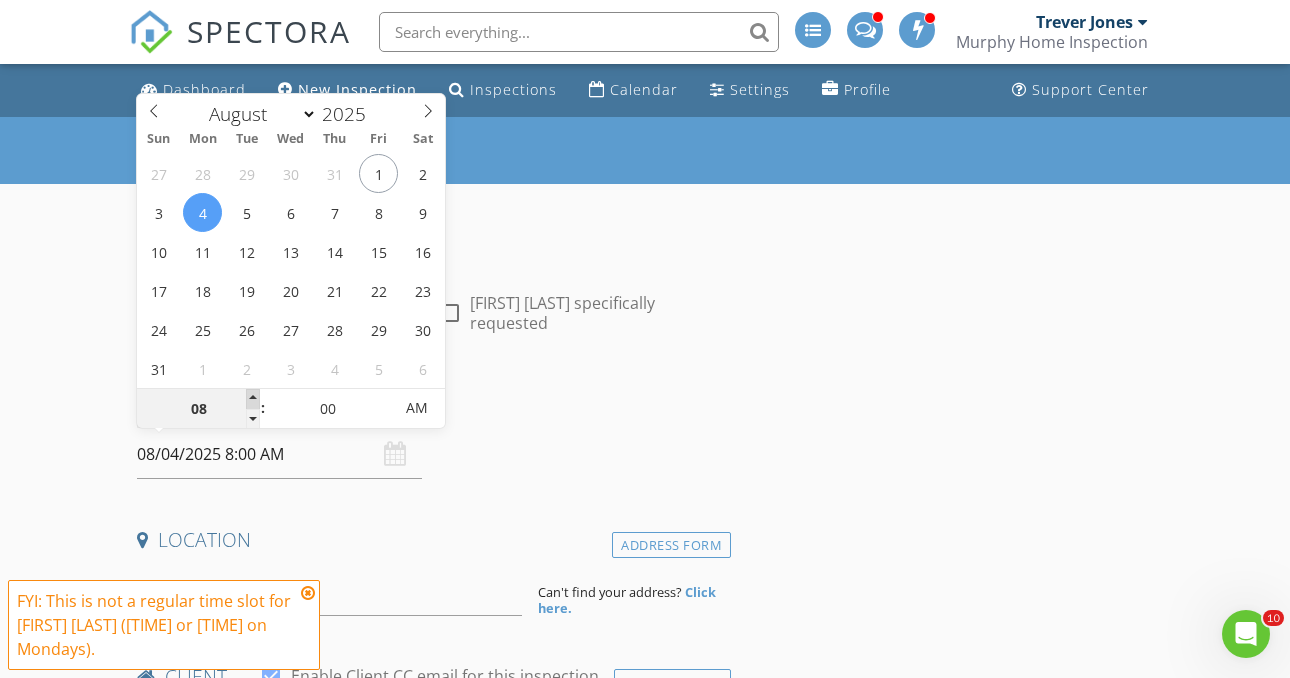 type on "09" 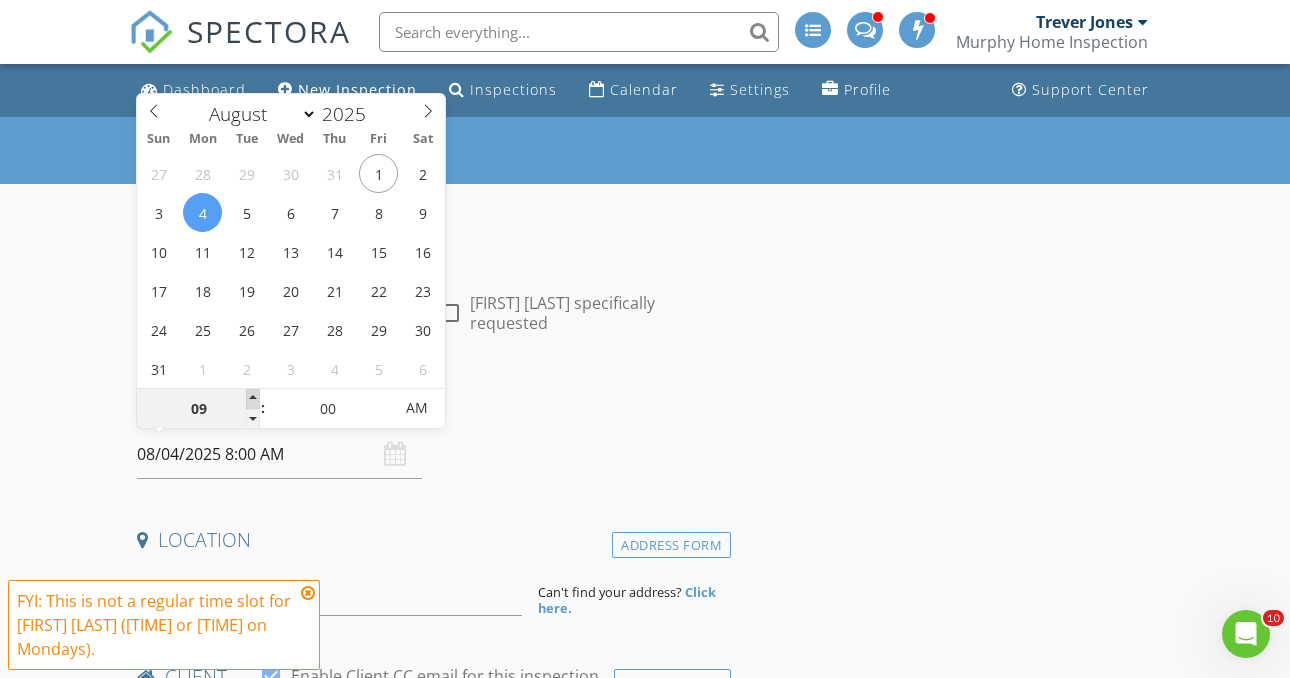 type on "08/04/2025 9:00 AM" 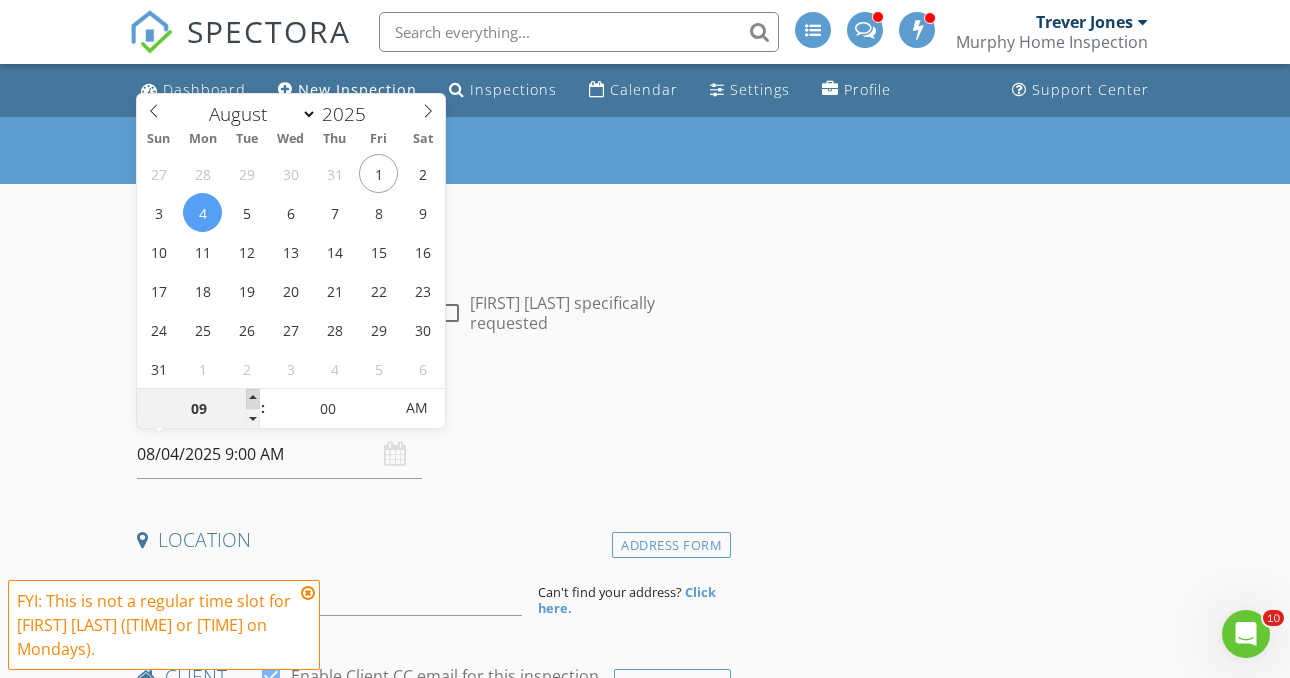click at bounding box center (253, 399) 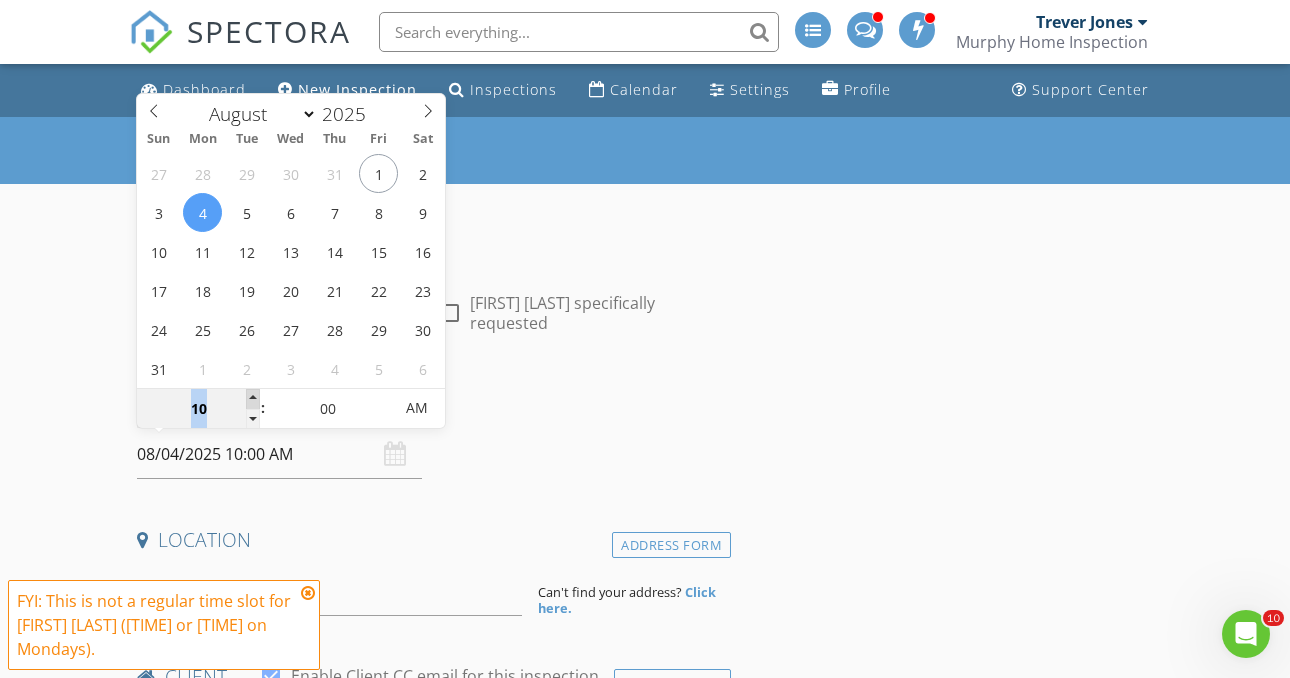 click at bounding box center [253, 399] 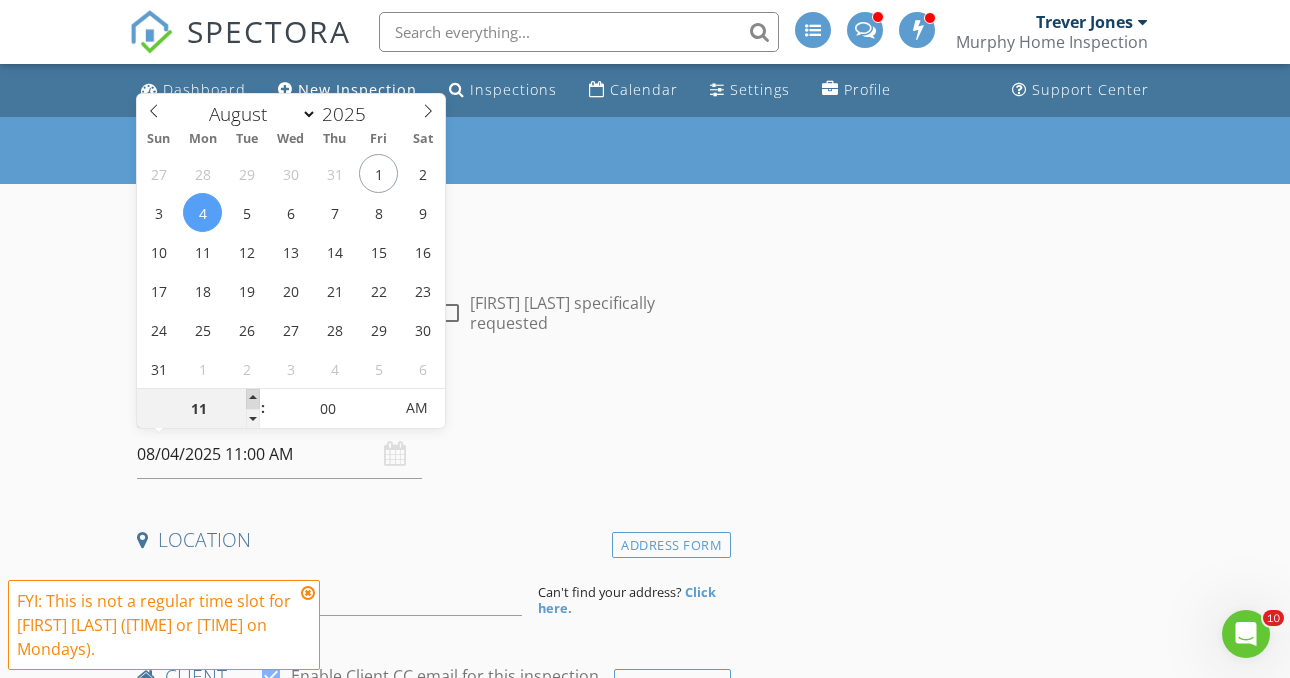 click at bounding box center [253, 399] 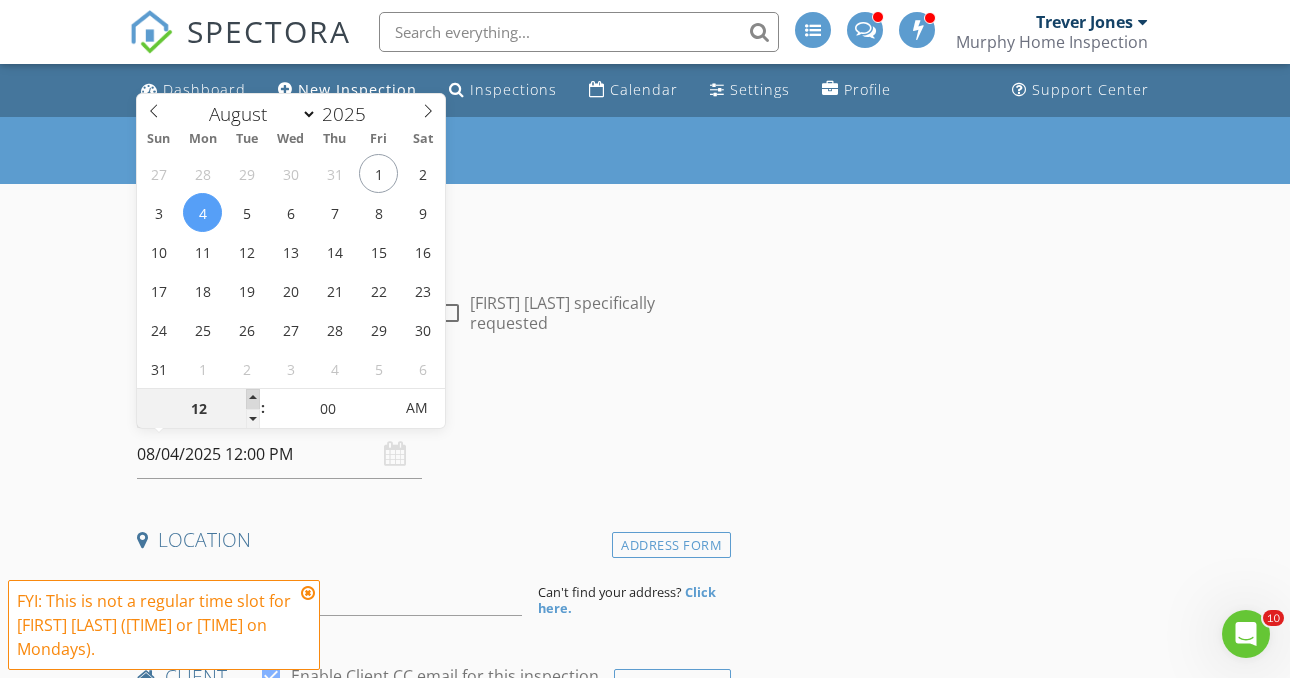 click at bounding box center [253, 399] 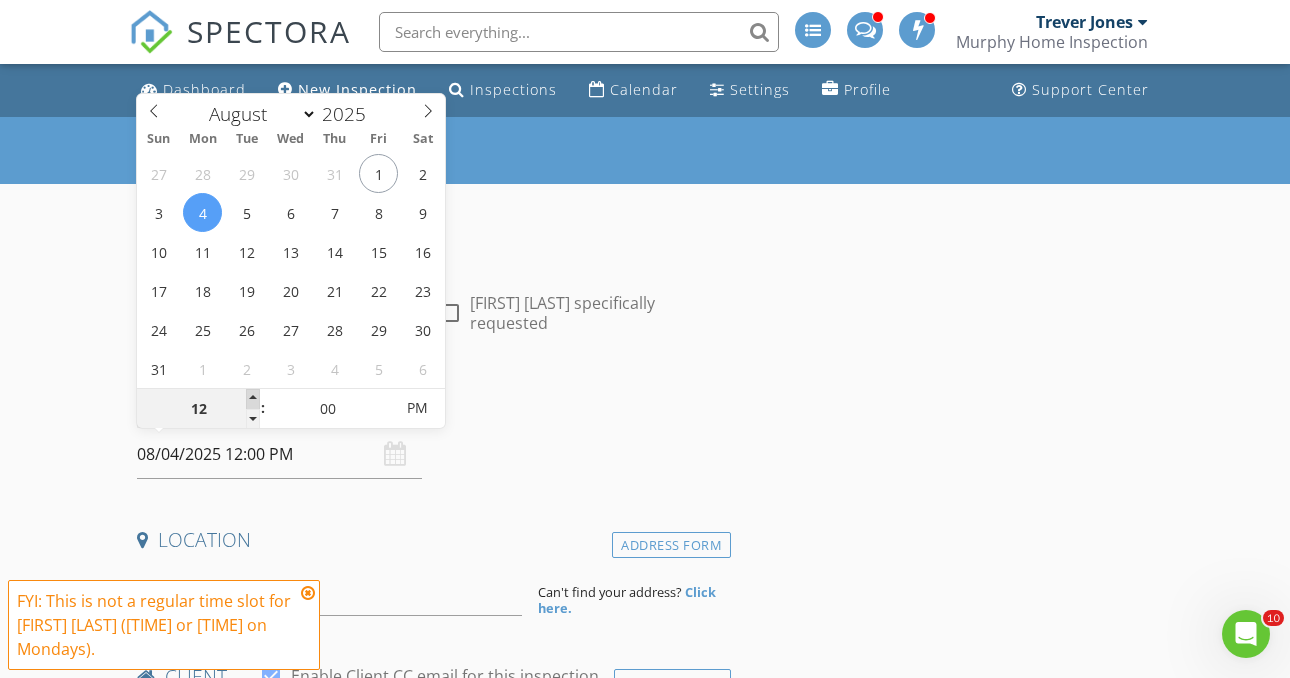 type on "01" 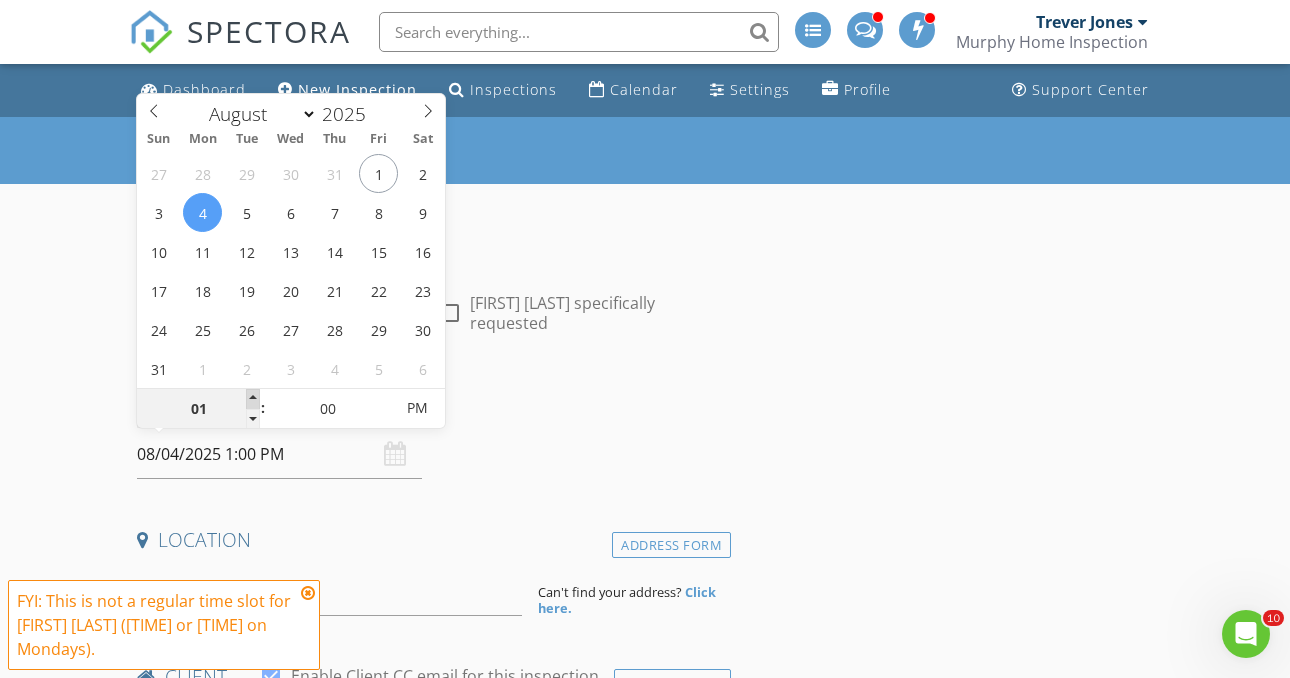 click at bounding box center (253, 399) 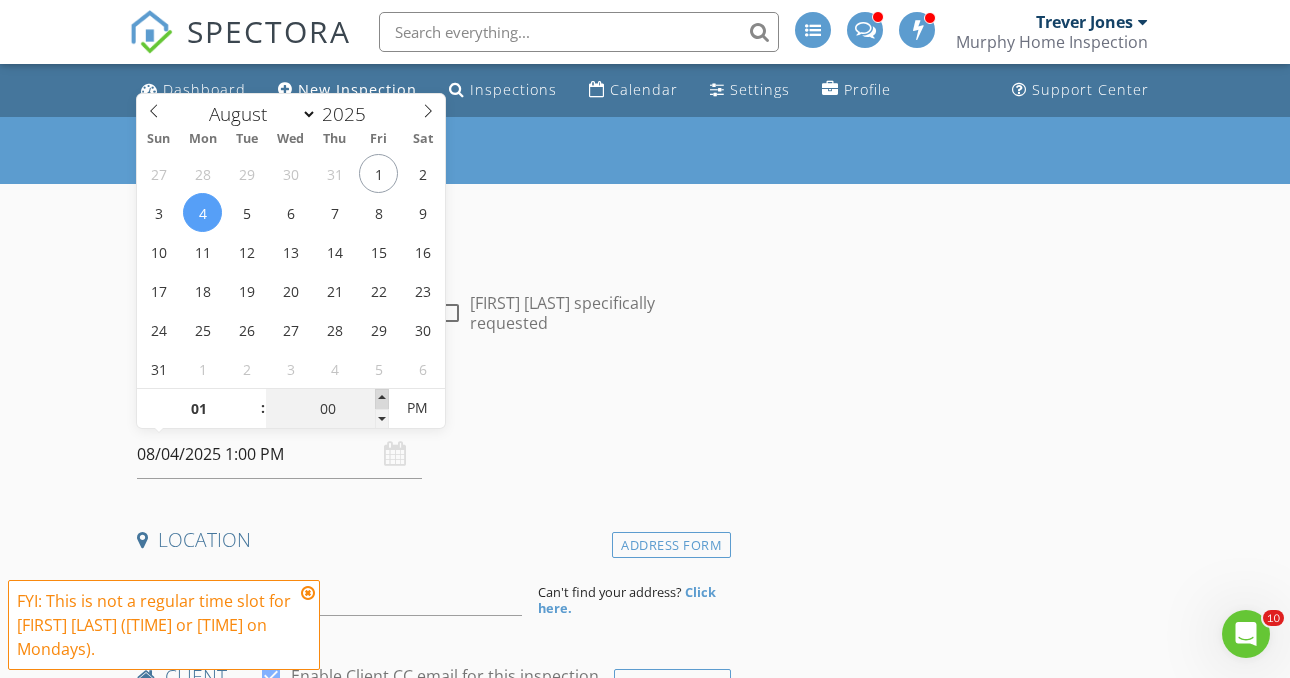 type on "05" 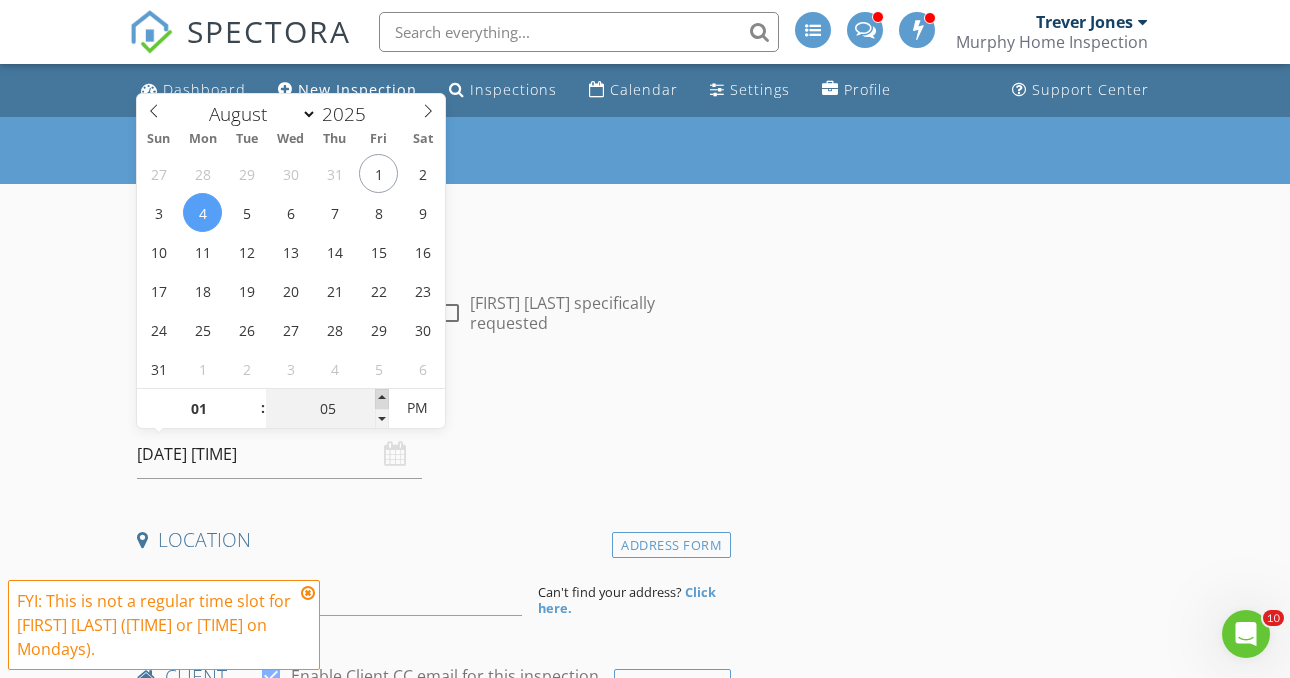 click at bounding box center (382, 399) 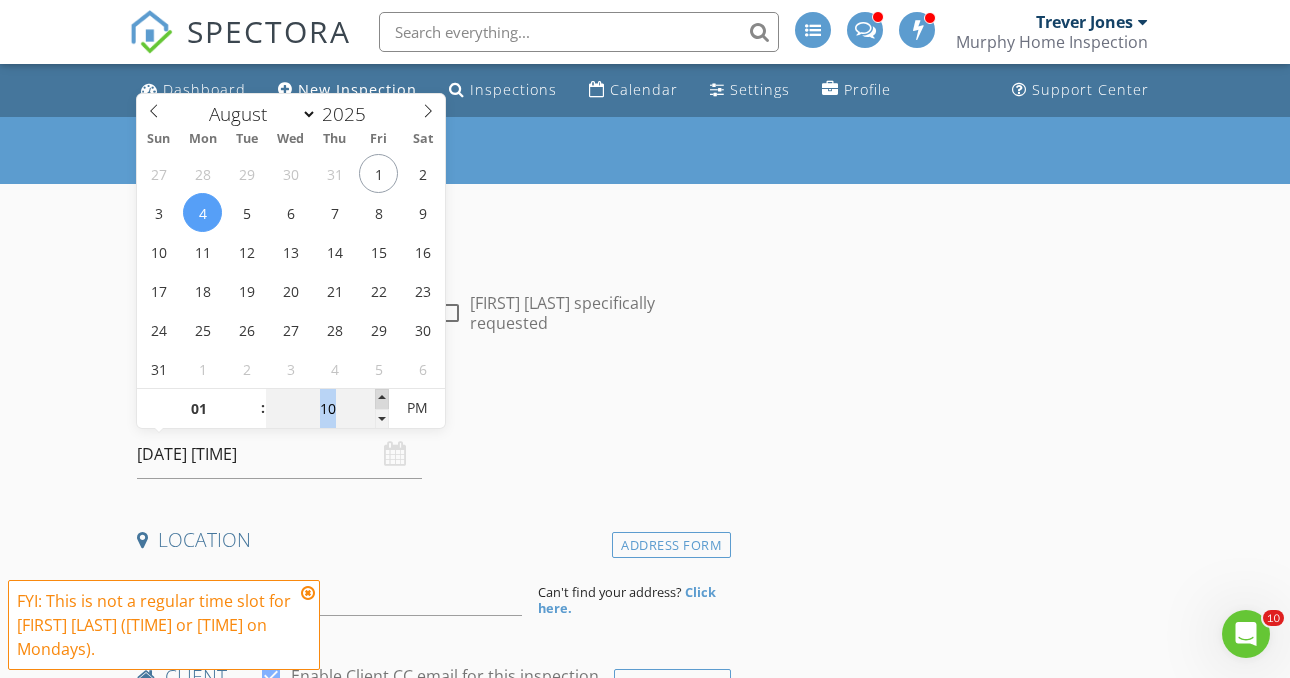 click at bounding box center (382, 399) 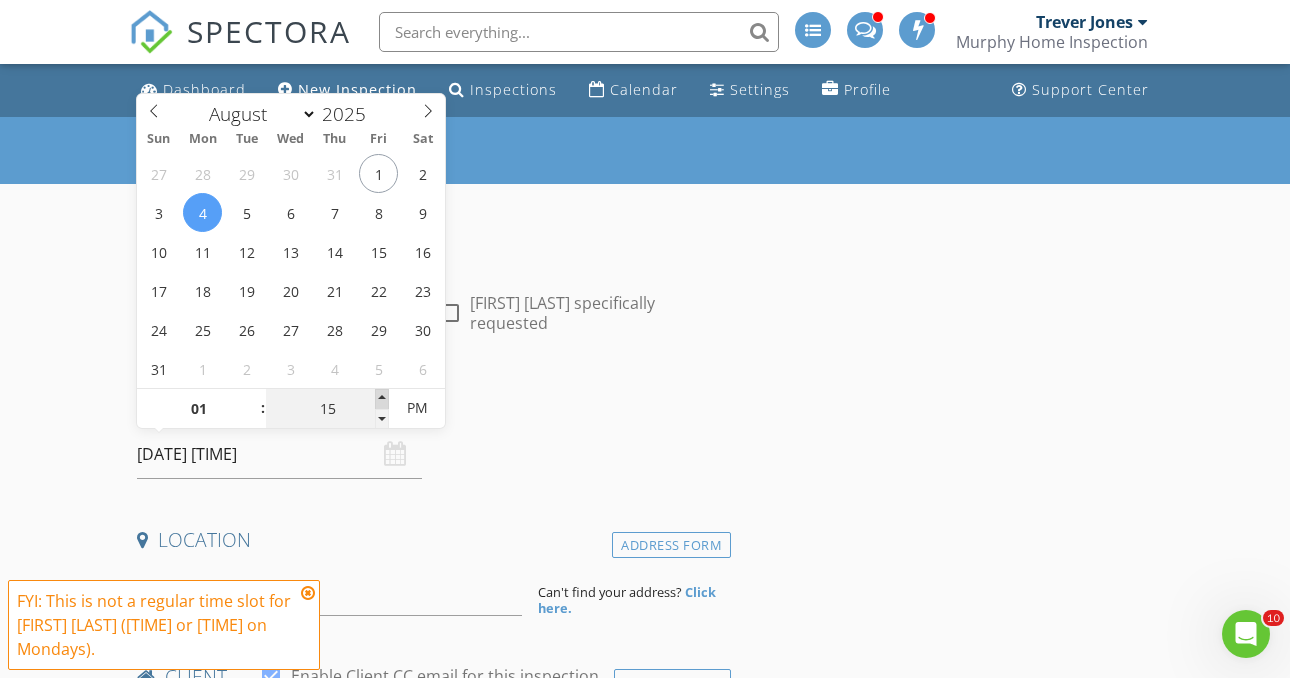 click at bounding box center [382, 399] 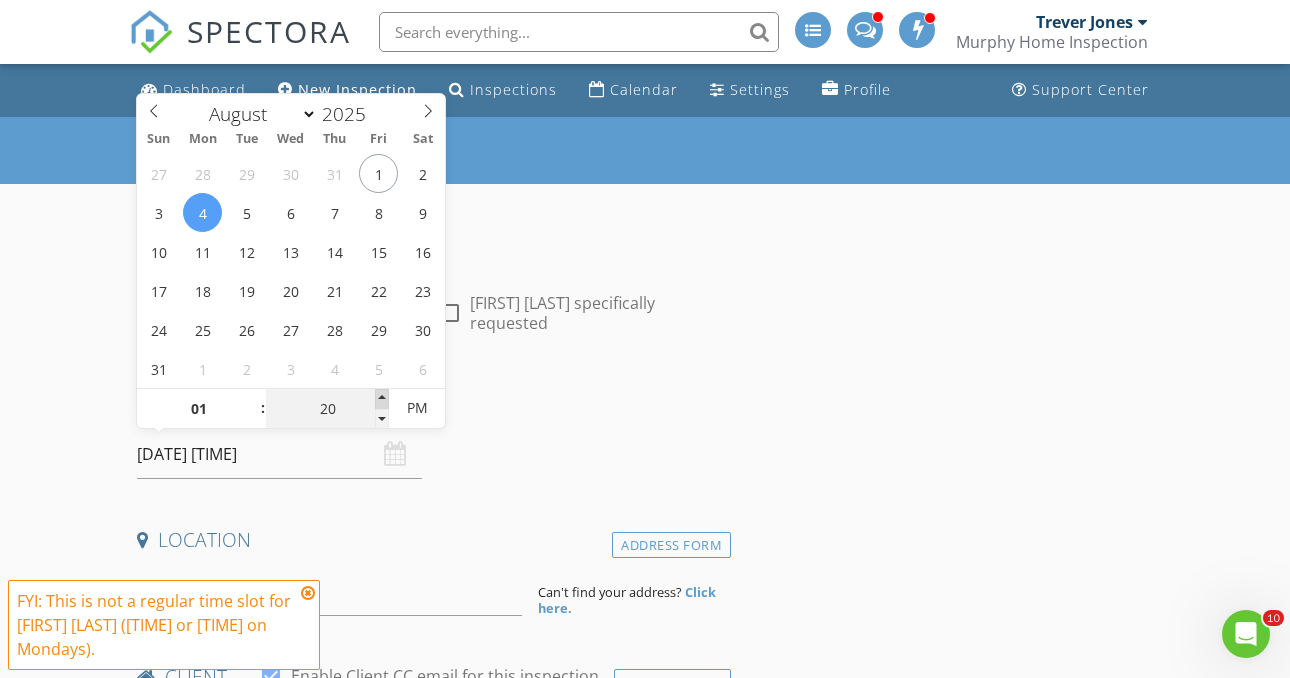 click at bounding box center [382, 399] 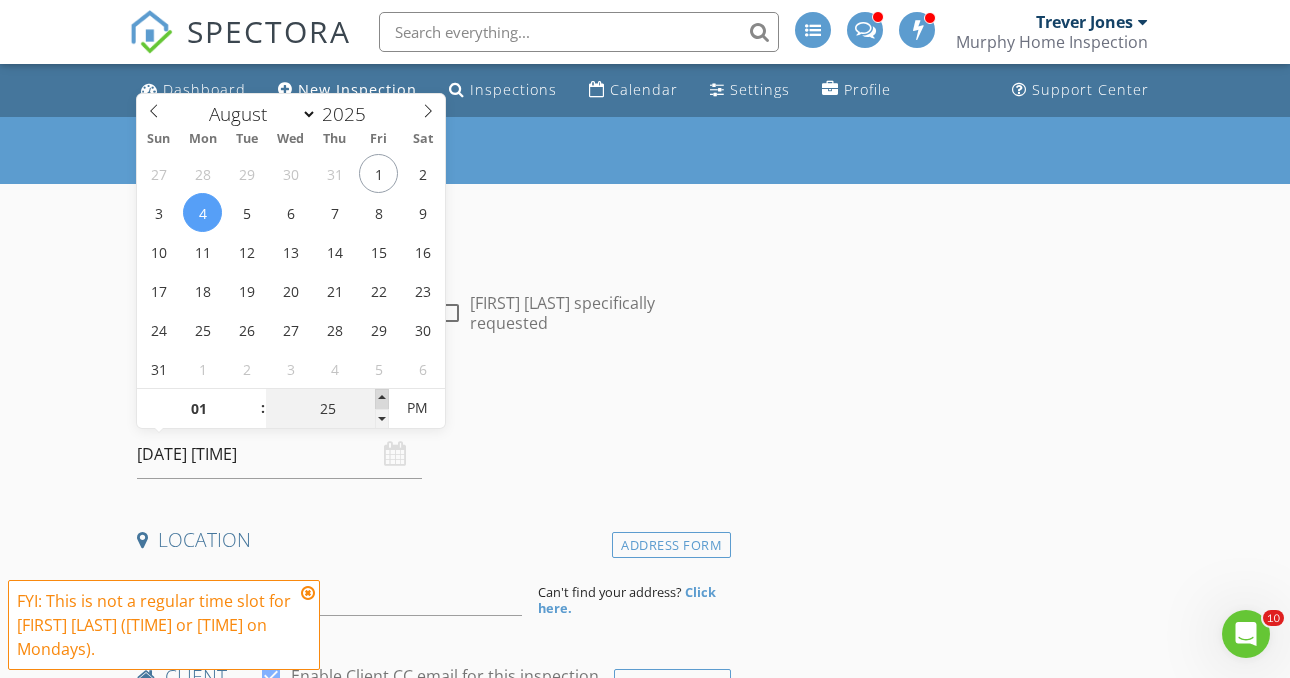 type on "[DATE] [TIME]" 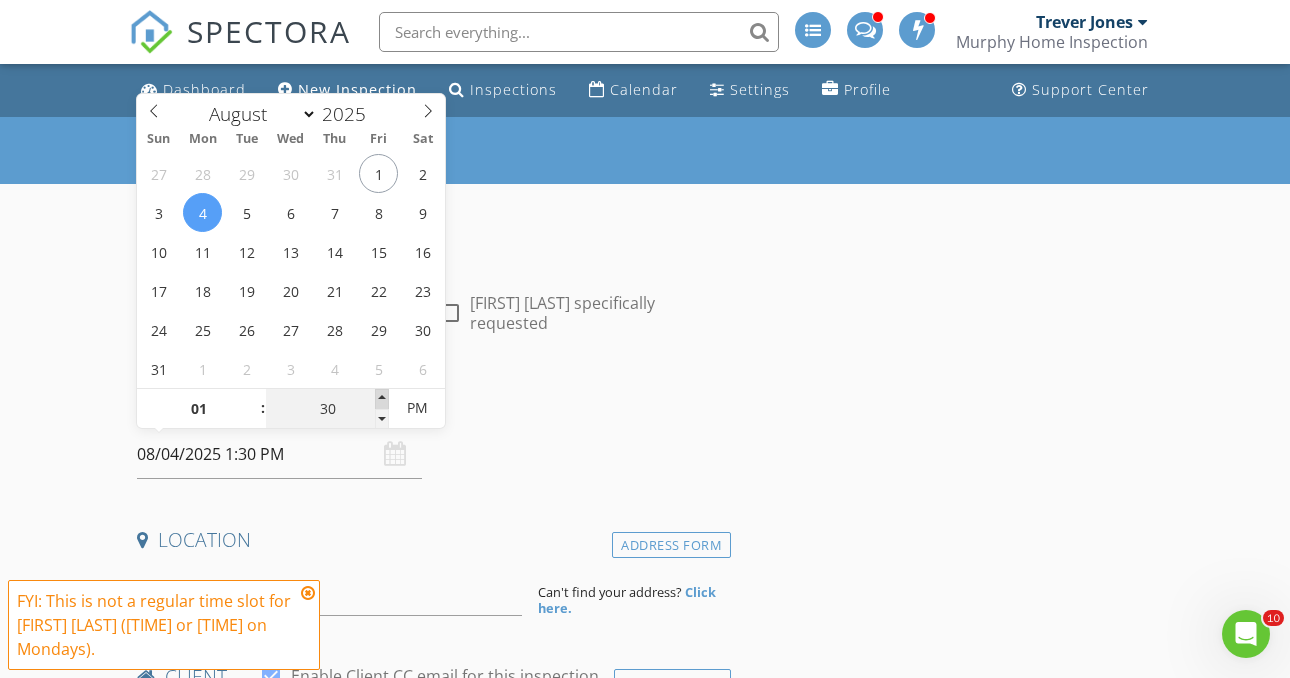 click at bounding box center [382, 399] 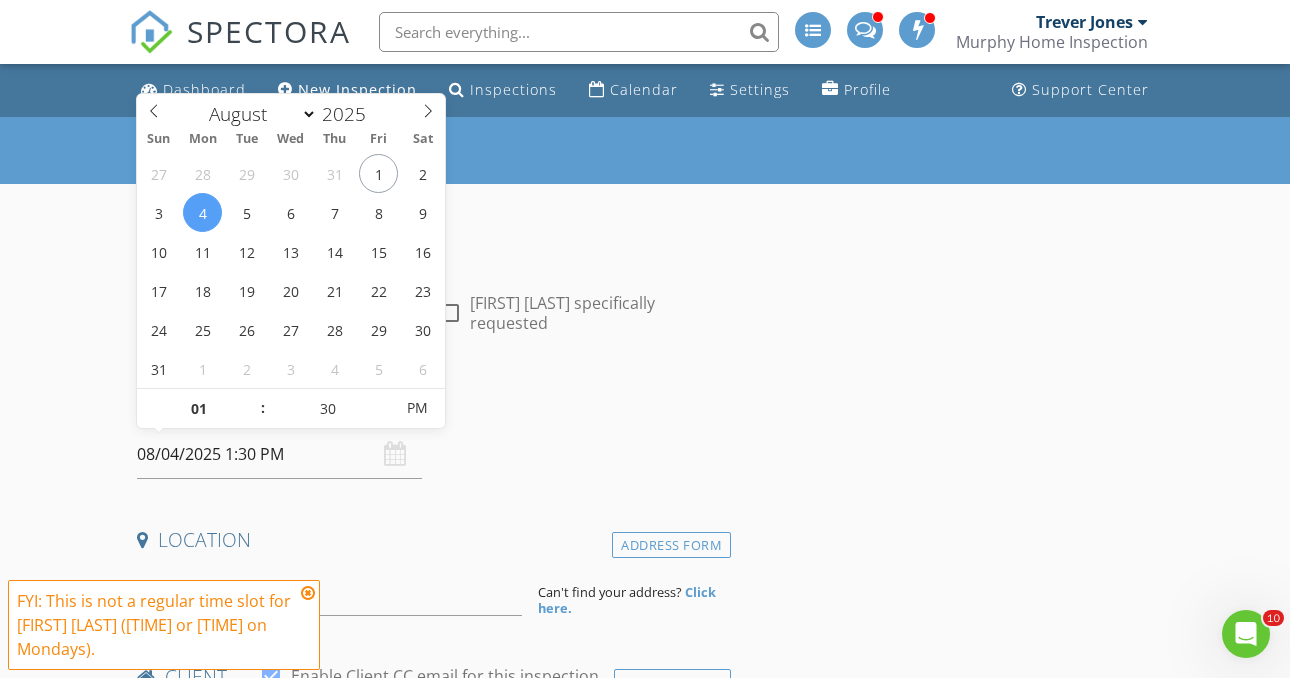 click on "Date/Time" at bounding box center (430, 403) 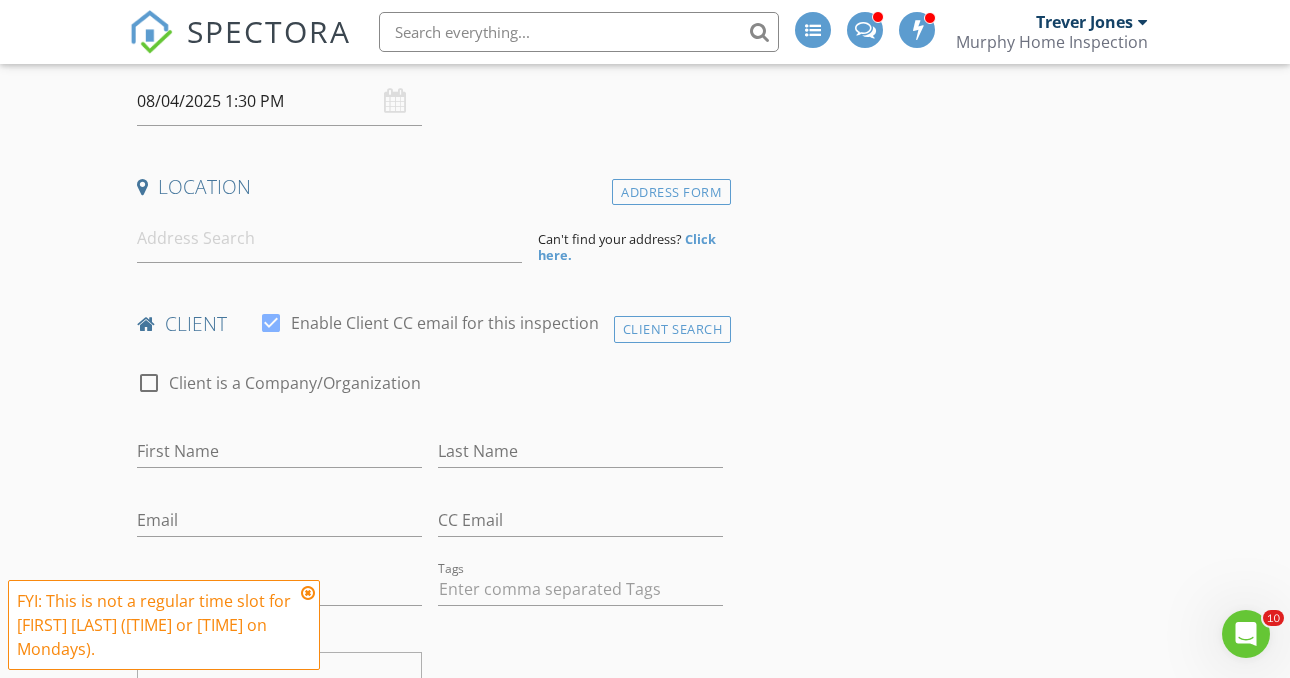 scroll, scrollTop: 421, scrollLeft: 0, axis: vertical 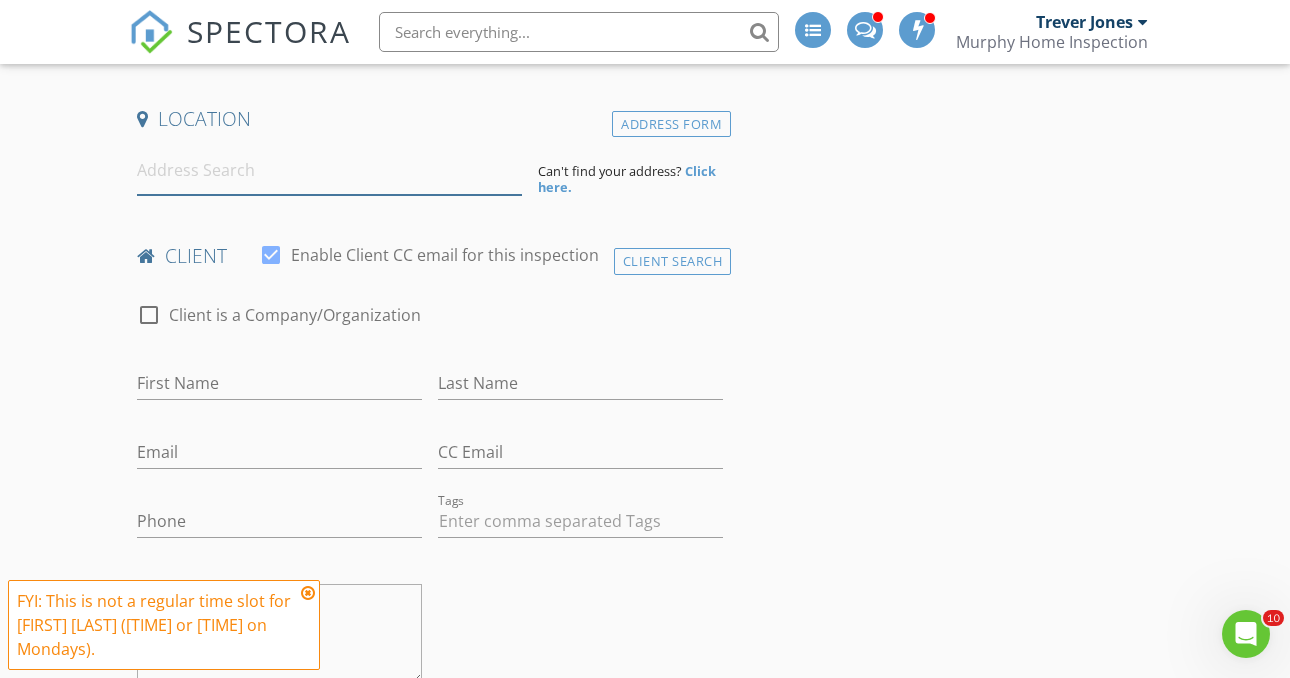 click at bounding box center (329, 170) 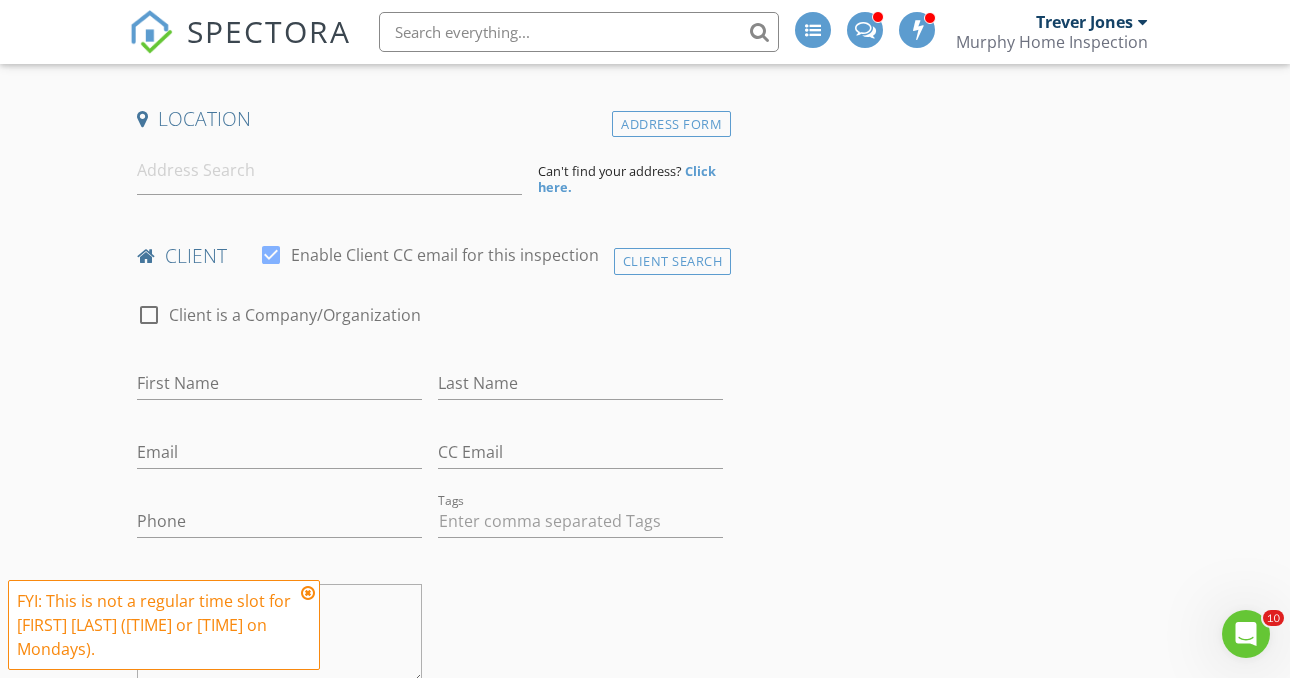 click on "INSPECTOR(S)
check_box_outline_blank   Ian Watson     check_box_outline_blank   Mika Davies     check_box   Trever Jones   PRIMARY   check_box_outline_blank   Silas Murphy-ellis     Trever Jones arrow_drop_down   check_box_outline_blank Trever Jones specifically requested
Date/Time
08/04/2025 1:30 PM
Location
Address Form       Can't find your address?   Click here.
client
check_box Enable Client CC email for this inspection   Client Search     check_box_outline_blank Client is a Company/Organization     First Name   Last Name   Email   CC Email   Phone         Tags         Notes
ADD ADDITIONAL client
SERVICES
arrow_drop_down     Select Discount Code arrow_drop_down    Charges       TOTAL   $0.00    Duration    No services with durations selected      Templates       Agreements" at bounding box center [430, 1331] 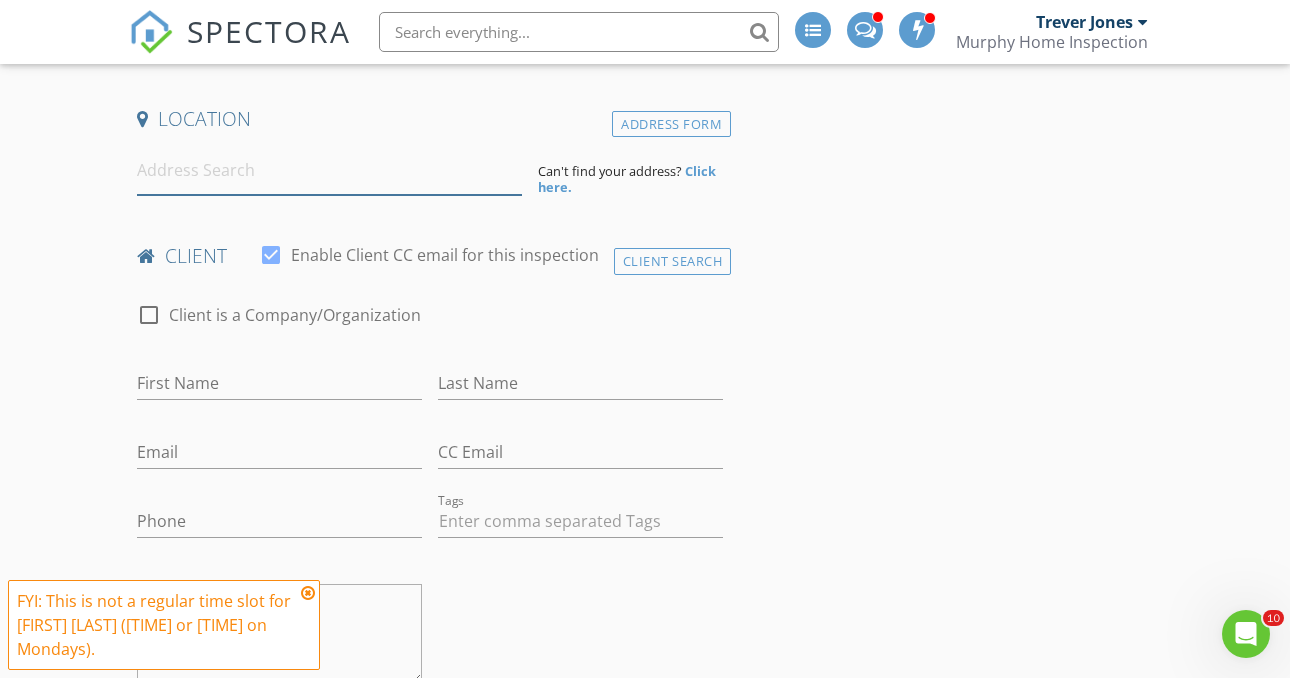 click at bounding box center [329, 170] 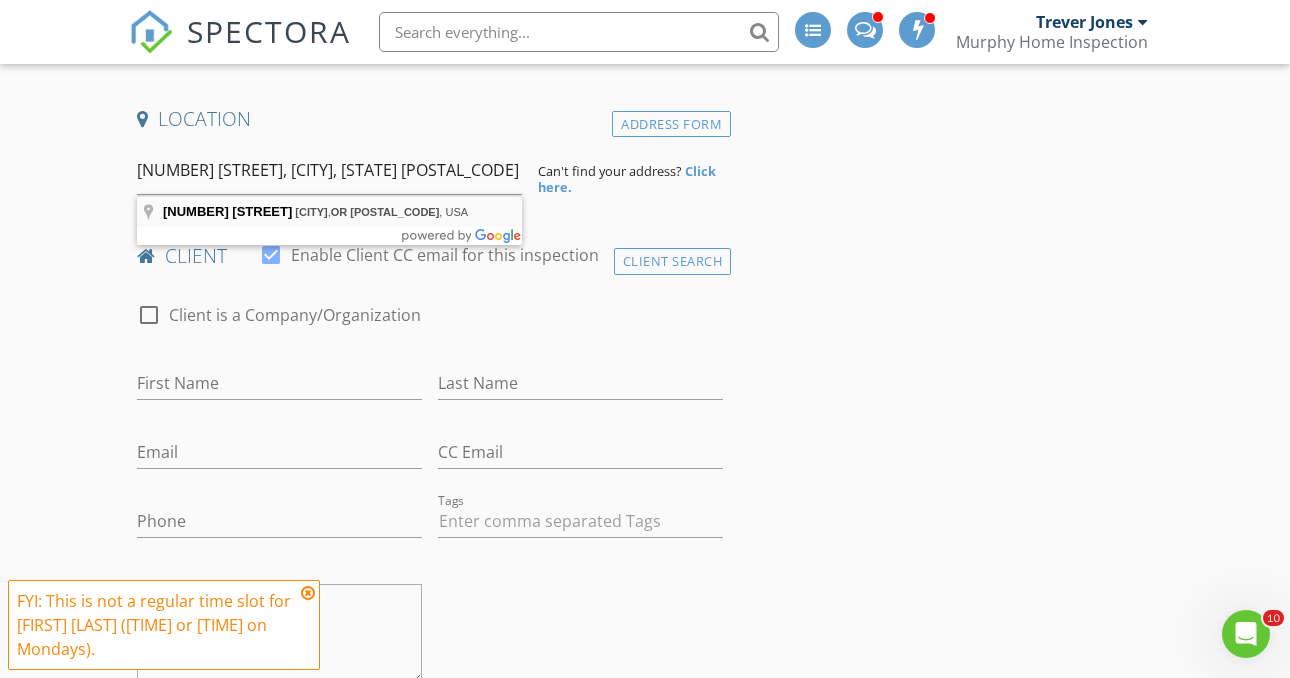 type on "[NUMBER] [STREET], [CITY], [STATE], [COUNTRY]" 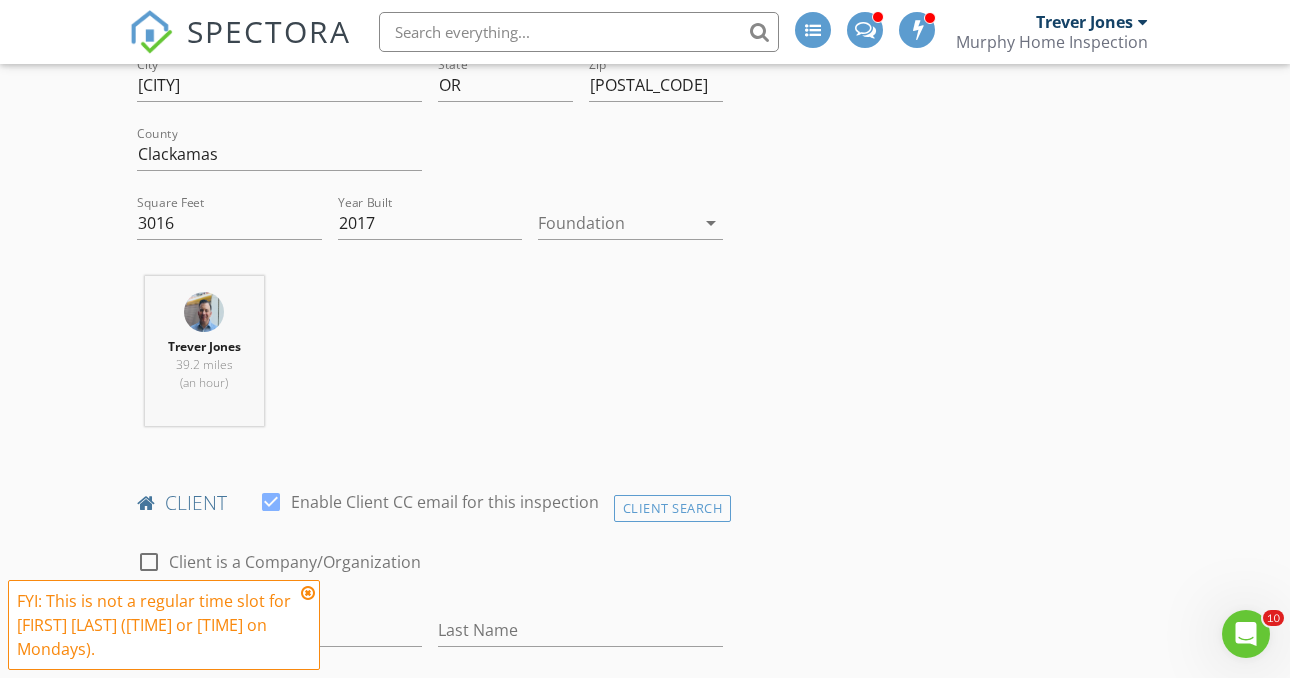 scroll, scrollTop: 613, scrollLeft: 0, axis: vertical 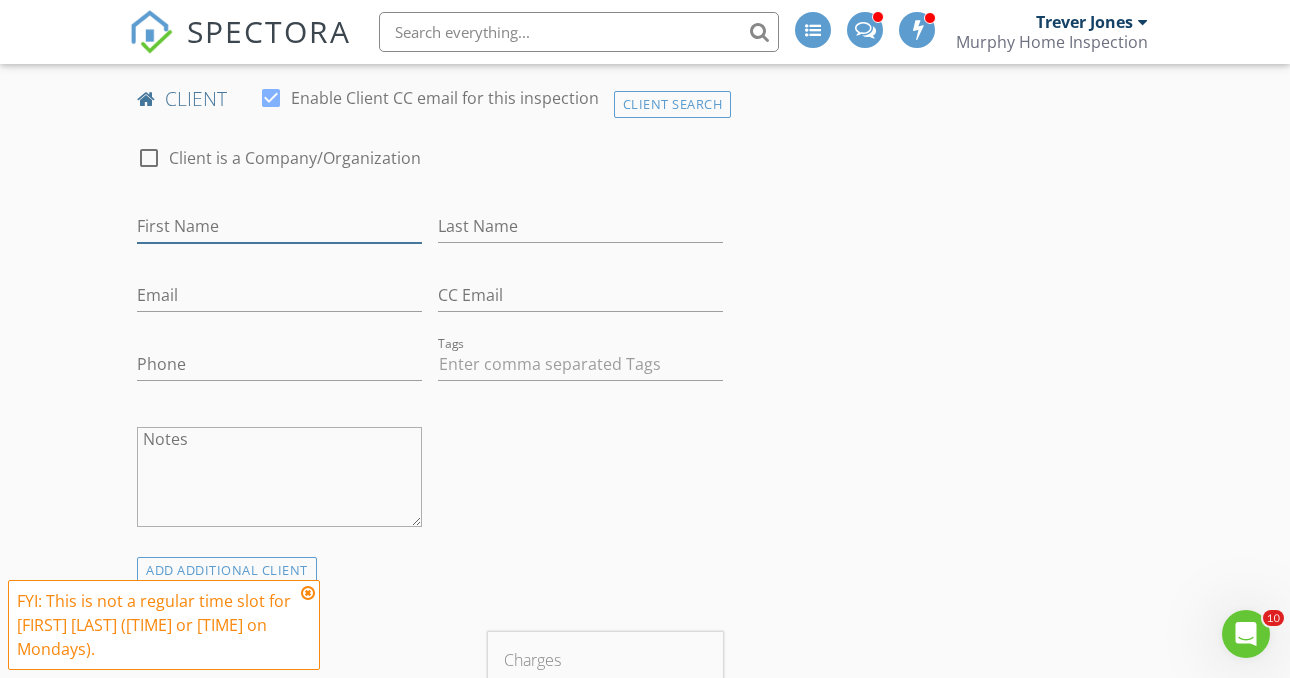 click on "First Name" at bounding box center (279, 226) 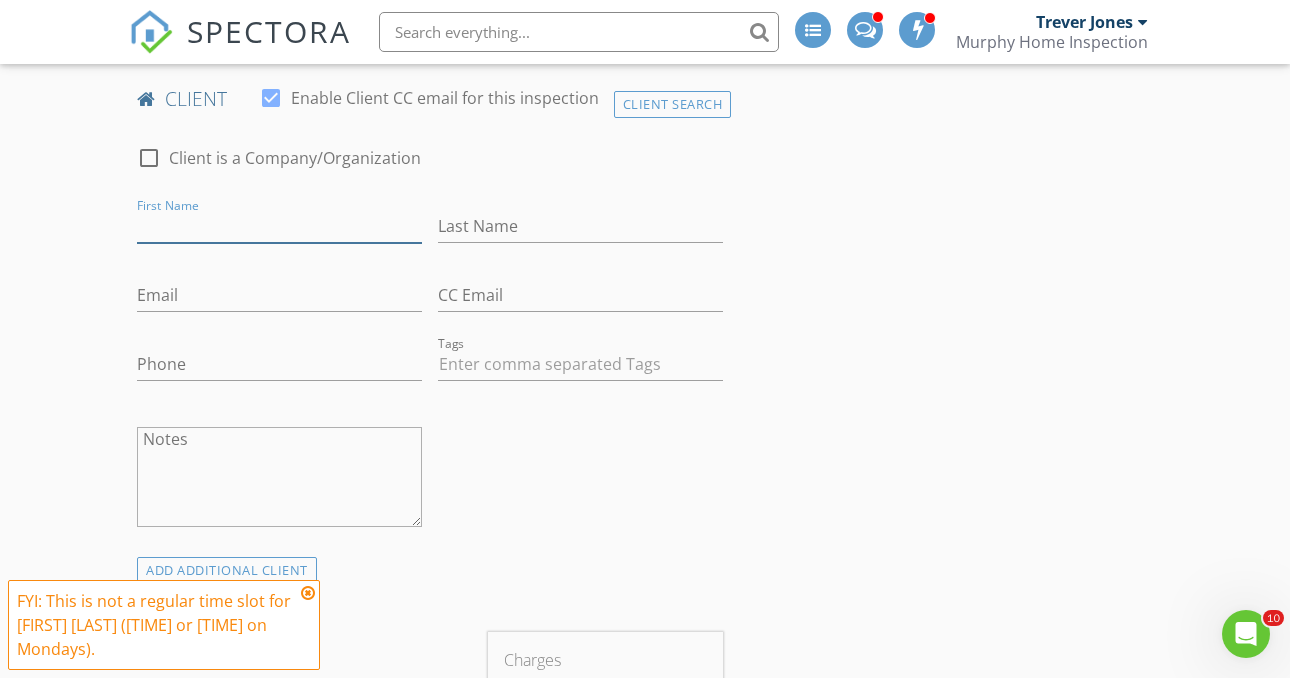 paste on "[FIRST] and [FIRST] [LAST]" 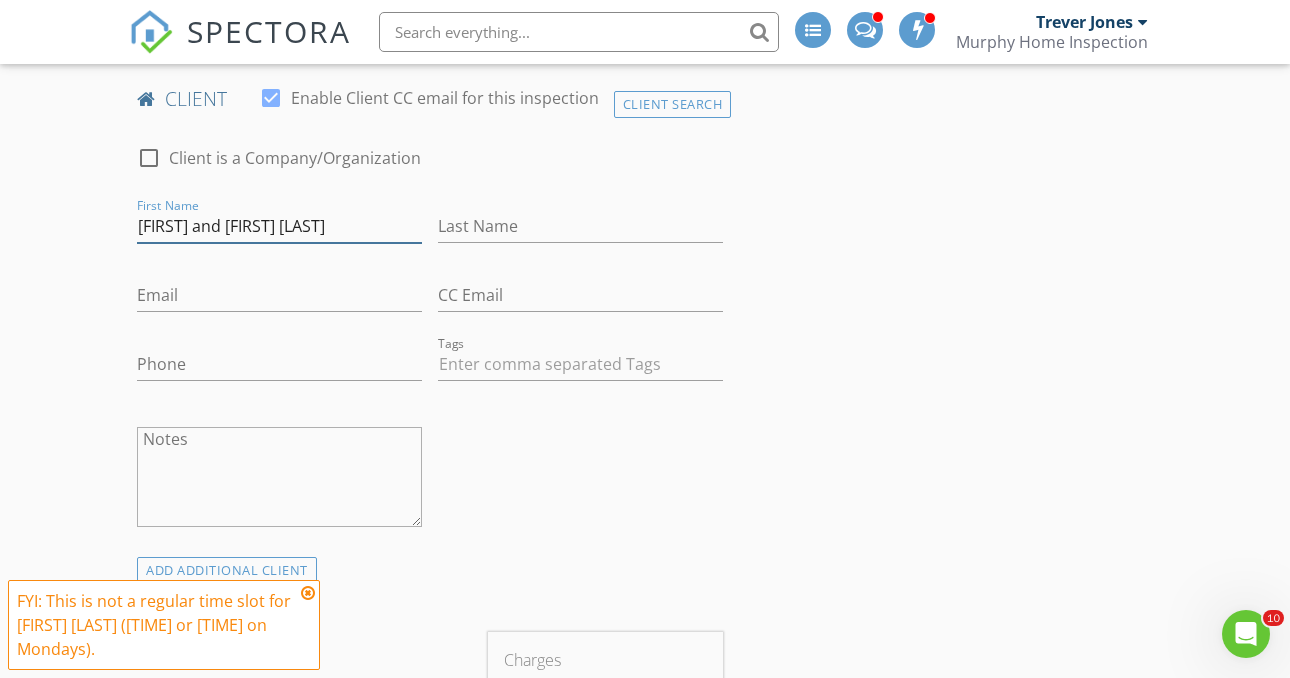 type on "[FIRST] and [FIRST] [LAST]" 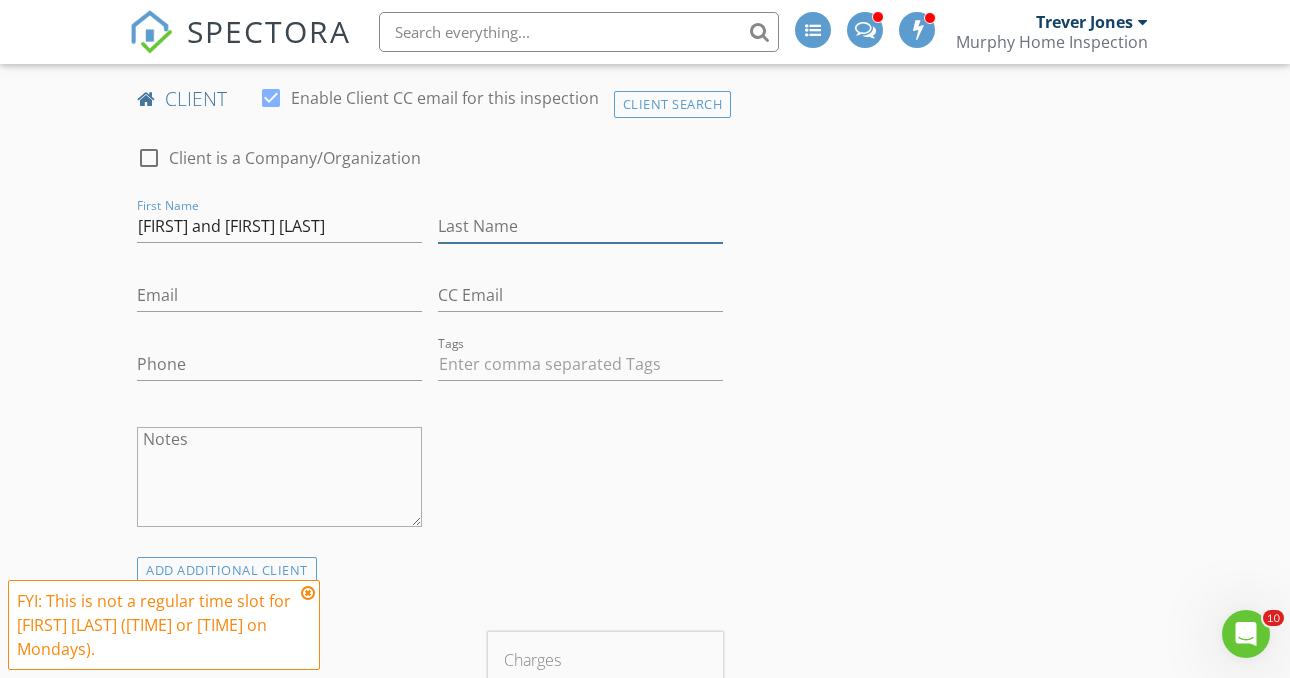 click on "Last Name" at bounding box center (580, 226) 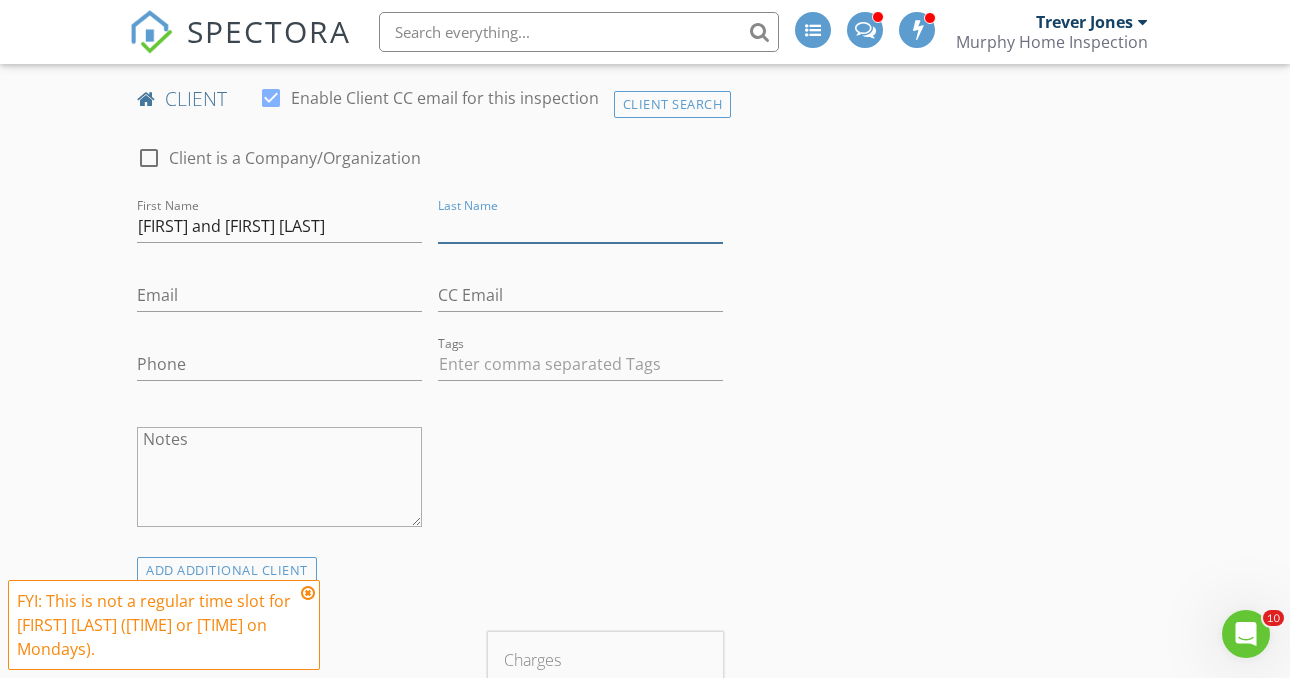 paste on "[FIRST] and [FIRST] [LAST]" 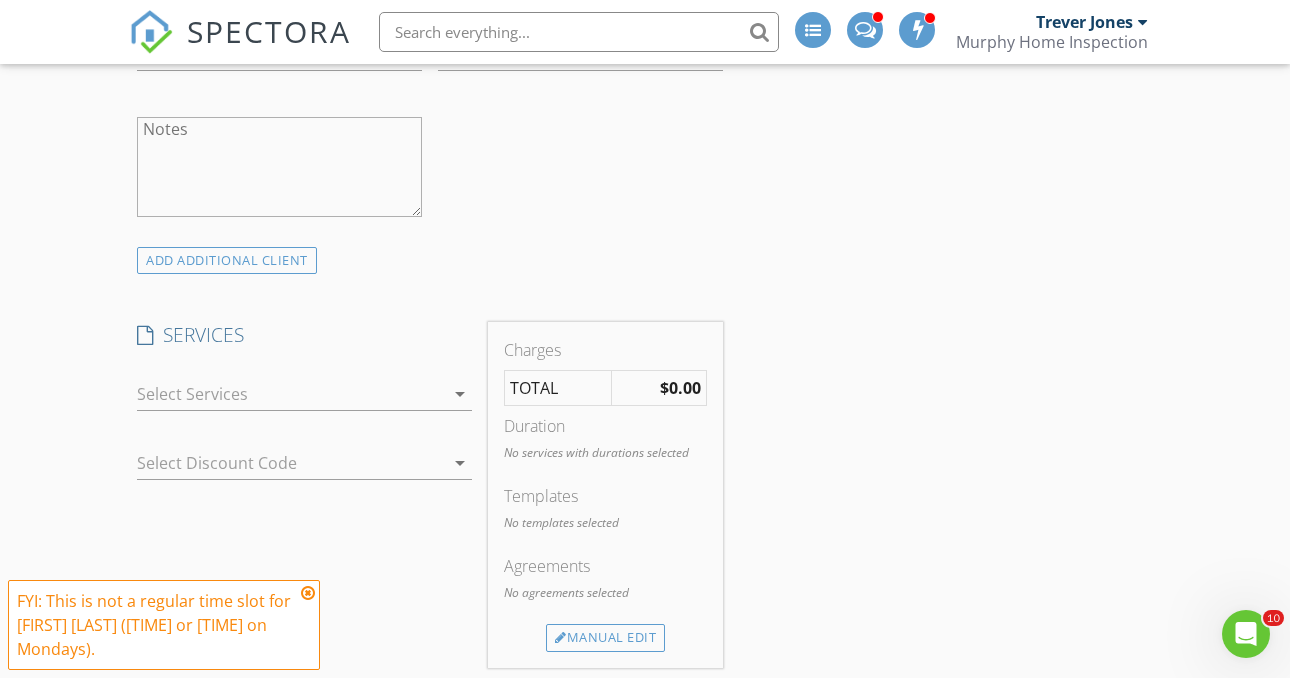scroll, scrollTop: 1320, scrollLeft: 0, axis: vertical 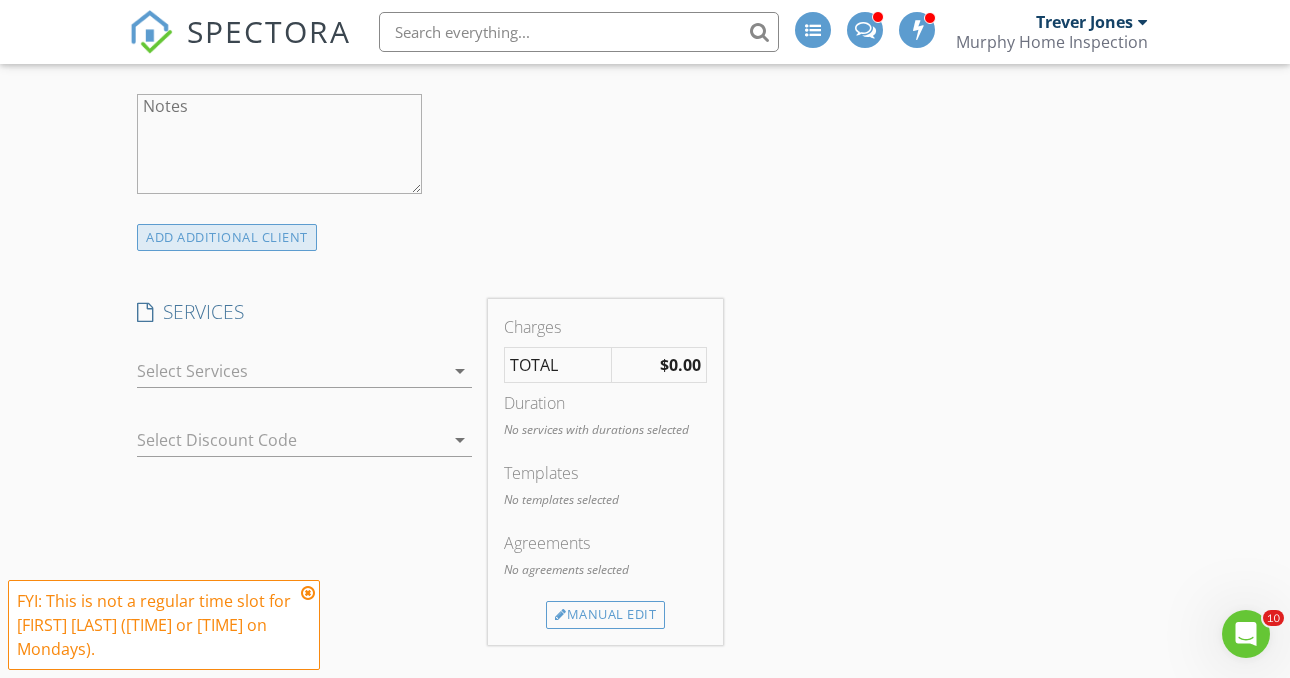 type on "[FIRST] and [FIRST] [LAST]" 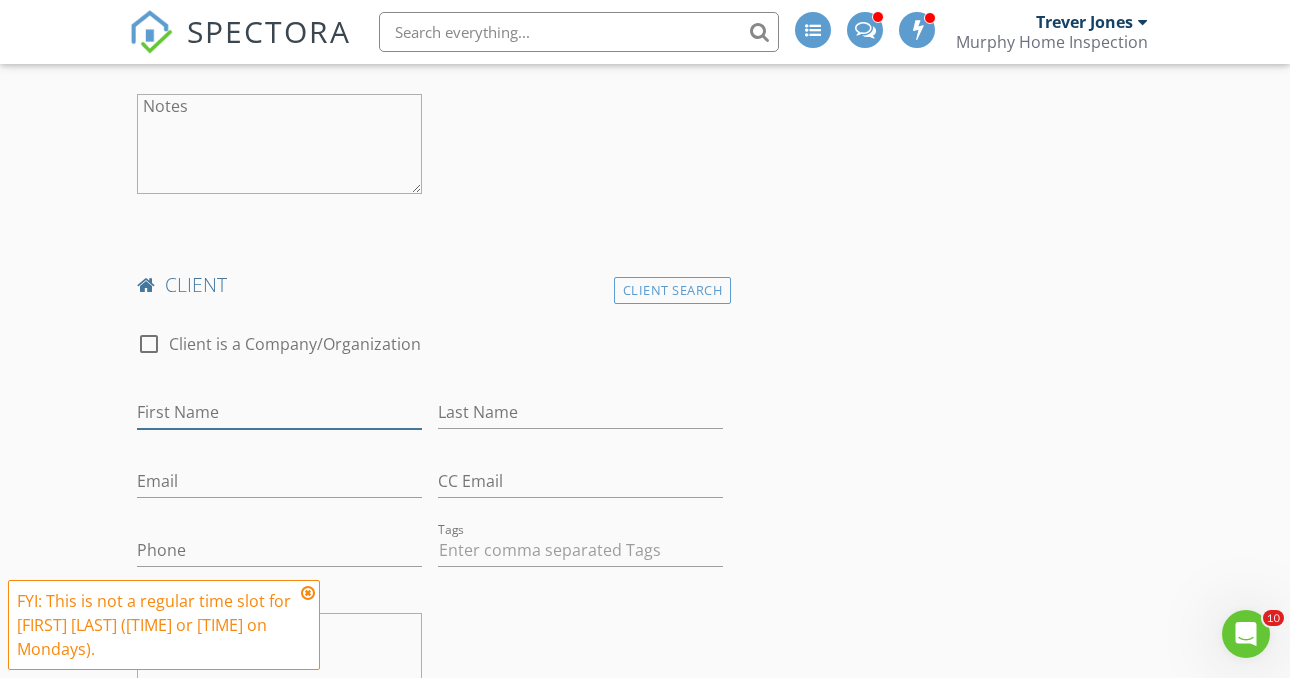 click on "First Name" at bounding box center (279, 412) 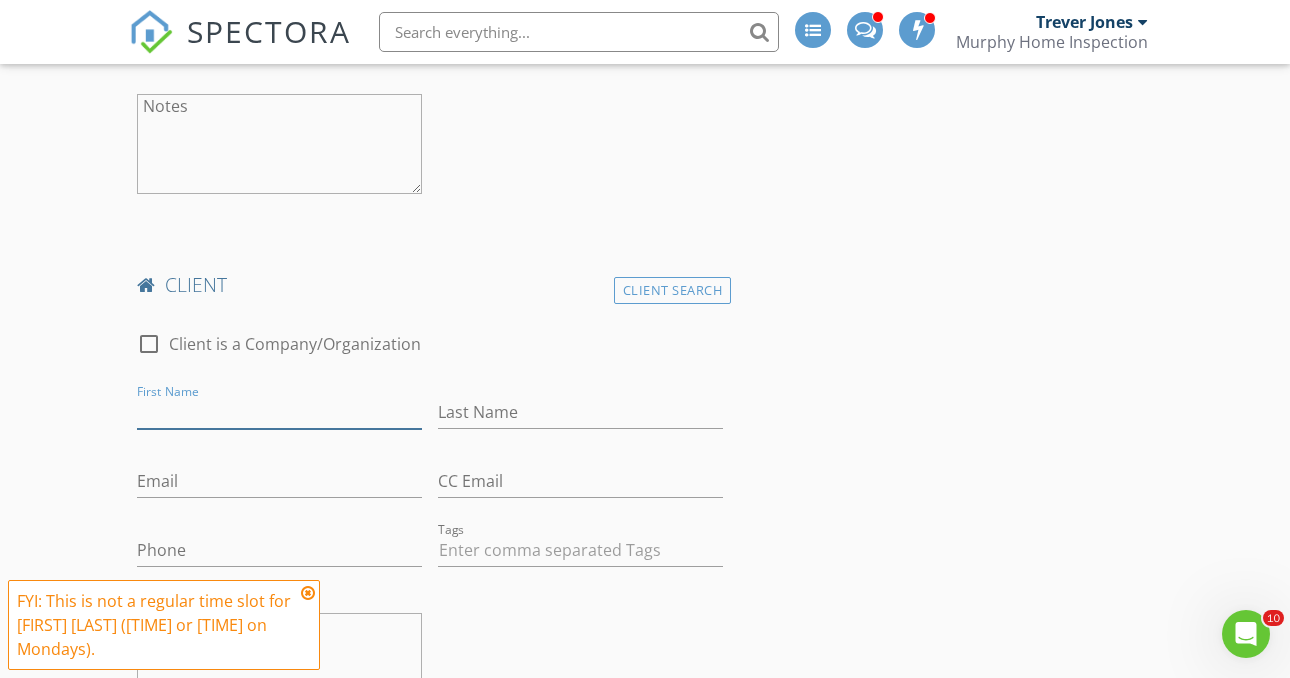 paste on "[FIRST] and [FIRST] [LAST]" 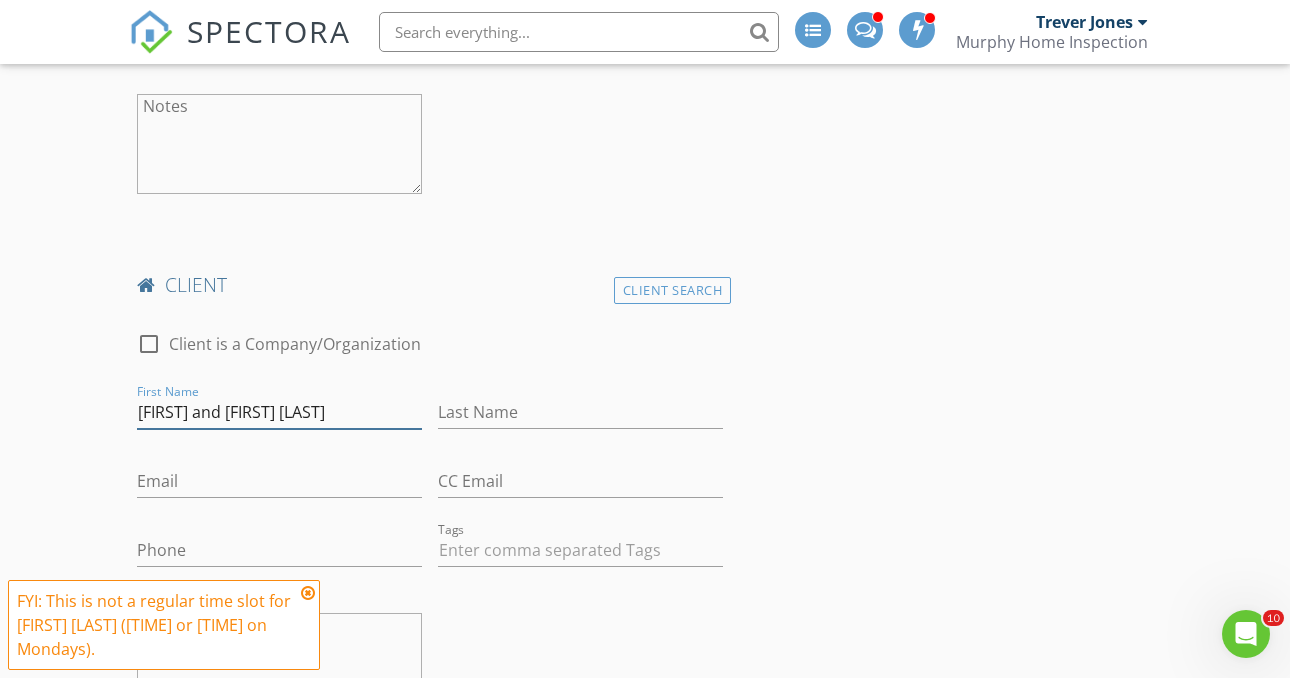 type on "[FIRST] and [FIRST] [LAST]" 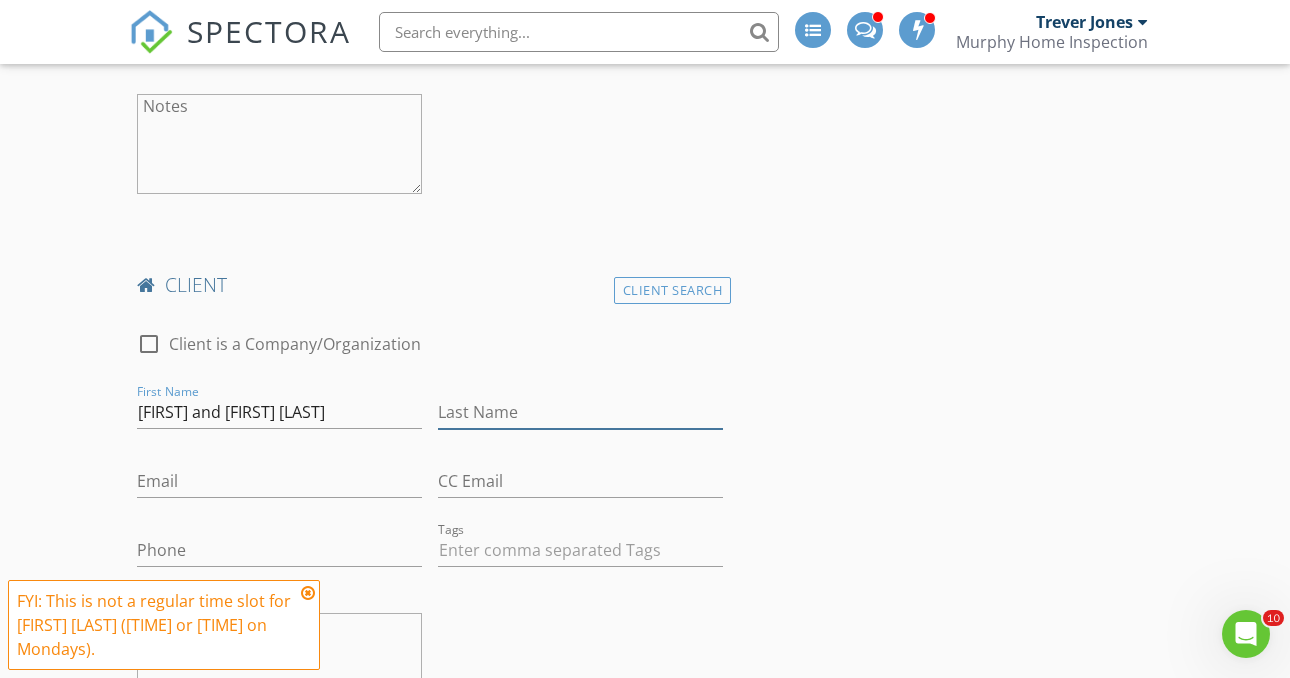 click on "Last Name" at bounding box center [580, 412] 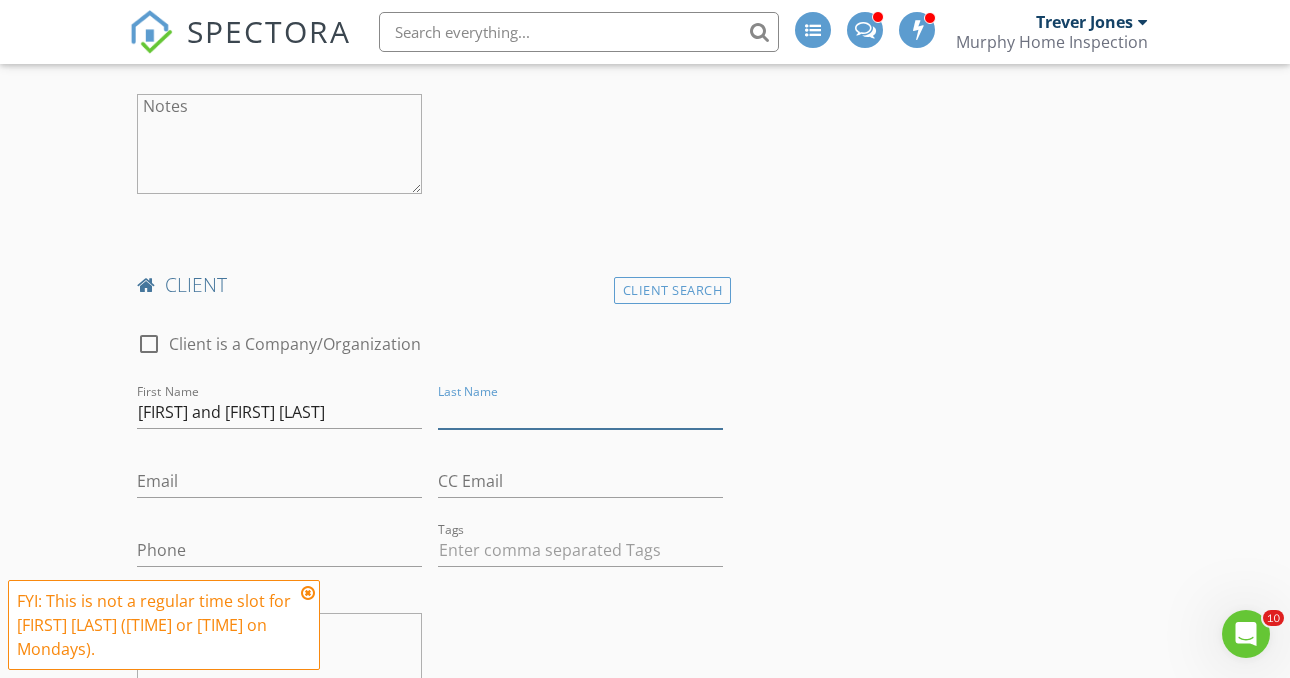 paste on "[FIRST] and [FIRST] [LAST]" 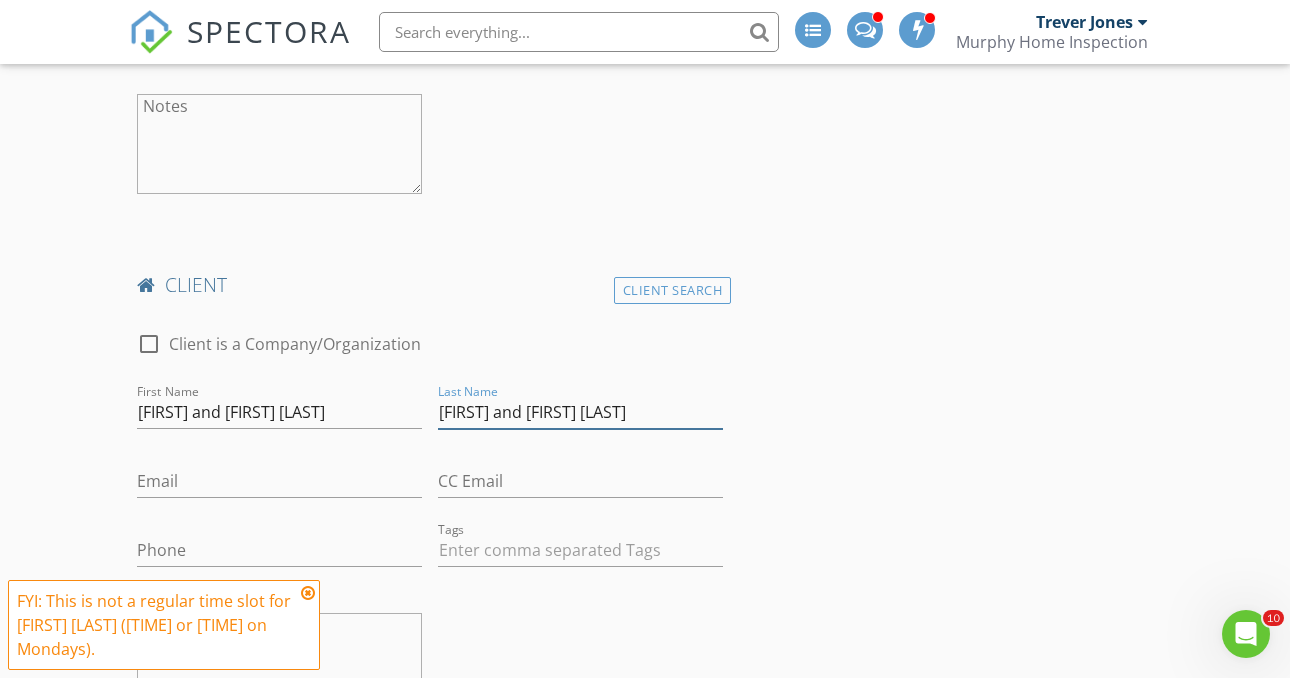 drag, startPoint x: 504, startPoint y: 407, endPoint x: 395, endPoint y: 408, distance: 109.004585 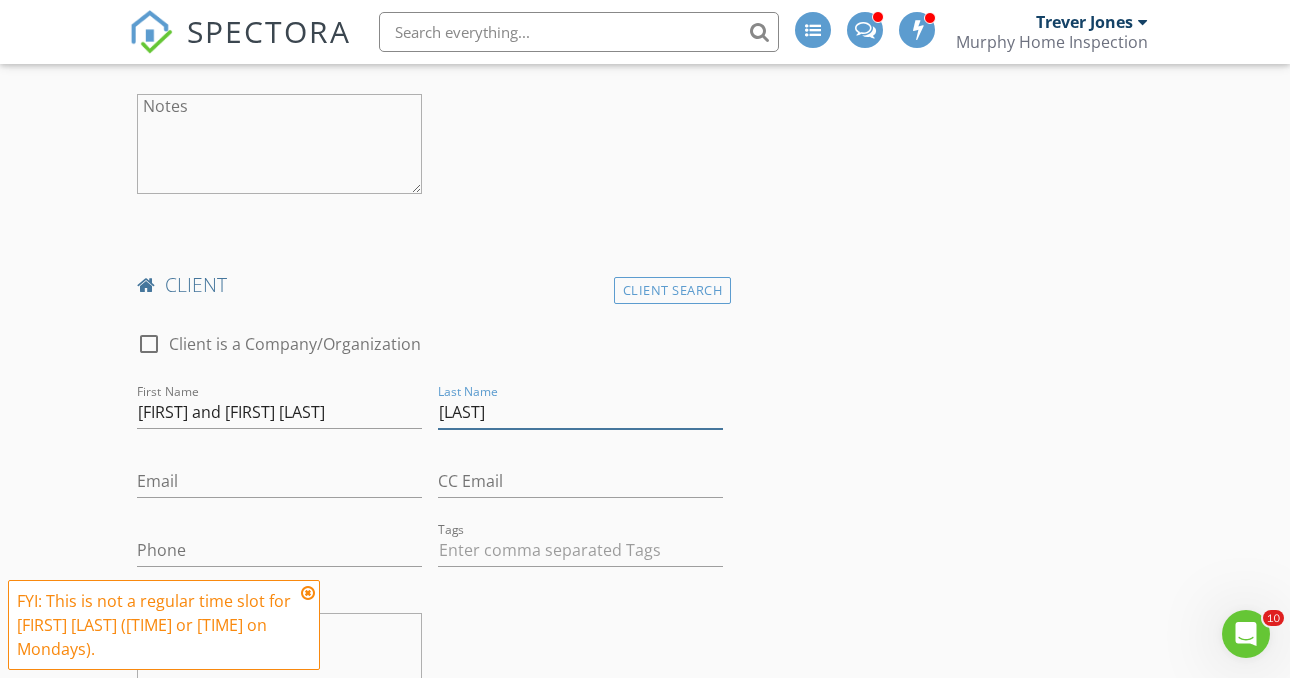 type on "[LAST]" 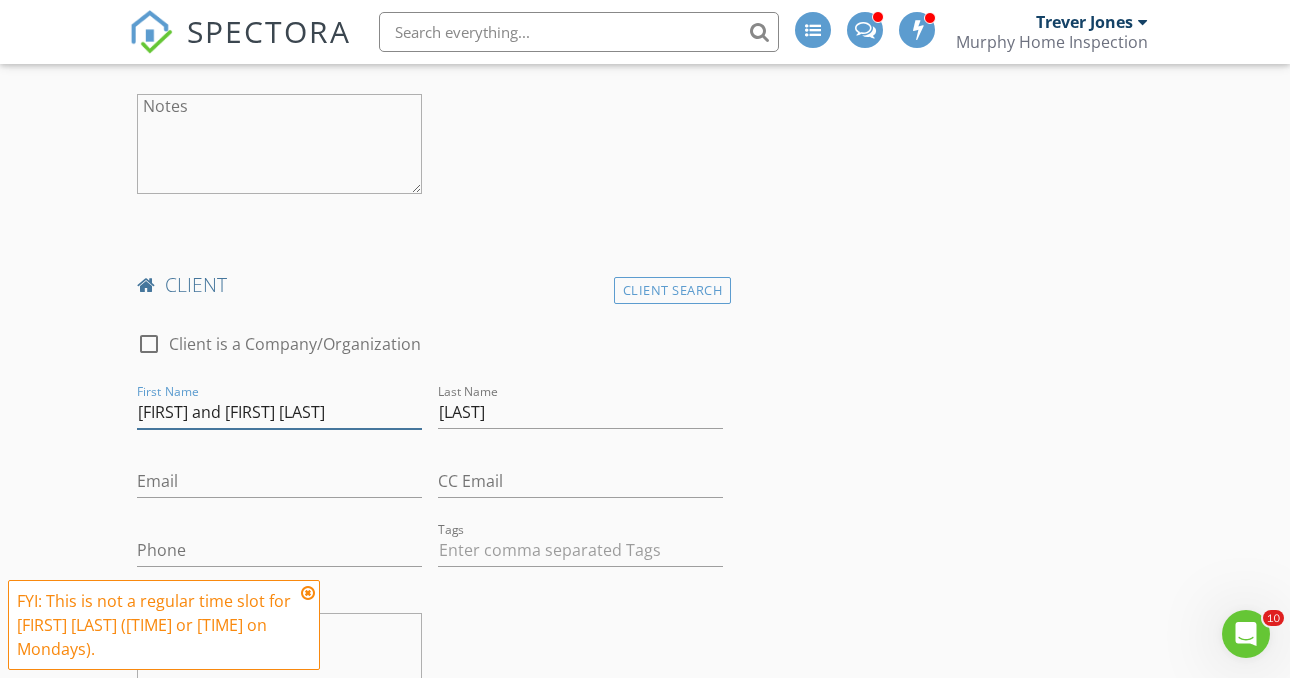 drag, startPoint x: 306, startPoint y: 419, endPoint x: 168, endPoint y: 424, distance: 138.09055 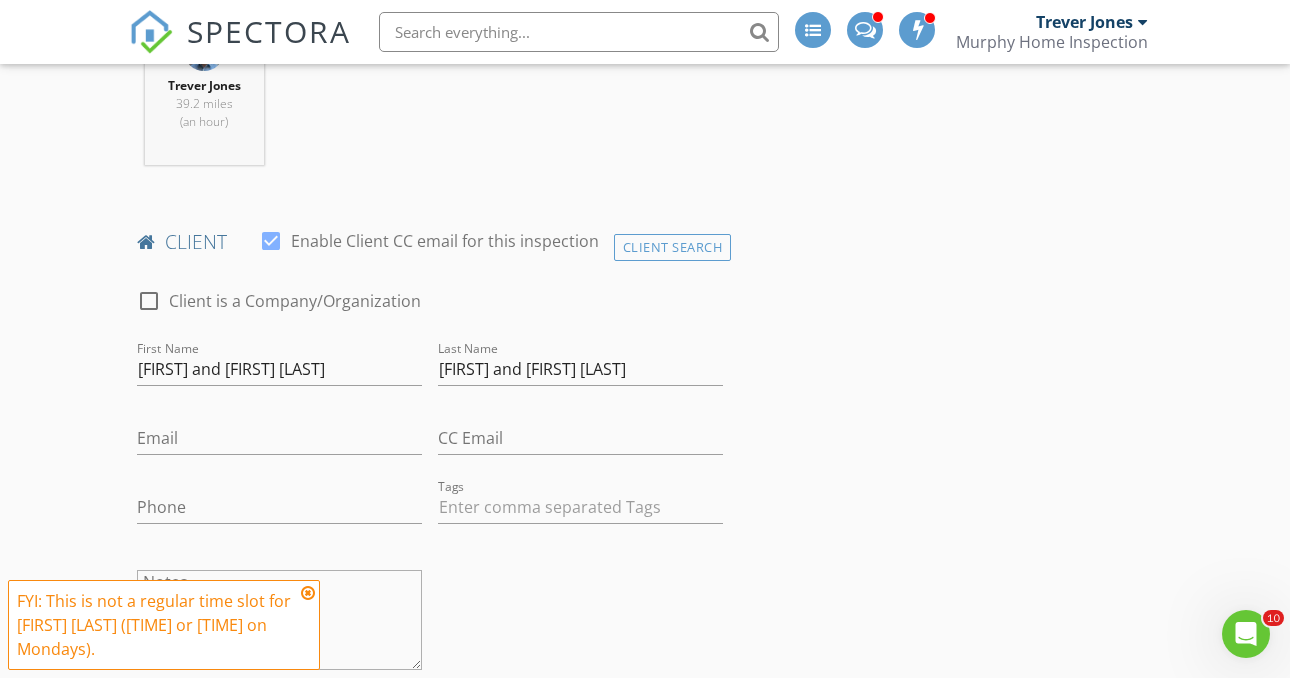 scroll, scrollTop: 849, scrollLeft: 0, axis: vertical 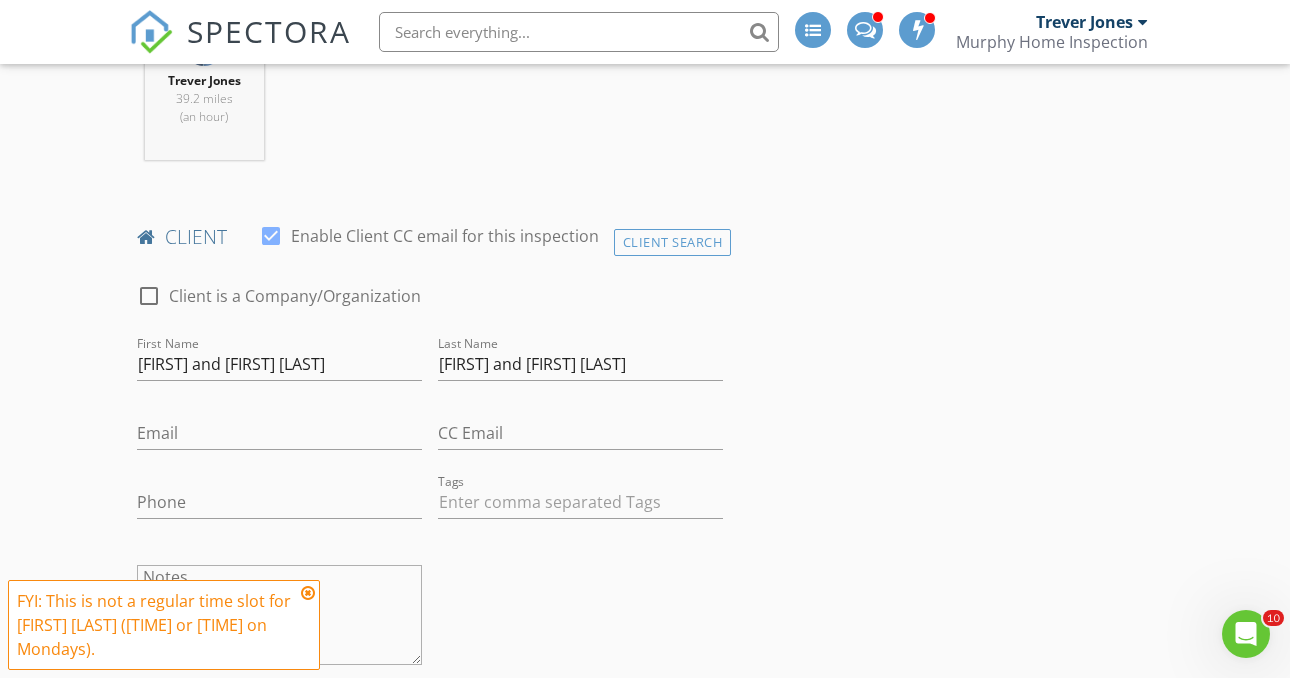 type on "Jeff" 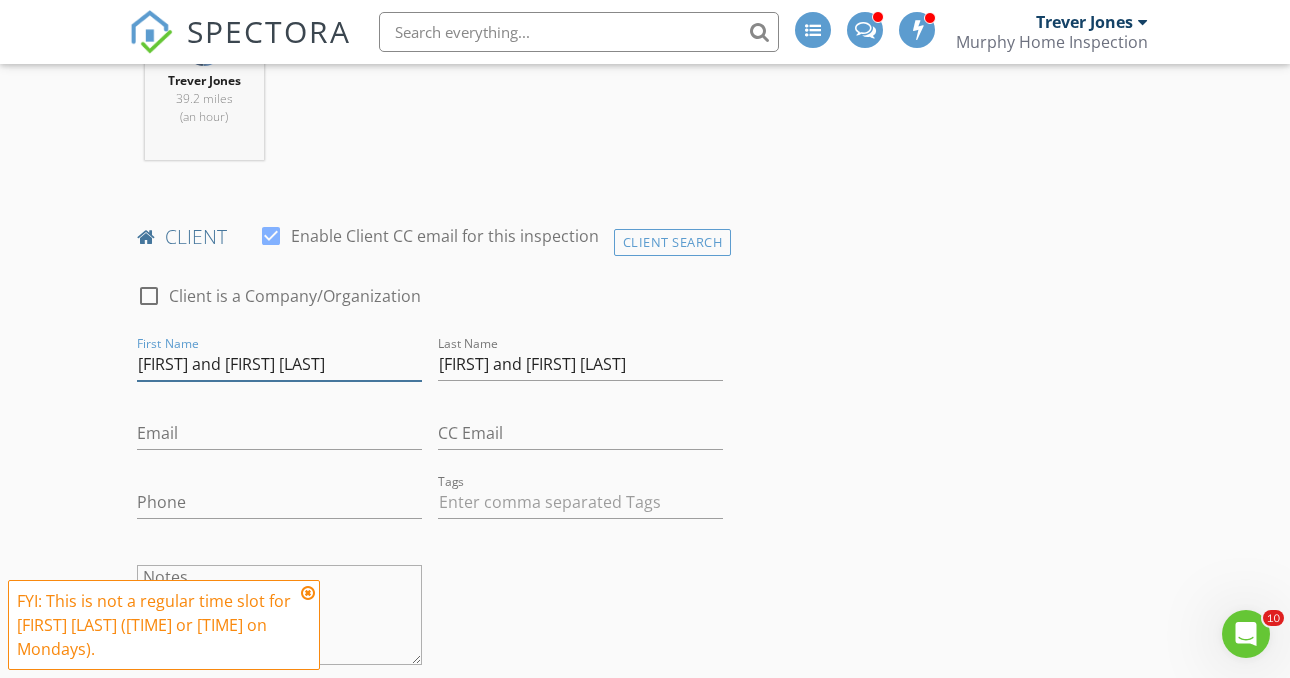 drag, startPoint x: 303, startPoint y: 368, endPoint x: 166, endPoint y: 381, distance: 137.6154 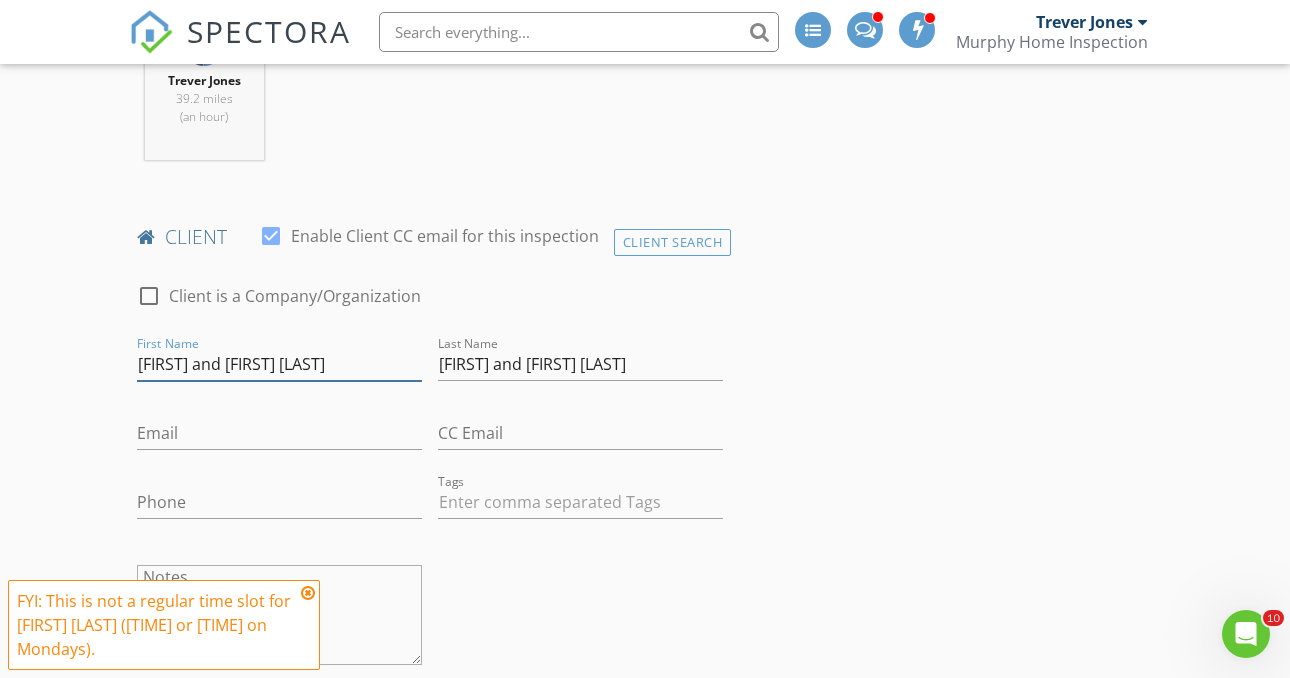 type on "[FIRST] and [FIRST] [LAST]" 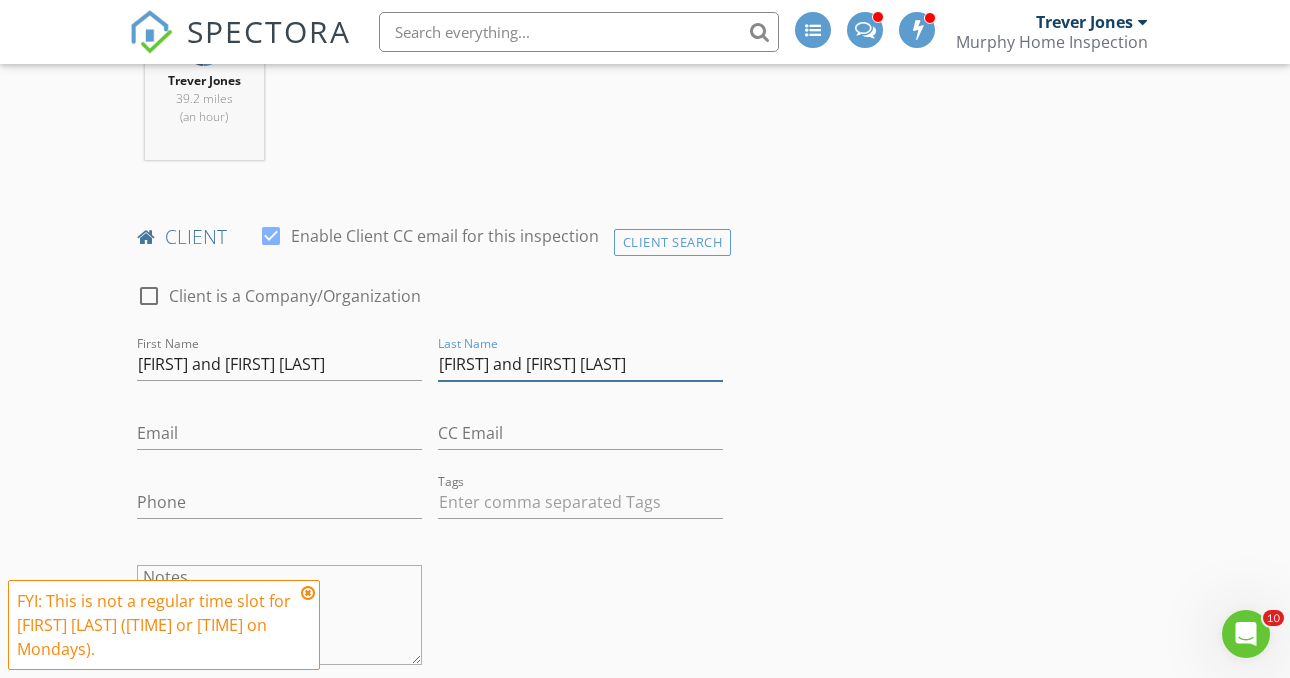 drag, startPoint x: 541, startPoint y: 366, endPoint x: 309, endPoint y: 374, distance: 232.1379 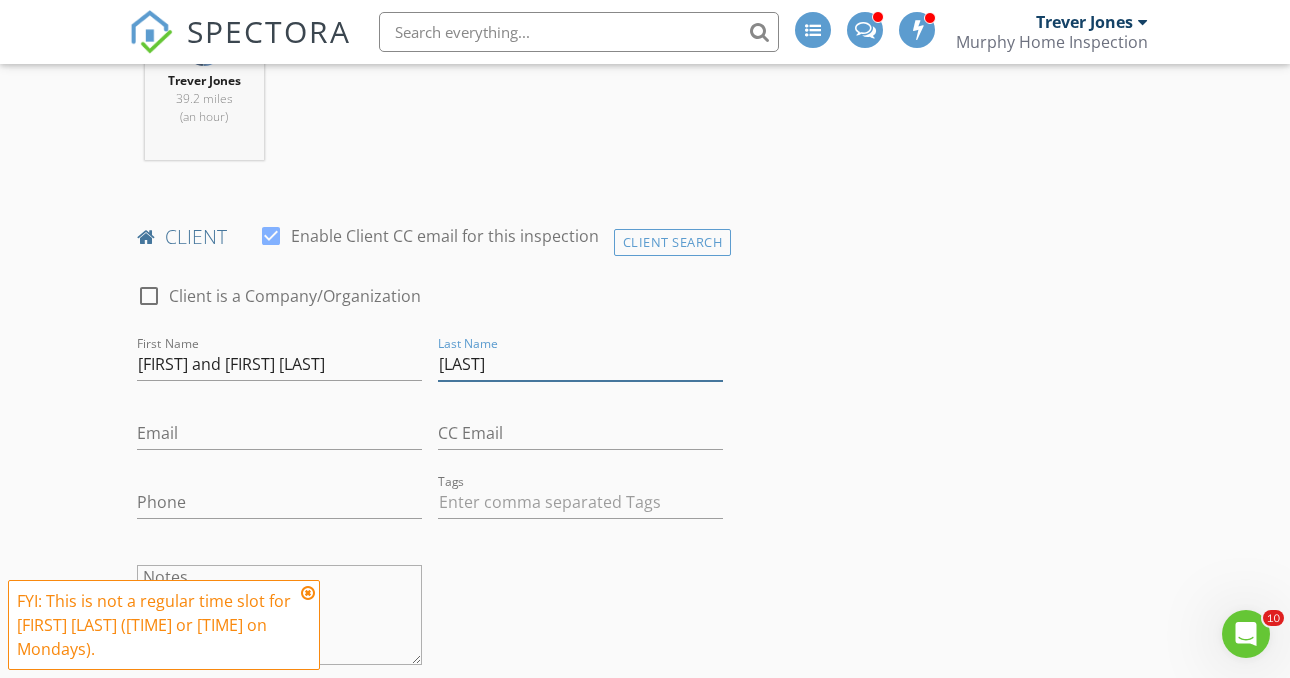 type on "[LAST]" 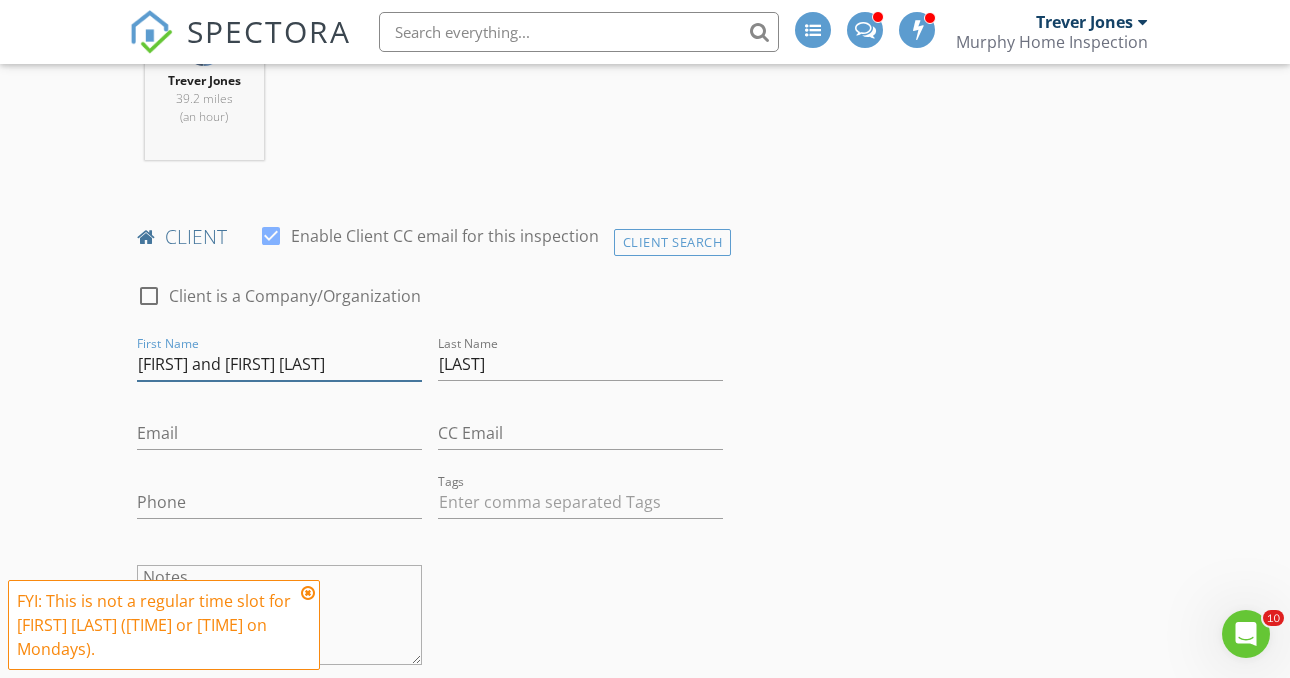 drag, startPoint x: 301, startPoint y: 360, endPoint x: 169, endPoint y: 372, distance: 132.54433 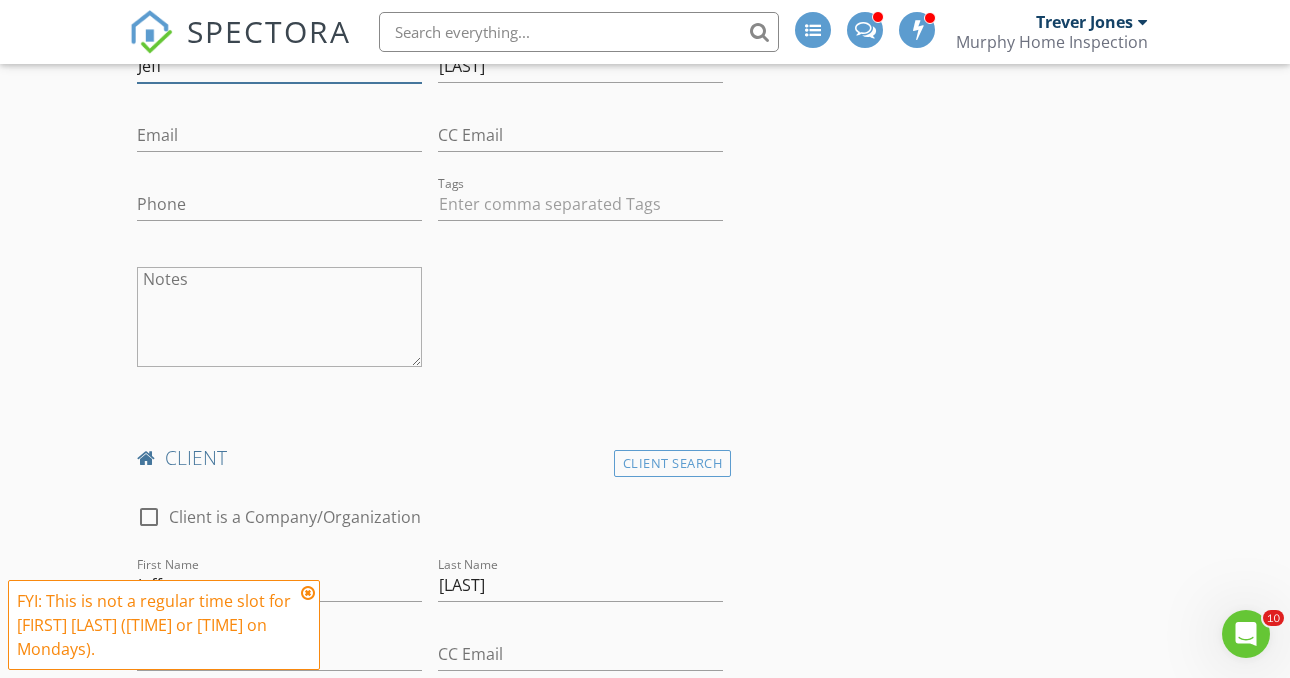 scroll, scrollTop: 1151, scrollLeft: 0, axis: vertical 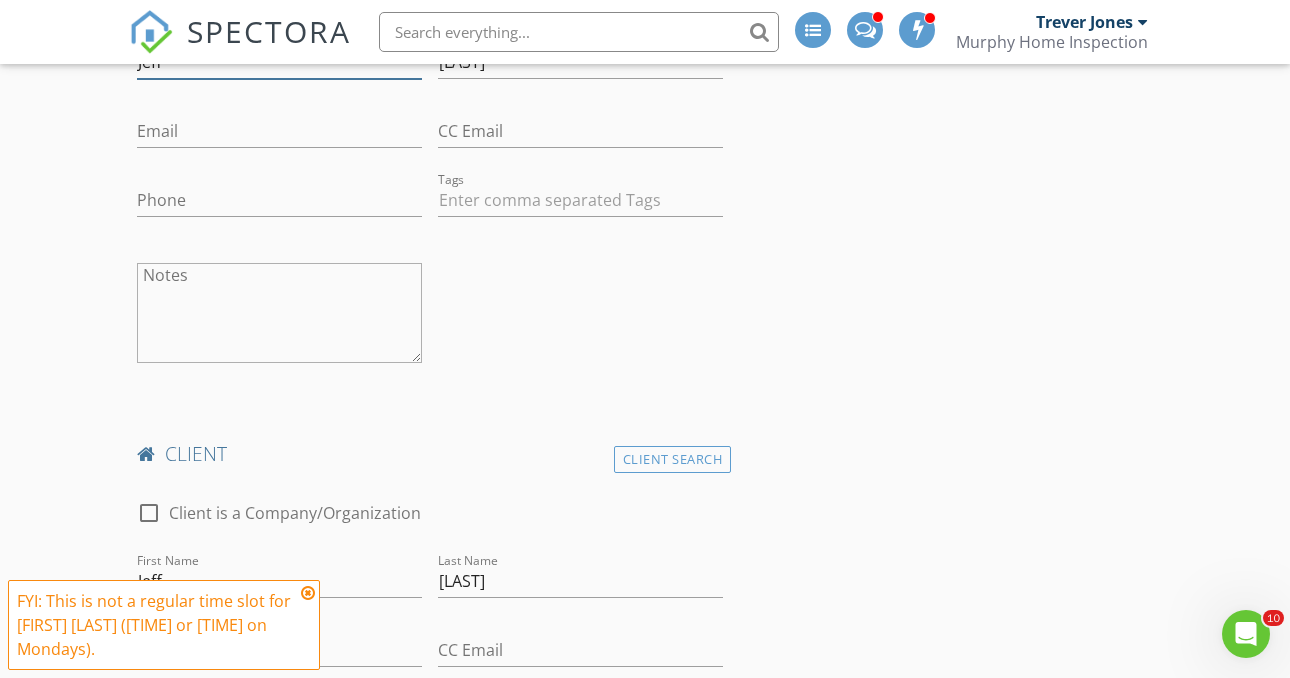type on "Jeff" 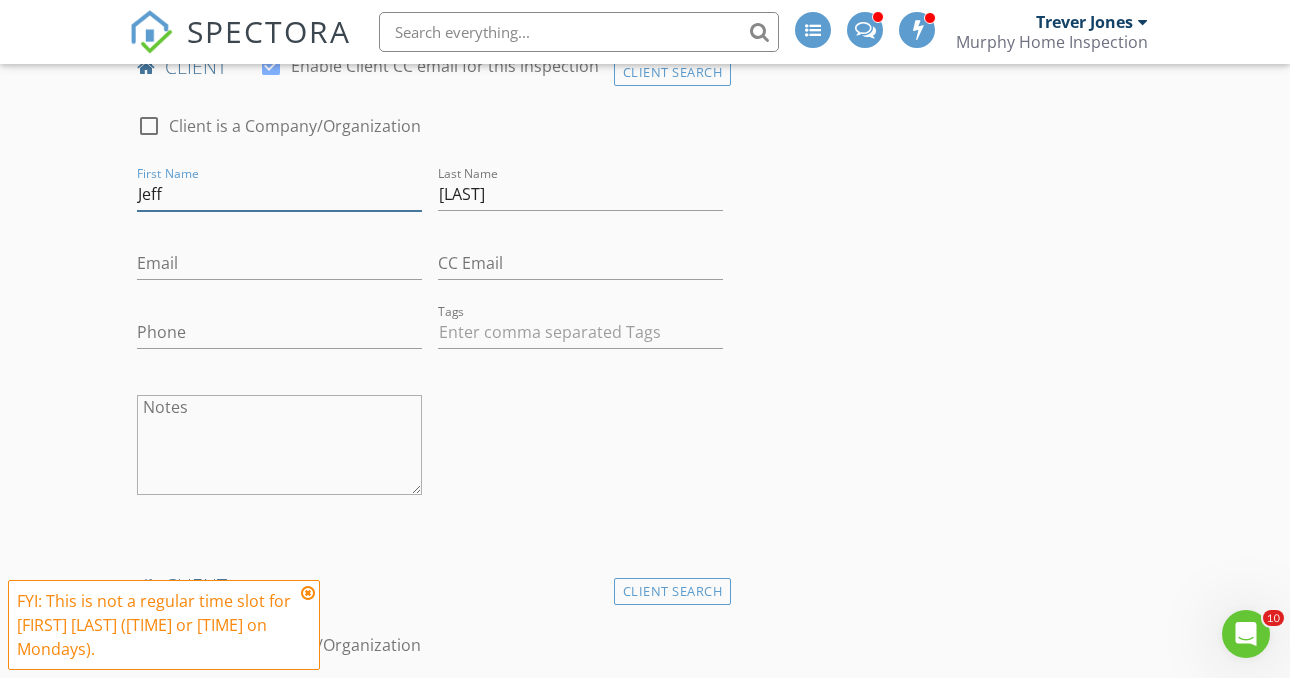 scroll, scrollTop: 1017, scrollLeft: 0, axis: vertical 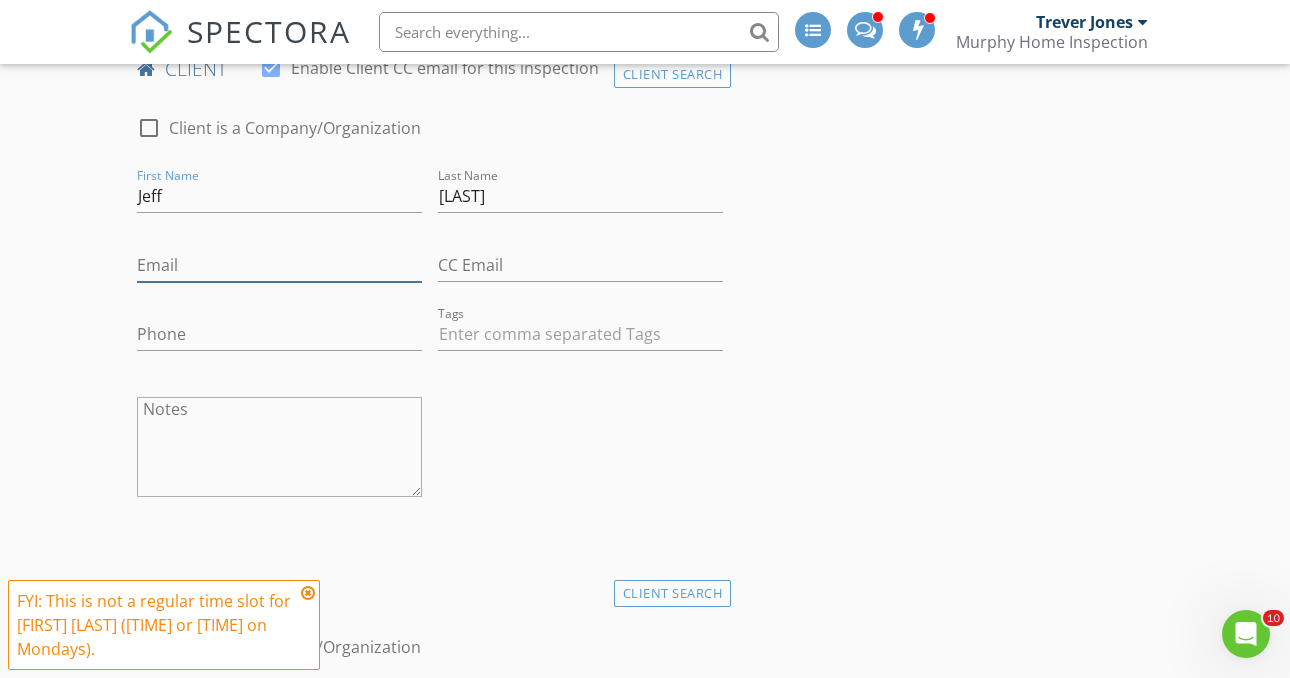 click on "Email" at bounding box center [279, 265] 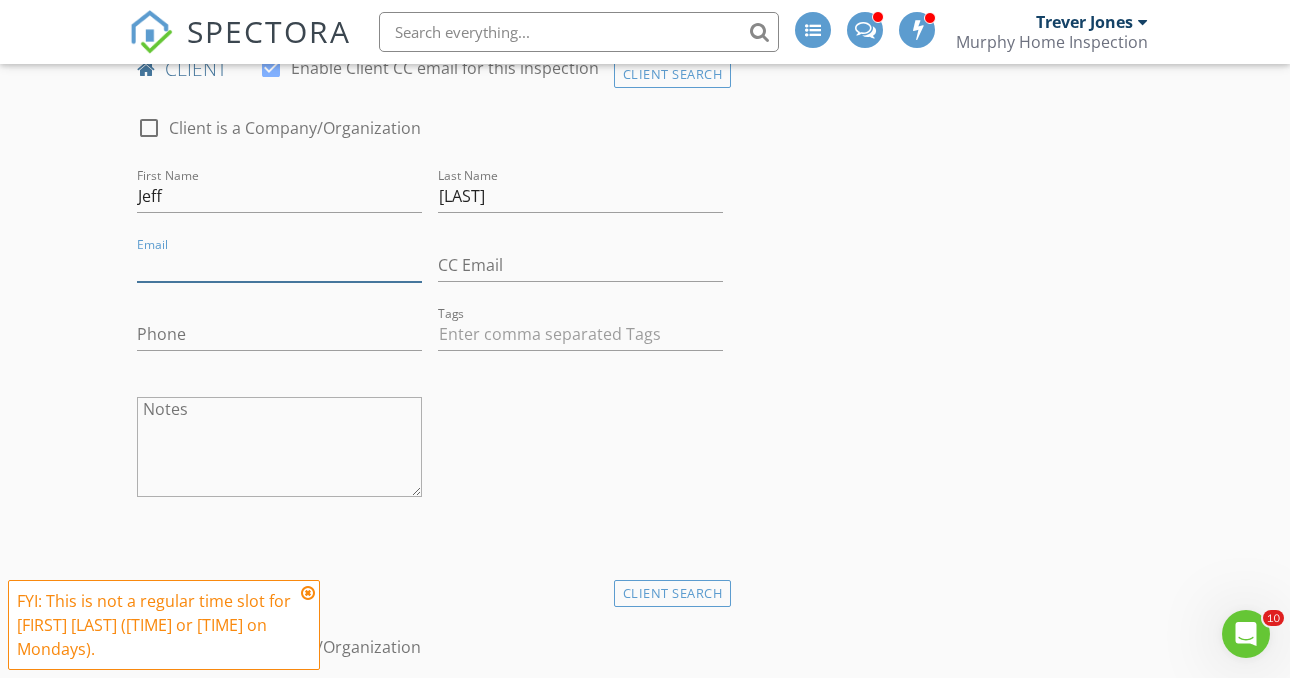 paste on "[EMAIL]" 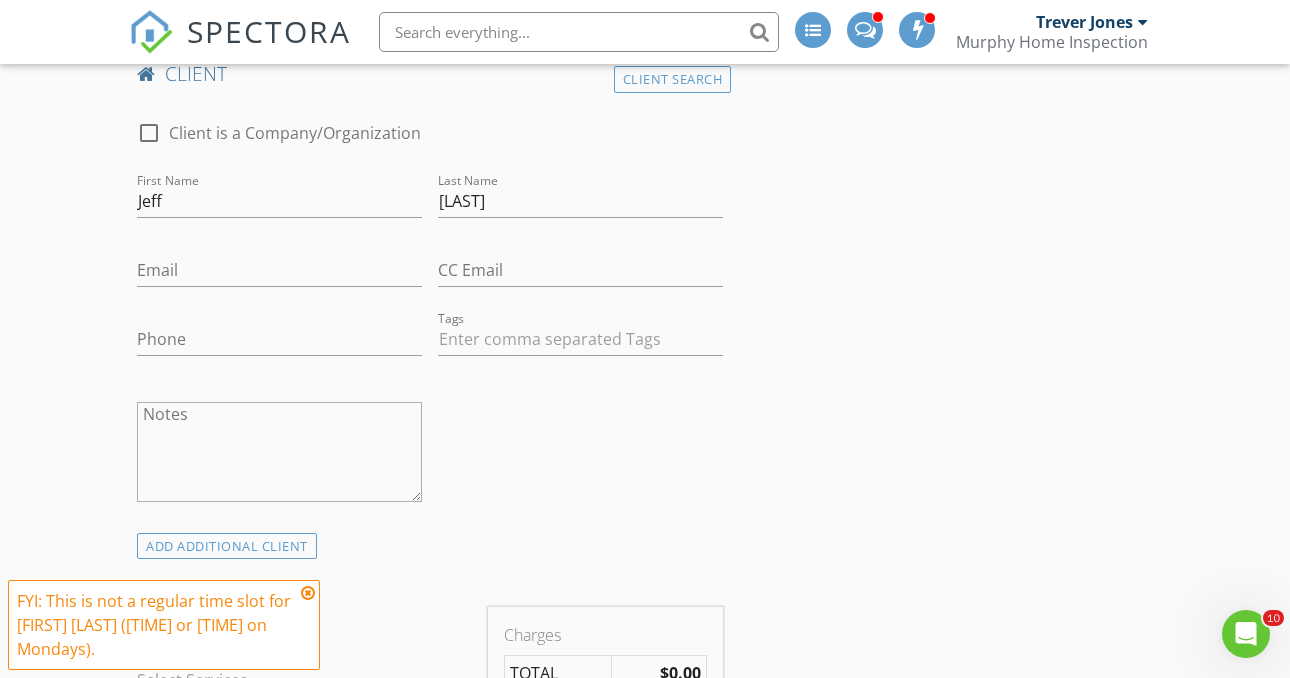 scroll, scrollTop: 1510, scrollLeft: 0, axis: vertical 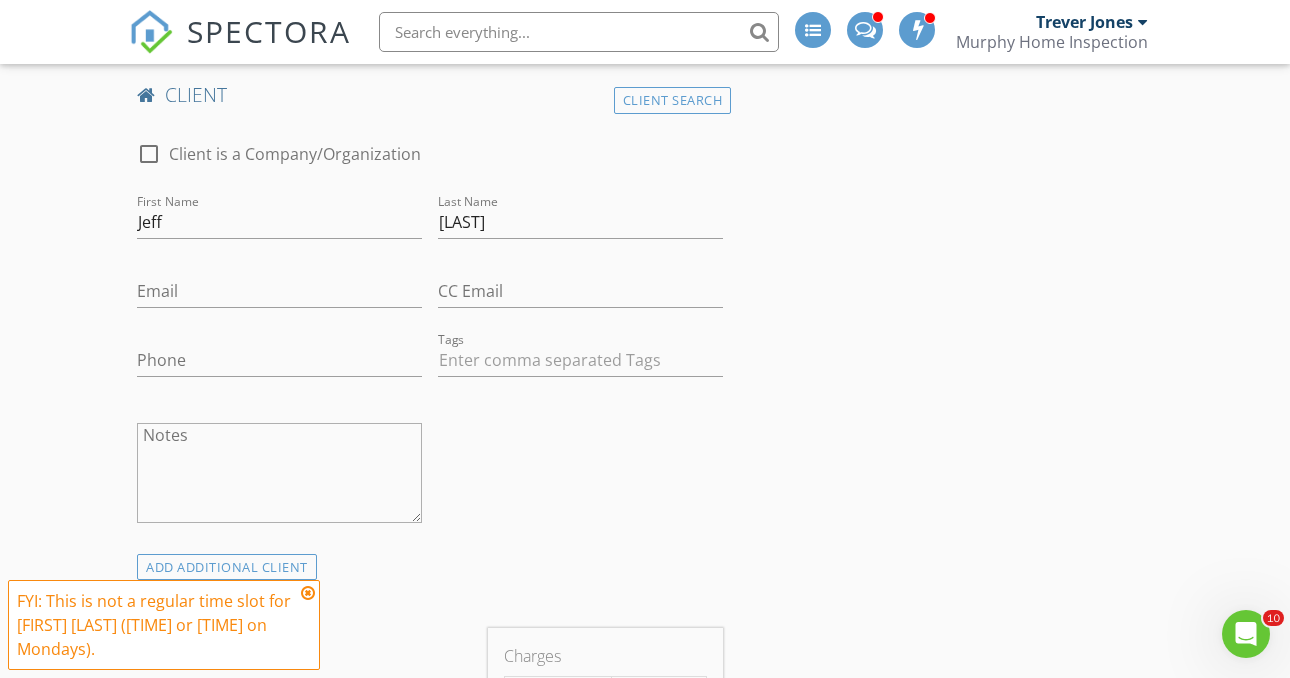 type on "[EMAIL]" 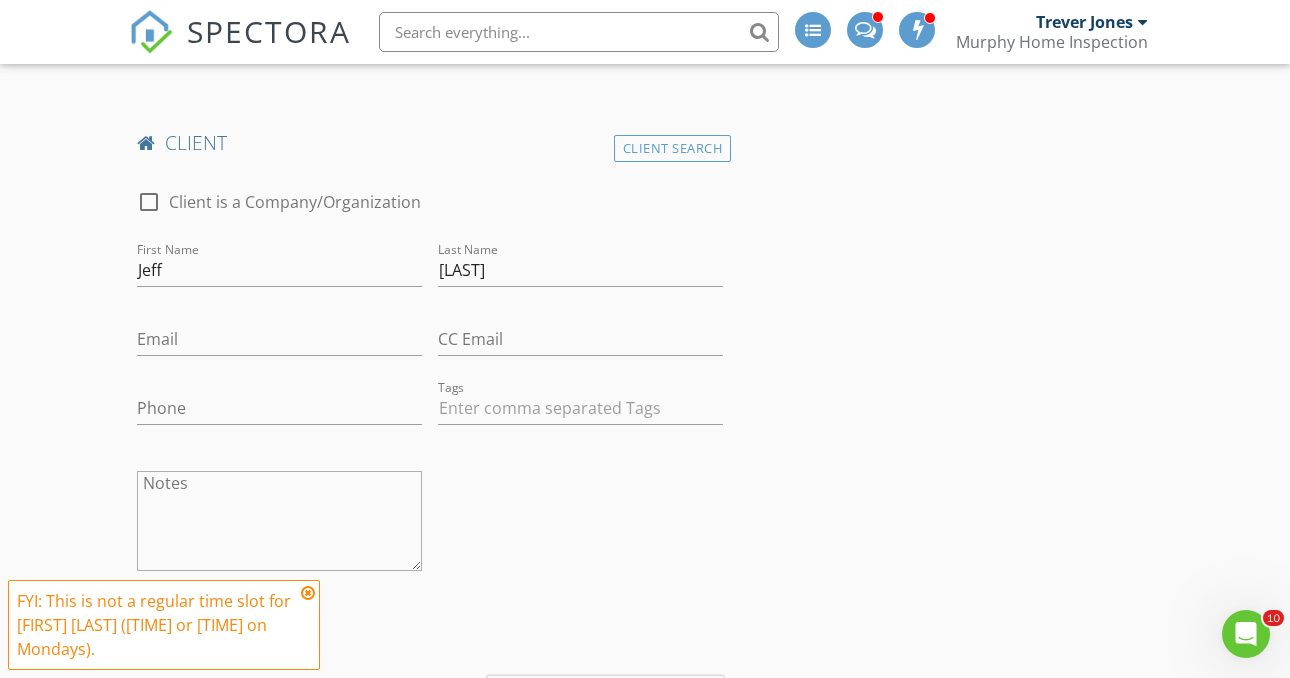 scroll, scrollTop: 1460, scrollLeft: 0, axis: vertical 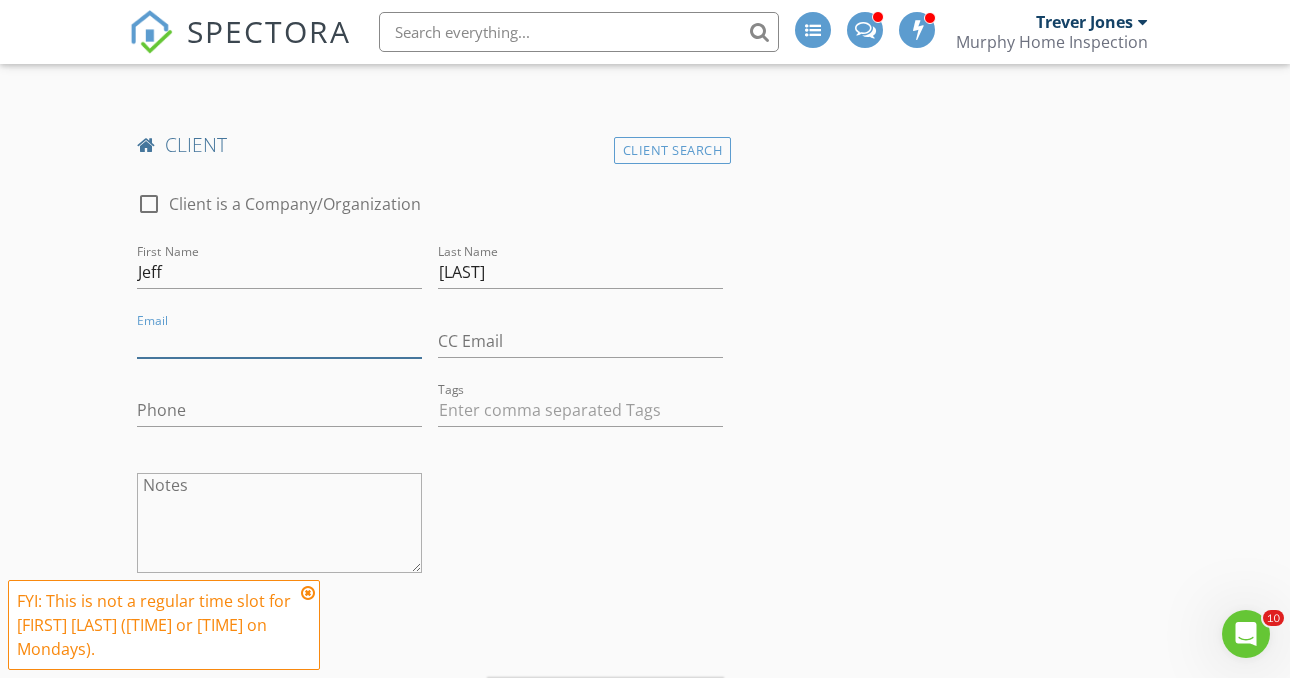click on "Email" at bounding box center (279, 341) 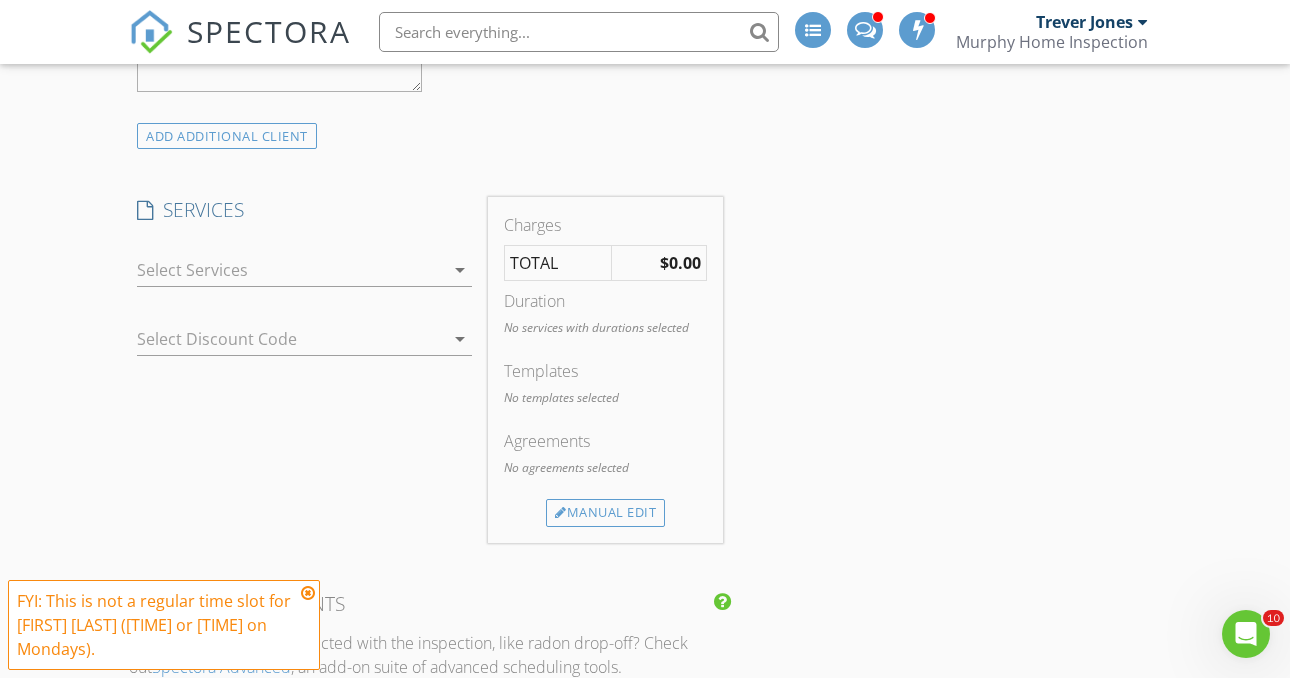 scroll, scrollTop: 1970, scrollLeft: 0, axis: vertical 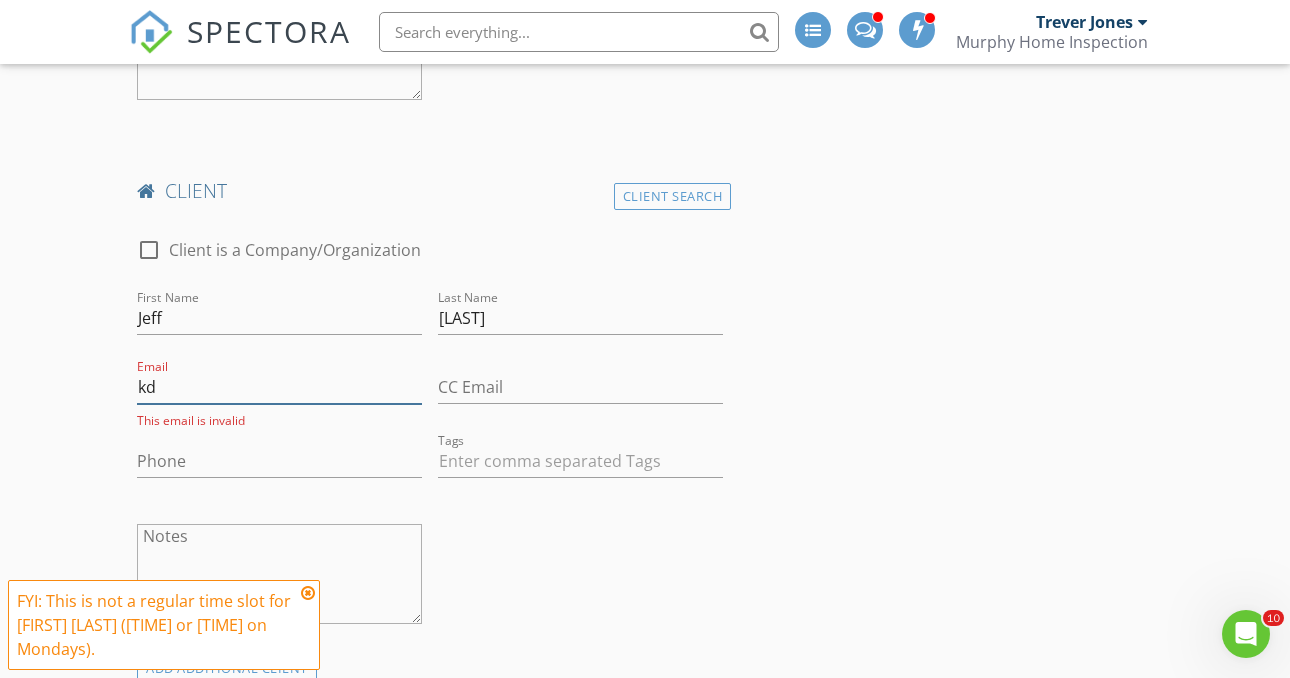 type on "k" 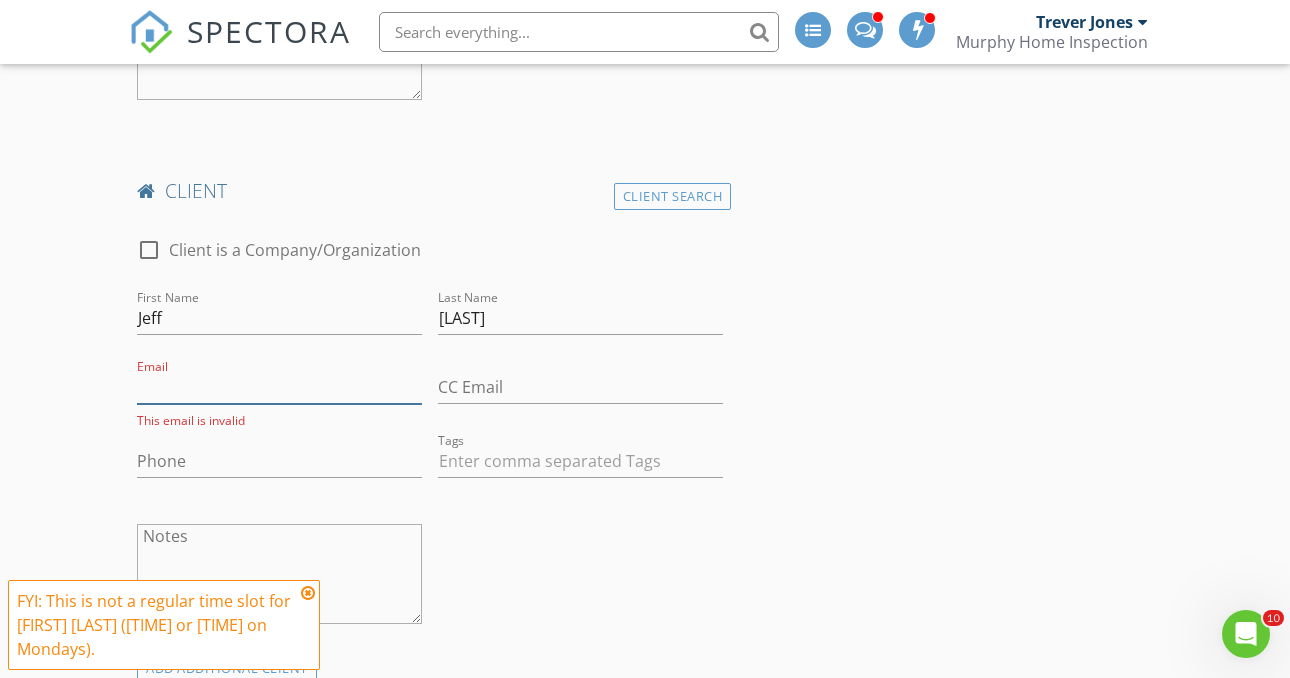 paste on "[EMAIL]" 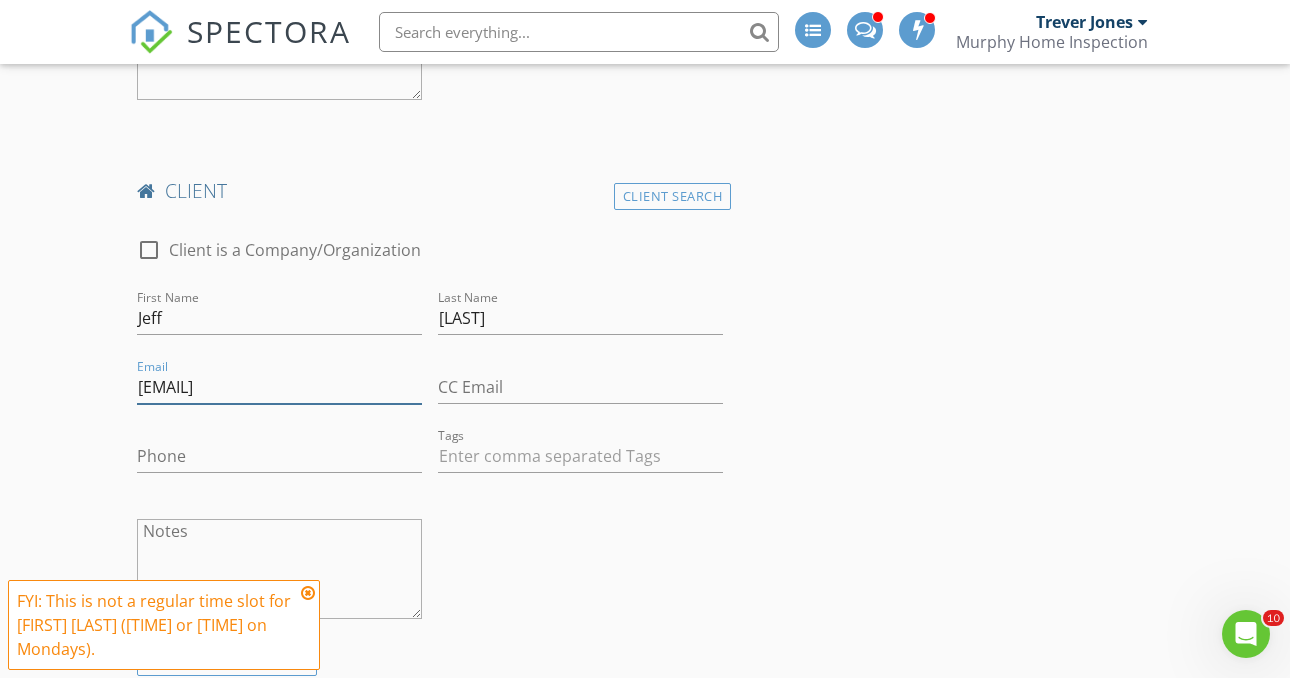 type on "[EMAIL]" 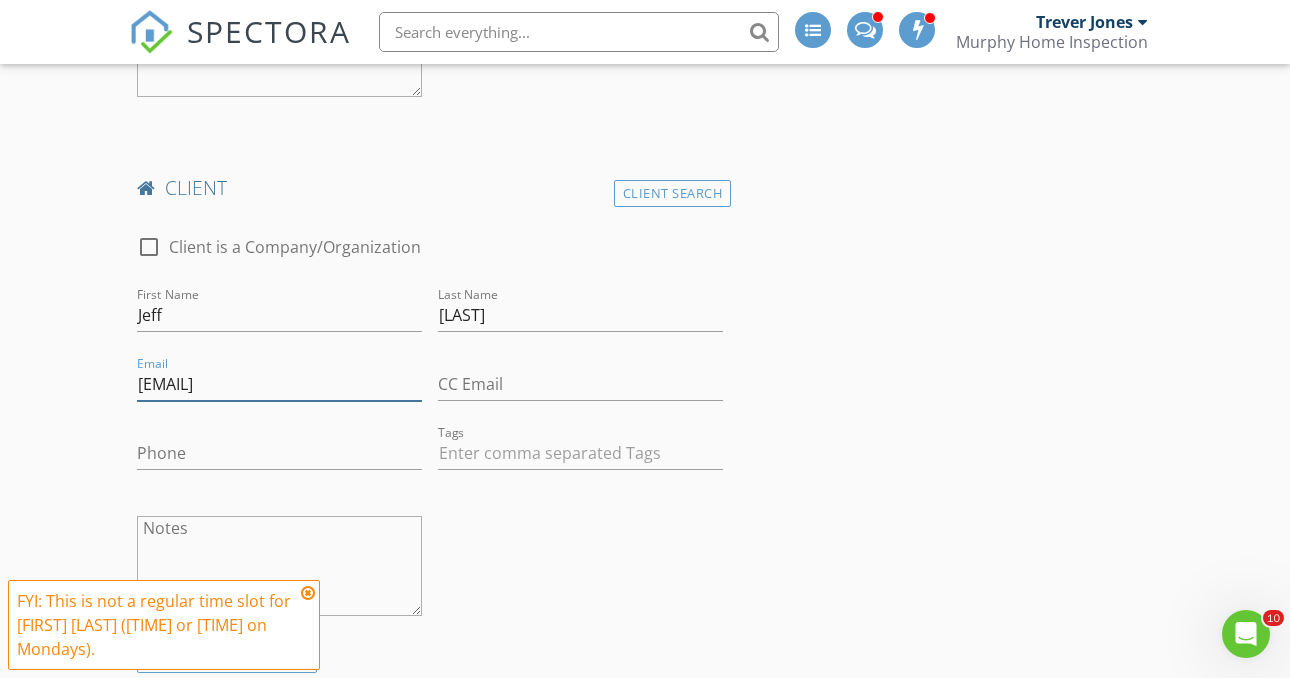 scroll, scrollTop: 1490, scrollLeft: 0, axis: vertical 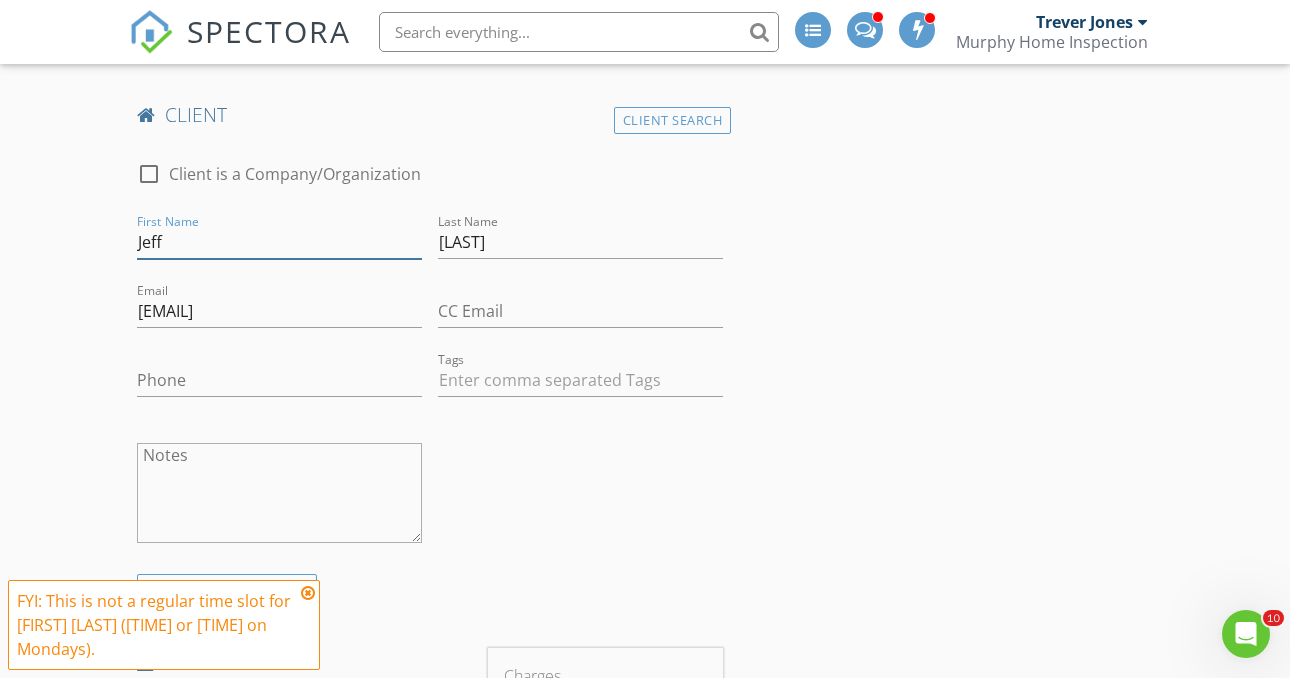 drag, startPoint x: 176, startPoint y: 244, endPoint x: 54, endPoint y: 245, distance: 122.0041 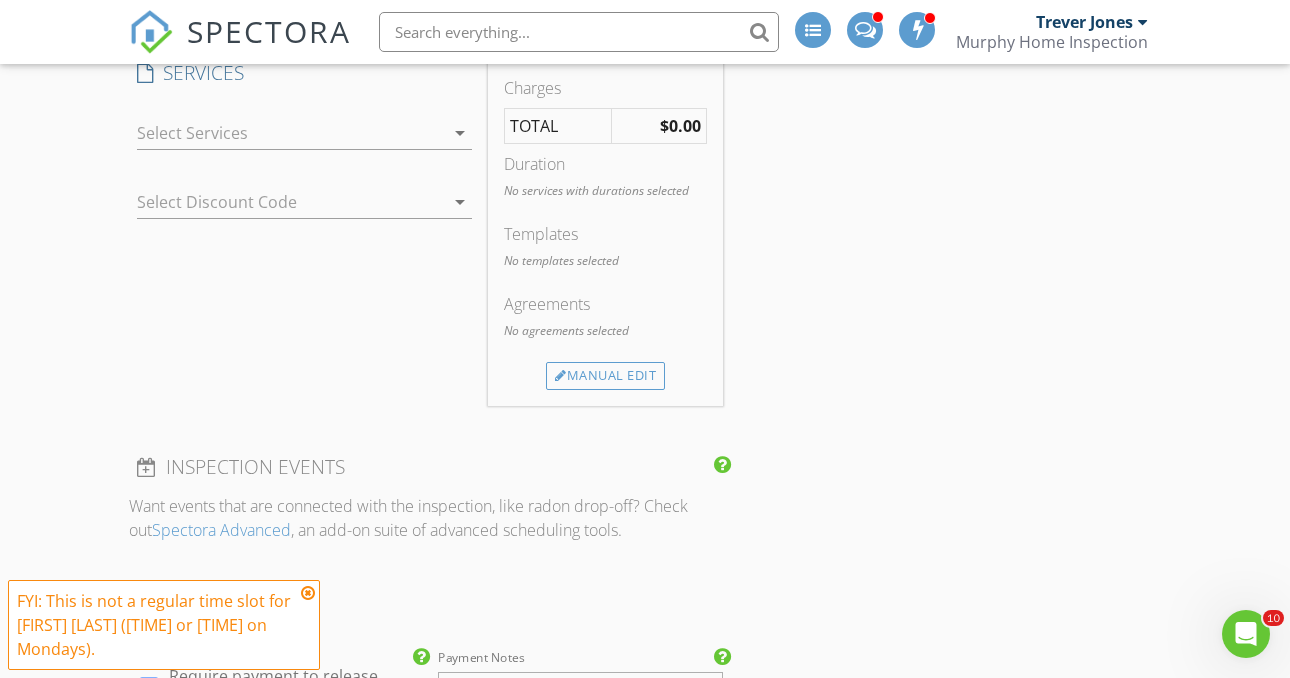 scroll, scrollTop: 2083, scrollLeft: 0, axis: vertical 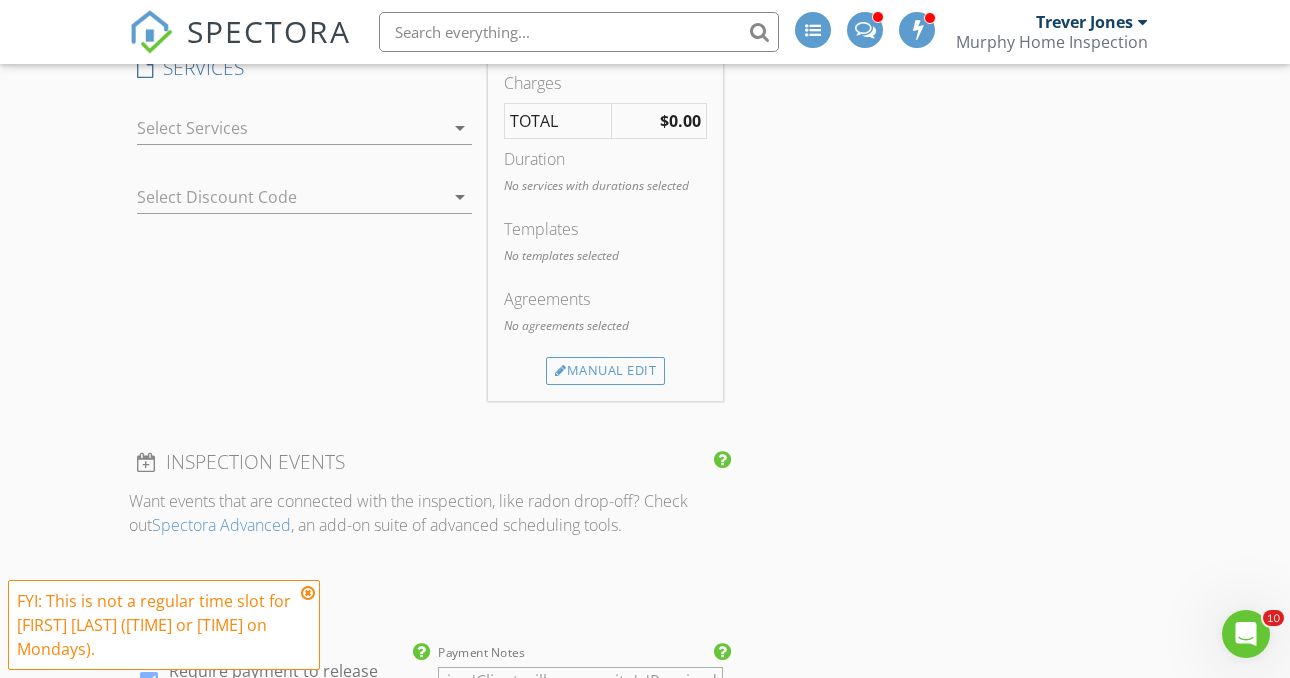 type on "Abby" 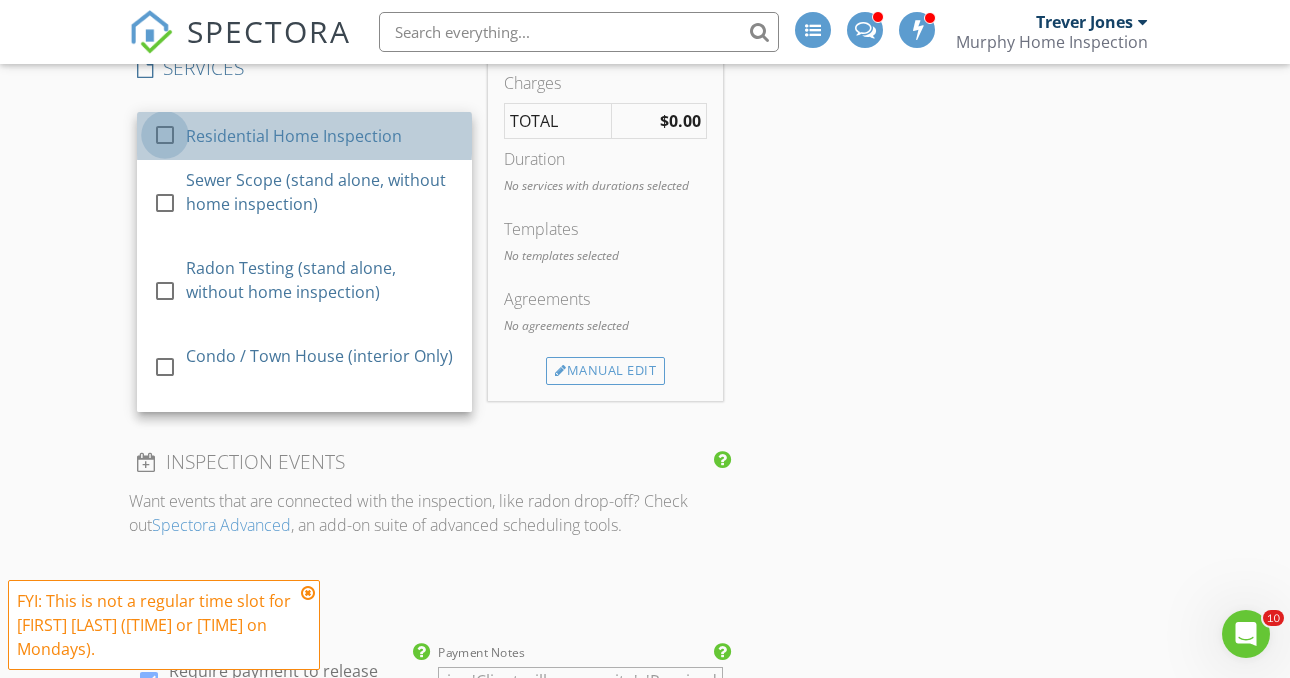 click at bounding box center [165, 134] 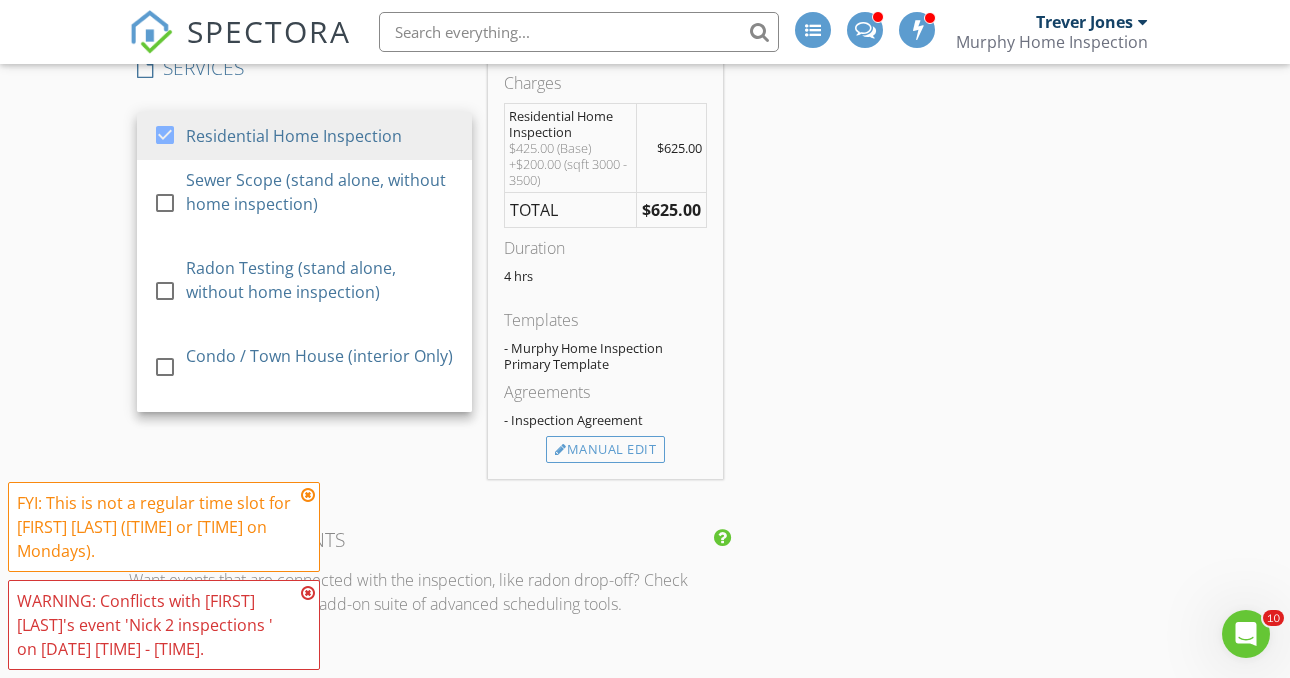 click on "INSPECTOR(S)
check_box_outline_blank   Ian Watson     check_box_outline_blank   Mika Davies     check_box   Trever Jones   PRIMARY   check_box_outline_blank   Silas Murphy-ellis     Trever Jones arrow_drop_down   check_box_outline_blank Trever Jones specifically requested
Date/Time
08/04/2025 1:30 PM
Location
Address Search       Address 19294 Boulder Run Ct   Unit   City Oregon City   State OR   Zip 97045   County Clackamas     Square Feet 3016   Year Built 2017   Foundation arrow_drop_down     Trever Jones     39.2 miles     (an hour)
client
check_box Enable Client CC email for this inspection   Client Search     check_box_outline_blank Client is a Company/Organization     First Name Jeff   Last Name DeMoya   Email kdemoya91@gmail.com   CC Email   Phone         Tags         Notes
client" at bounding box center [645, 197] 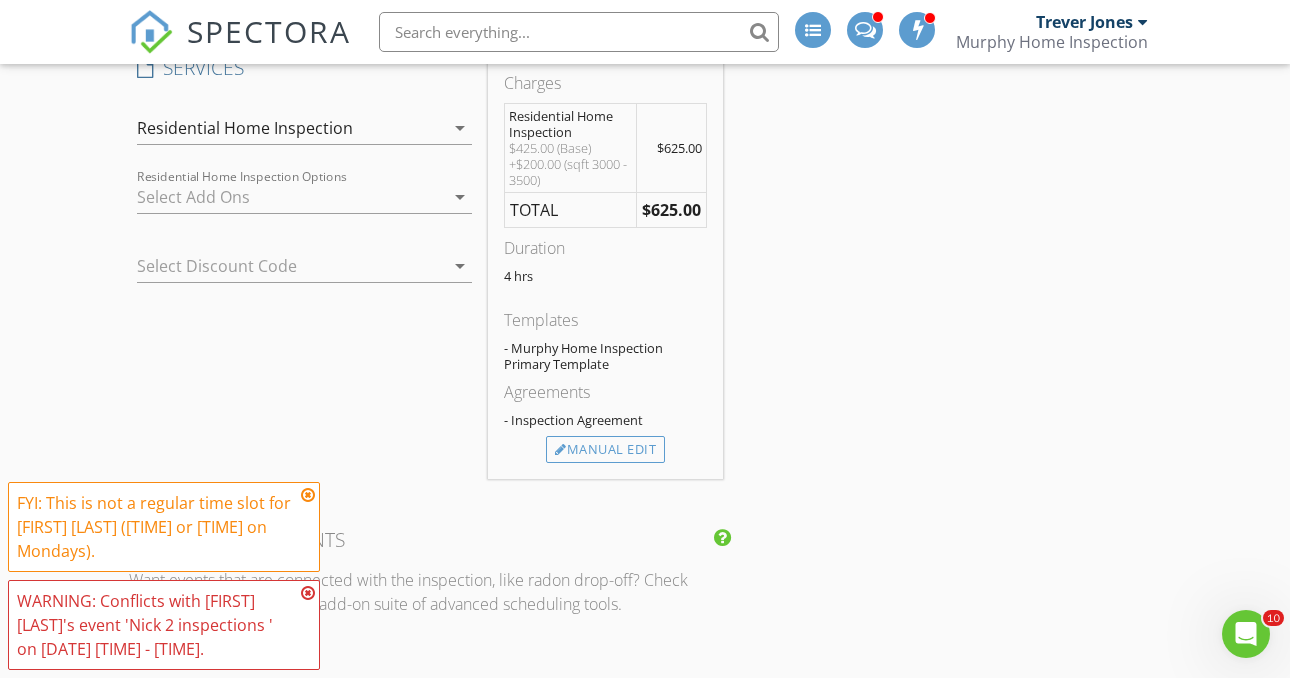 click on "arrow_drop_down" at bounding box center [460, 197] 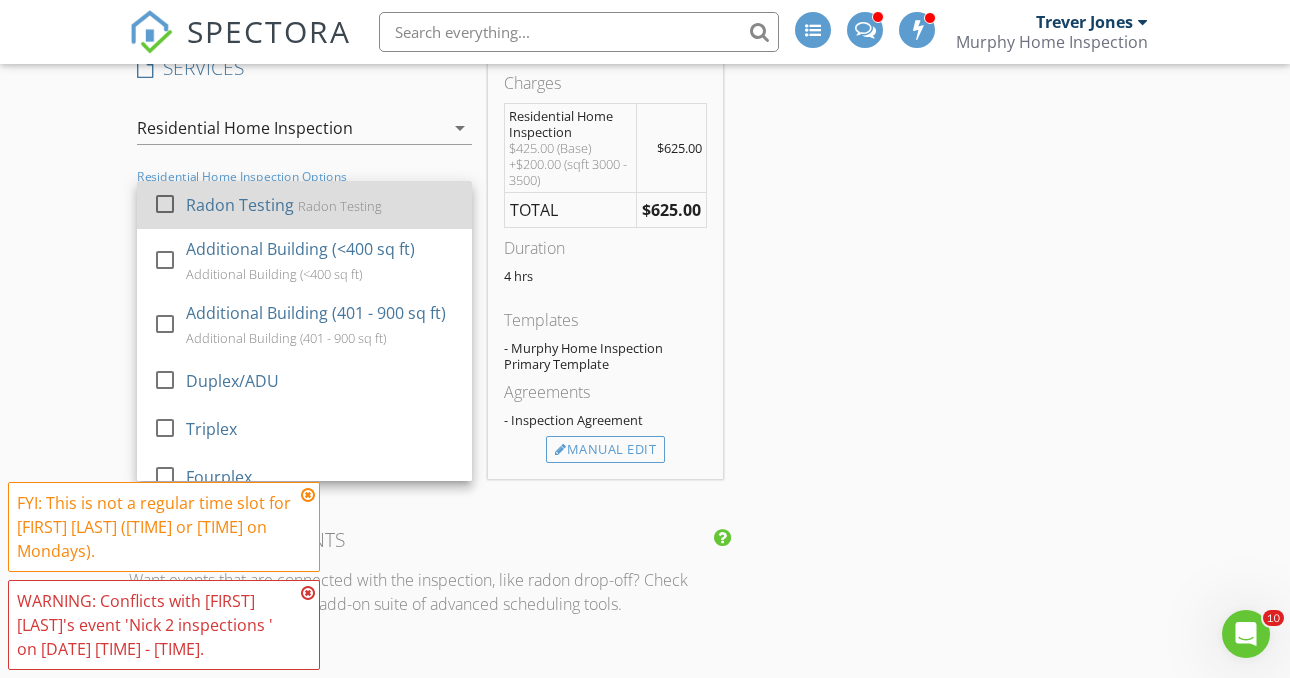 click at bounding box center [165, 203] 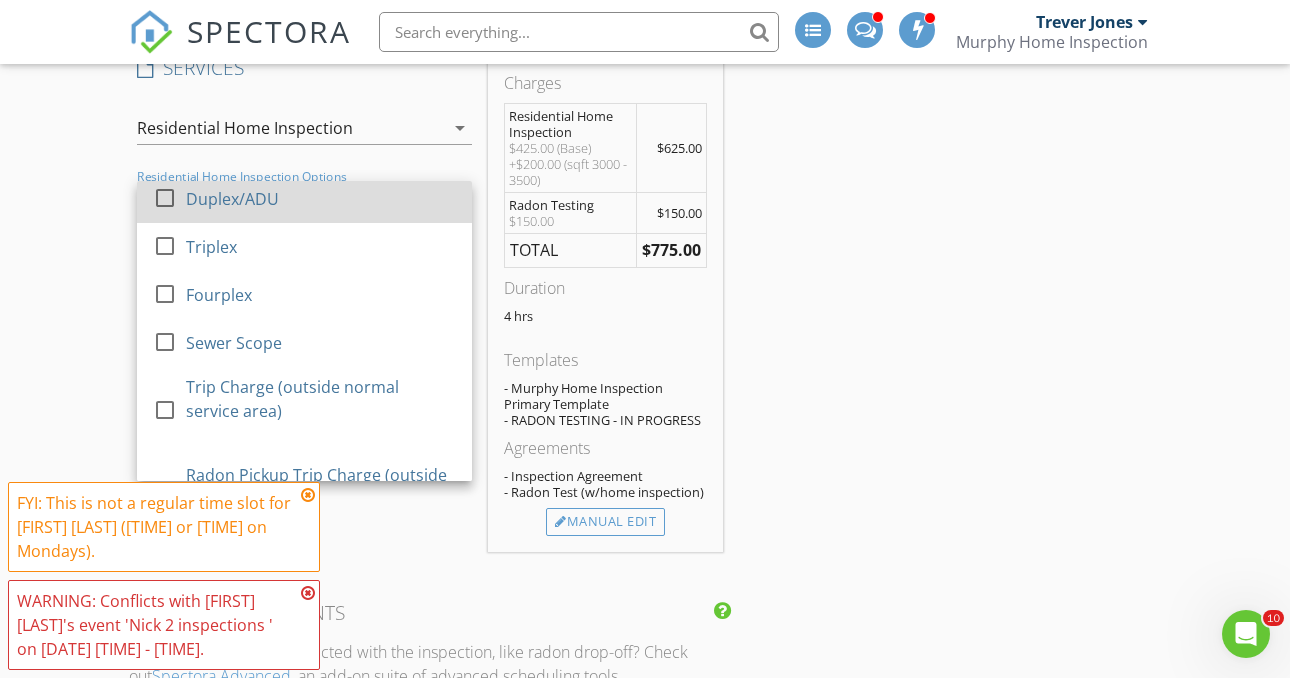 scroll, scrollTop: 201, scrollLeft: 0, axis: vertical 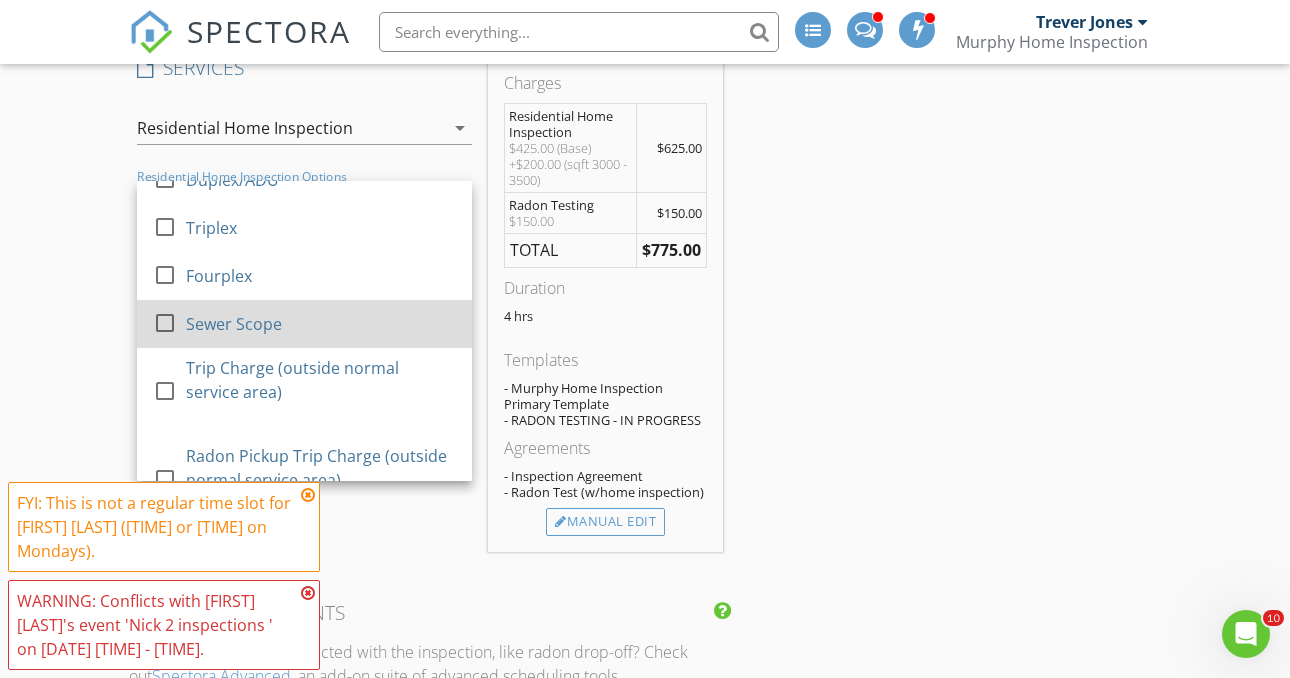 click at bounding box center [165, 322] 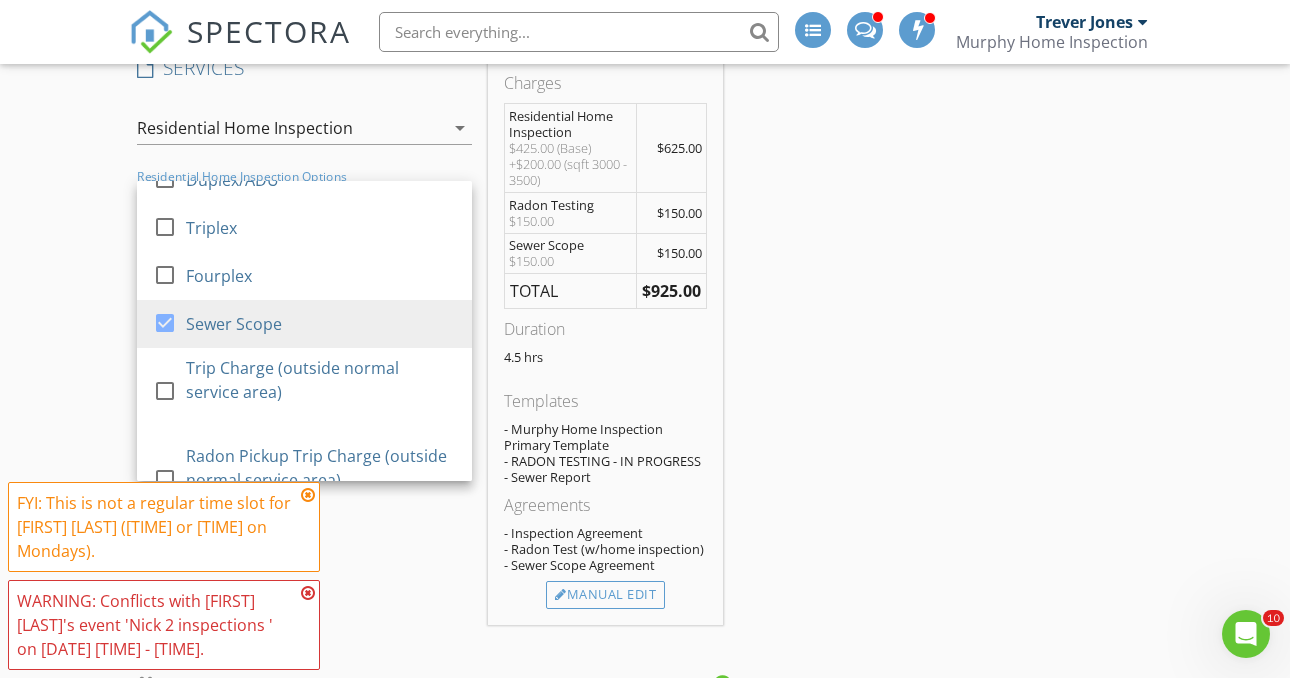 click on "INSPECTOR(S)
check_box_outline_blank   Ian Watson     check_box_outline_blank   Mika Davies     check_box   Trever Jones   PRIMARY   check_box_outline_blank   Silas Murphy-ellis     Trever Jones arrow_drop_down   check_box_outline_blank Trever Jones specifically requested
Date/Time
08/04/2025 1:30 PM
Location
Address Search       Address 19294 Boulder Run Ct   Unit   City Oregon City   State OR   Zip 97045   County Clackamas     Square Feet 3016   Year Built 2017   Foundation arrow_drop_down     Trever Jones     39.2 miles     (an hour)
client
check_box Enable Client CC email for this inspection   Client Search     check_box_outline_blank Client is a Company/Organization     First Name Jeff   Last Name DeMoya   Email kdemoya91@gmail.com   CC Email   Phone         Tags         Notes
client
Client Search         Abby" at bounding box center (645, 303) 